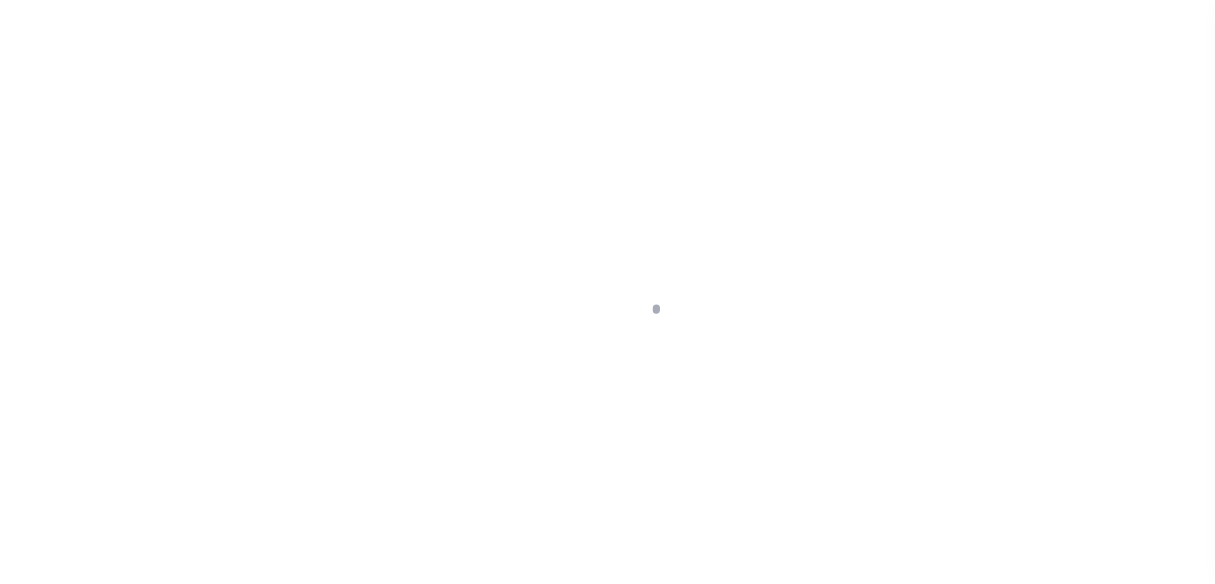select on "NW2" 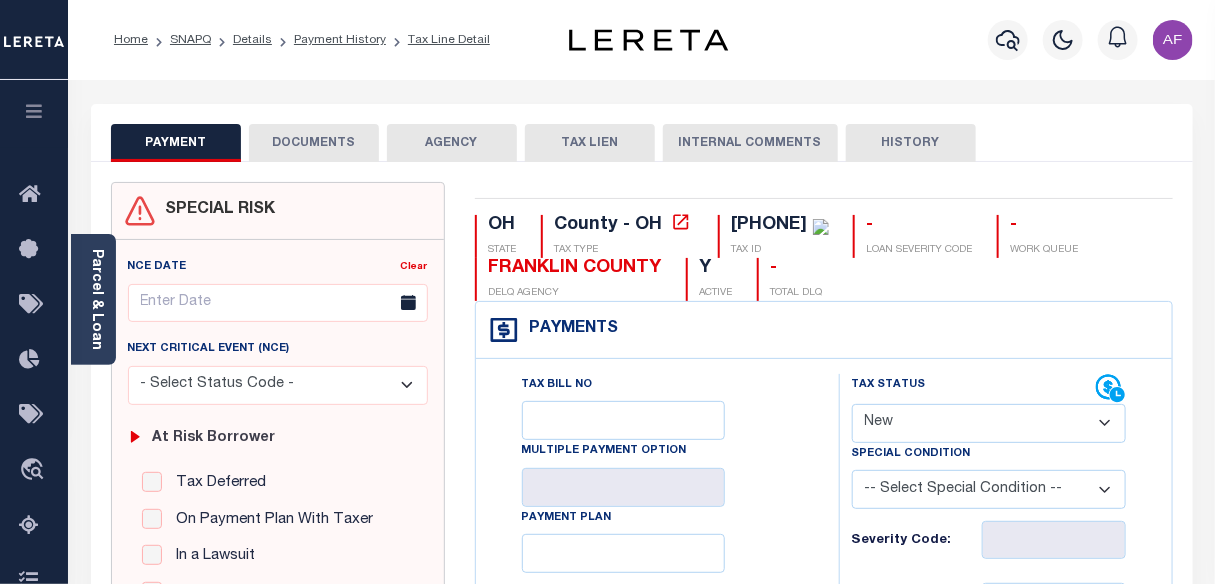 scroll, scrollTop: 0, scrollLeft: 0, axis: both 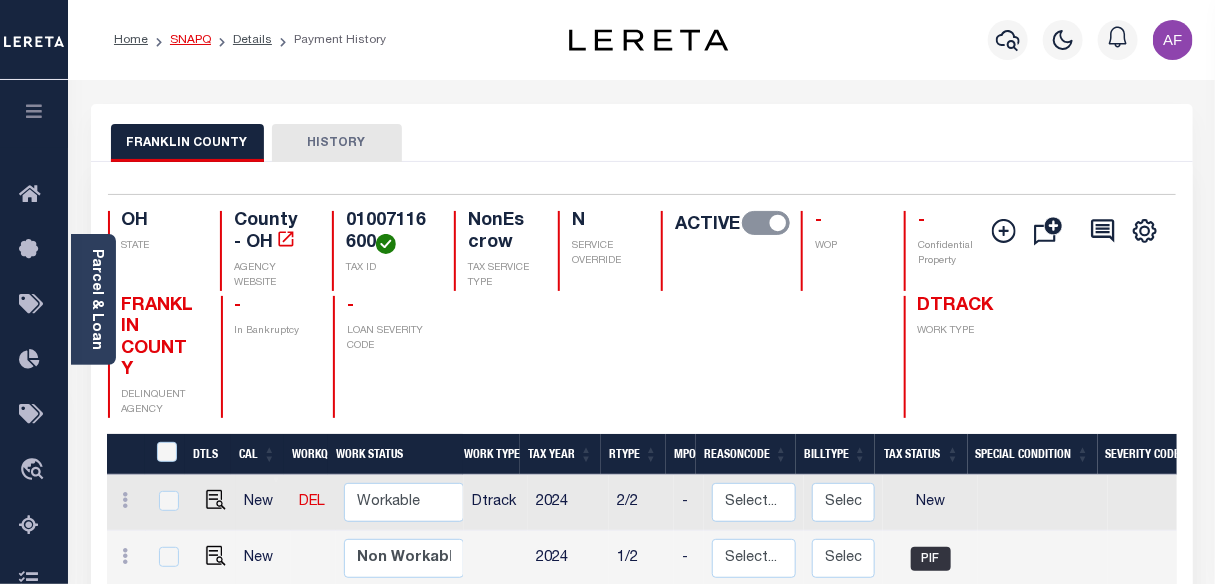 click on "SNAPQ" at bounding box center [190, 40] 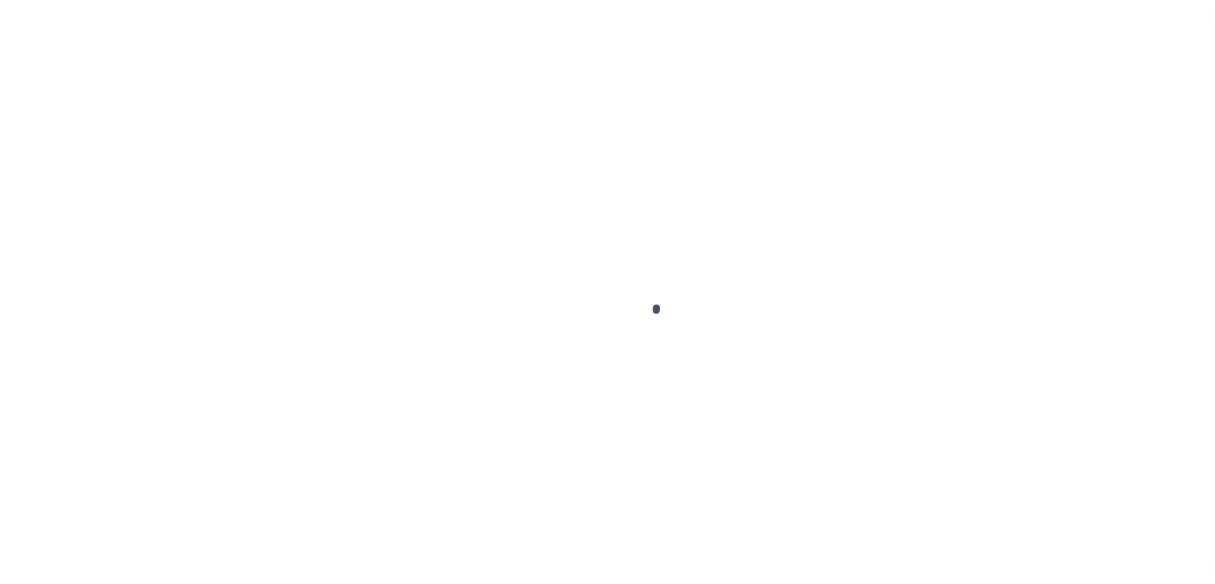 scroll, scrollTop: 0, scrollLeft: 0, axis: both 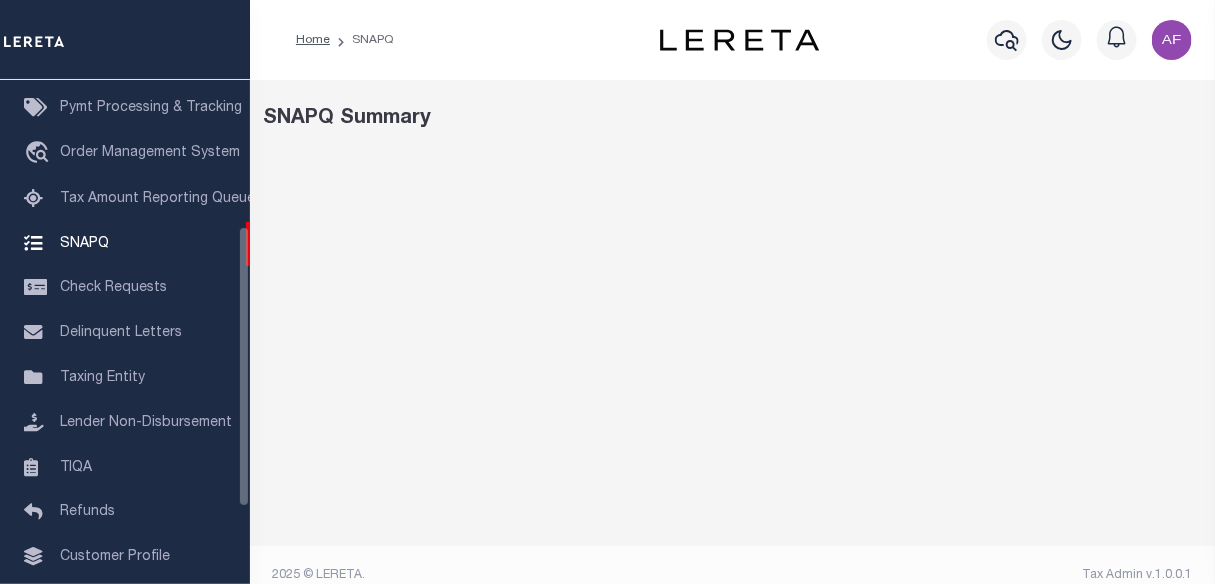 select on "100" 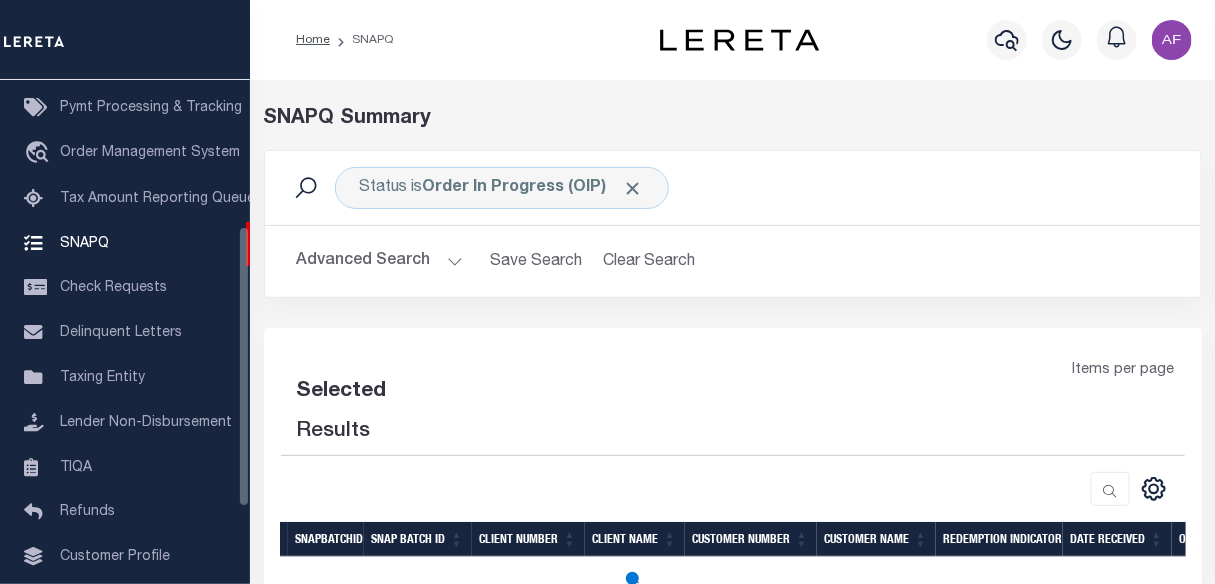 select on "100" 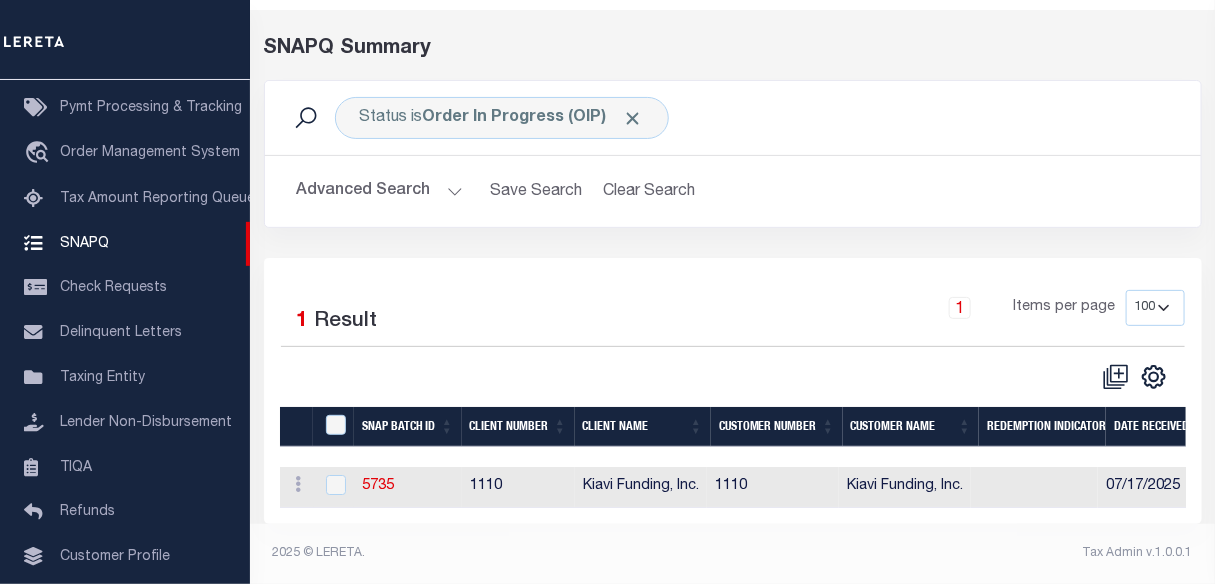 scroll, scrollTop: 86, scrollLeft: 0, axis: vertical 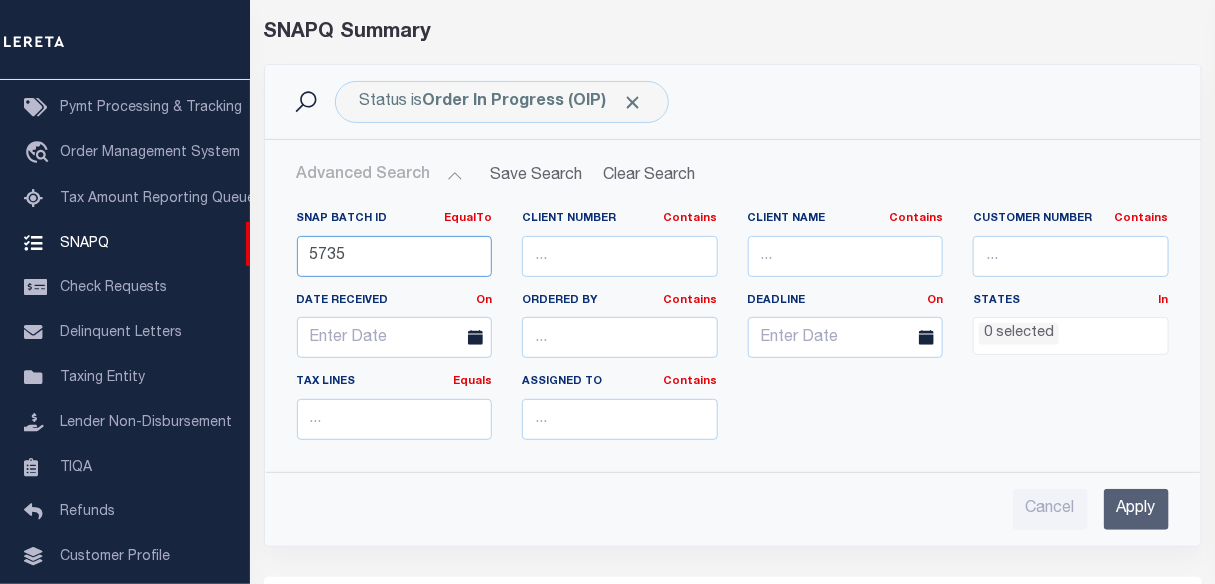 drag, startPoint x: 357, startPoint y: 255, endPoint x: 256, endPoint y: 255, distance: 101 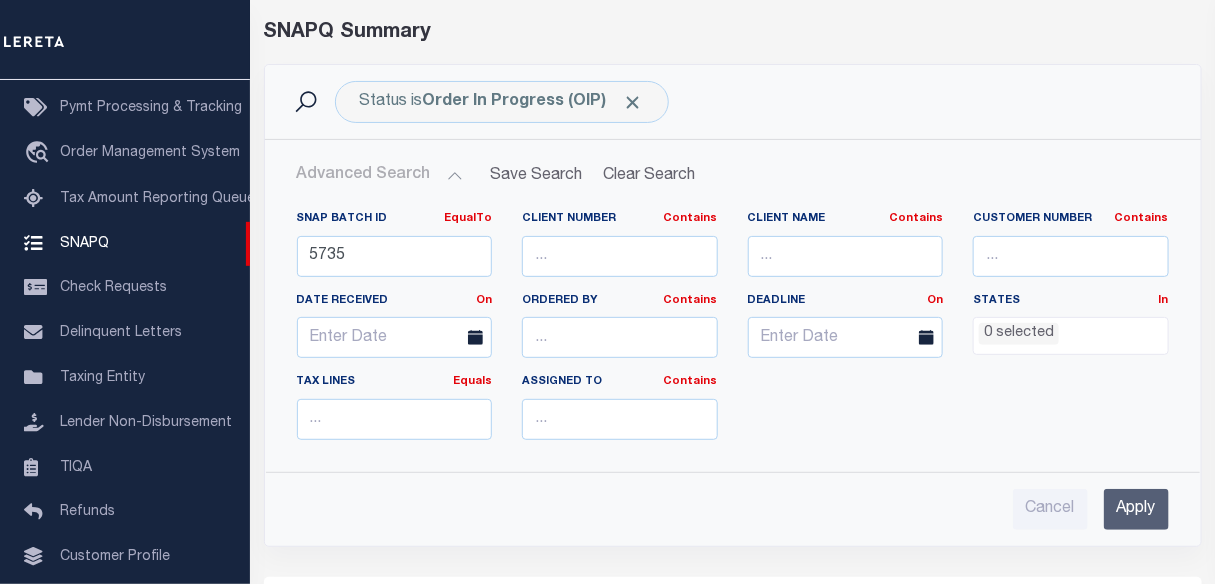 click on "Apply" at bounding box center [1136, 509] 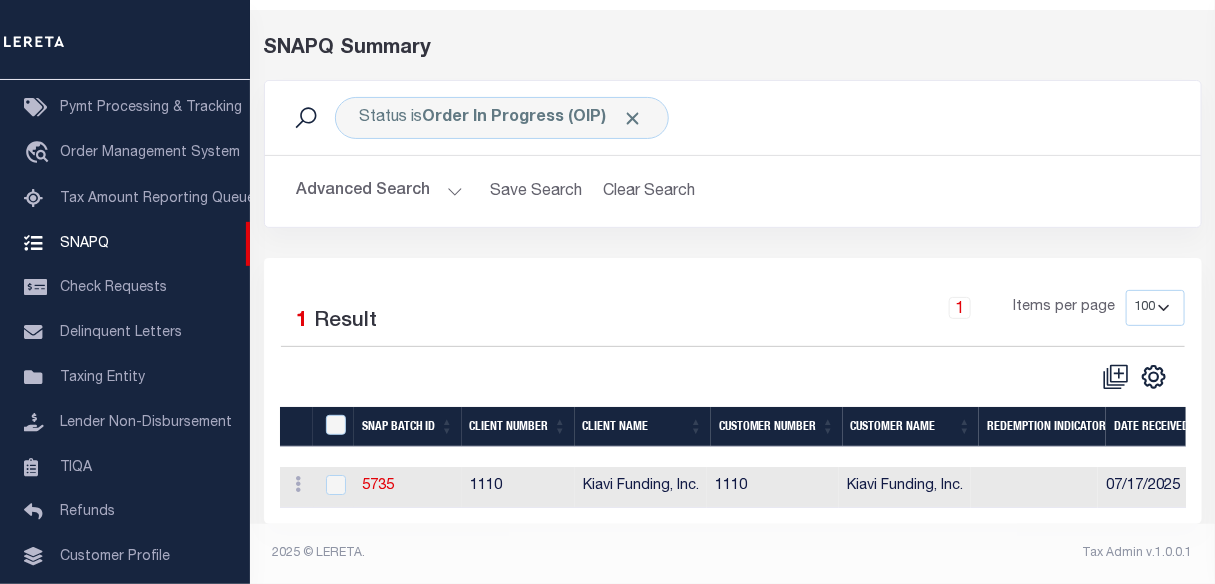 scroll, scrollTop: 86, scrollLeft: 0, axis: vertical 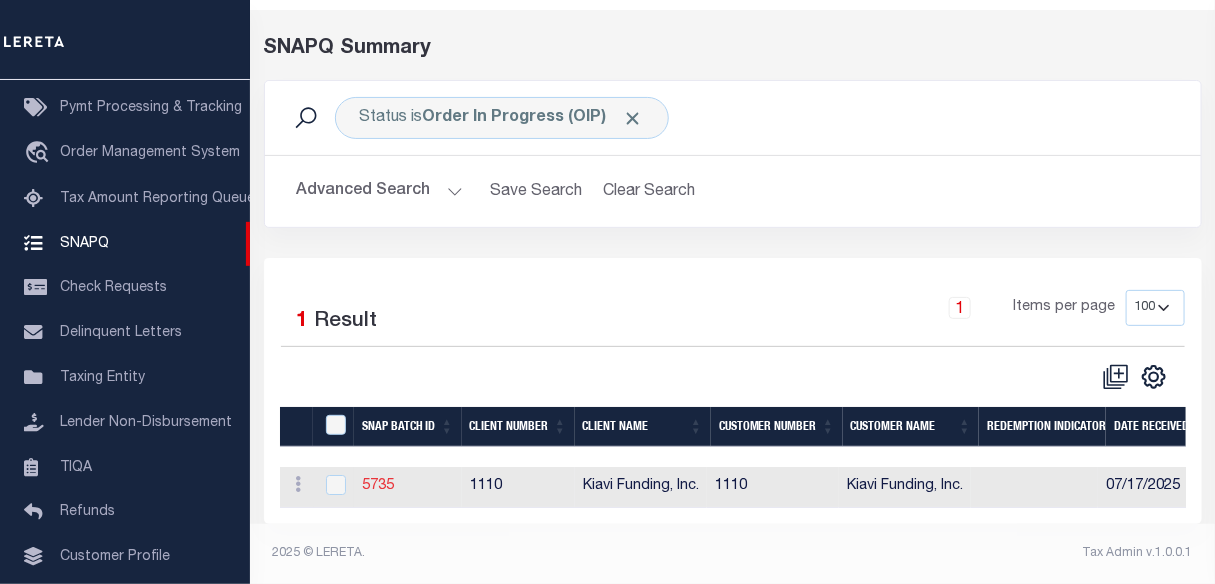 click on "5735" at bounding box center [378, 486] 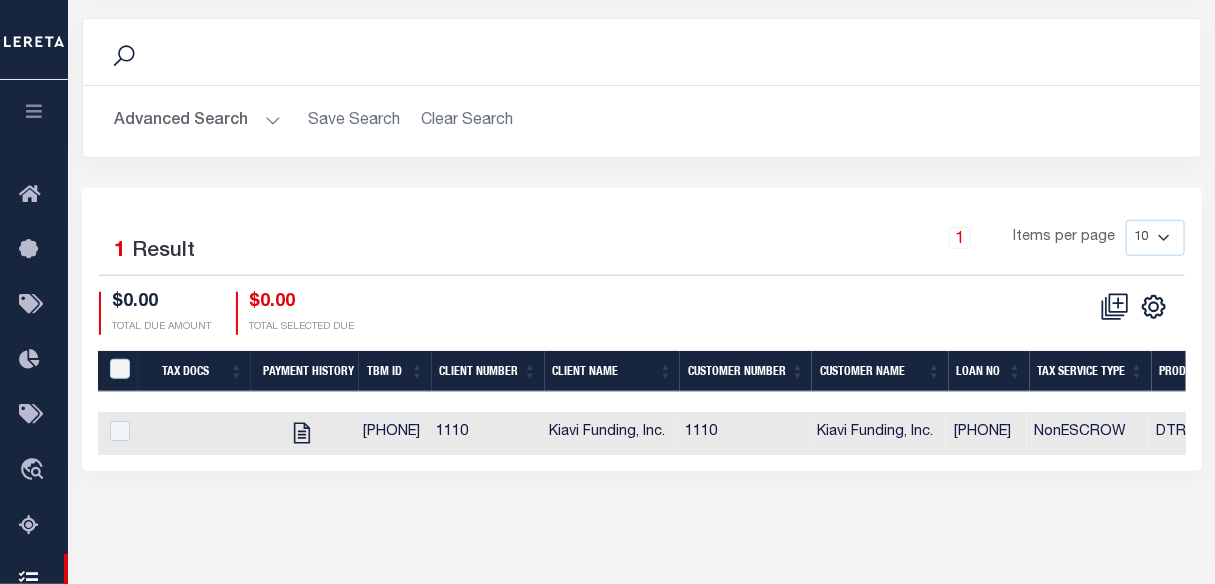 scroll, scrollTop: 454, scrollLeft: 0, axis: vertical 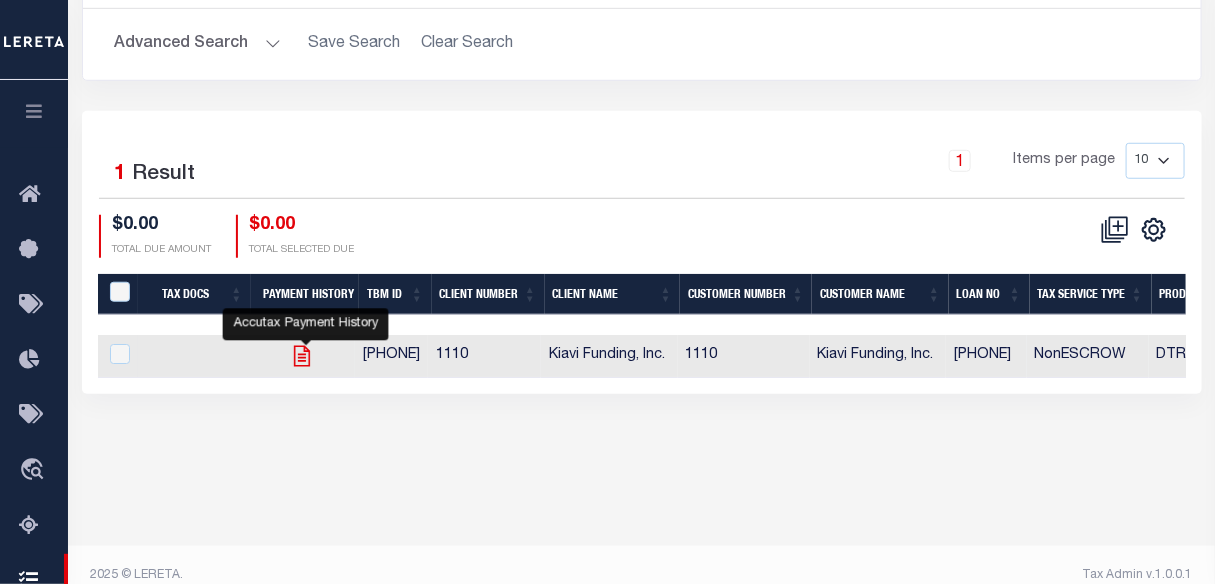 click 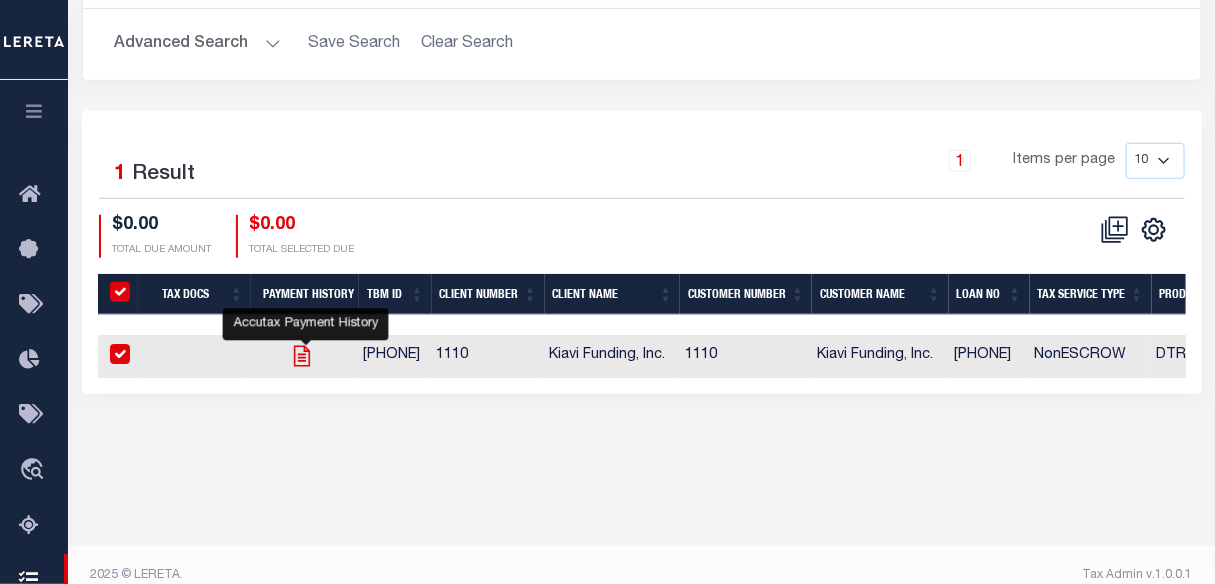 checkbox on "true" 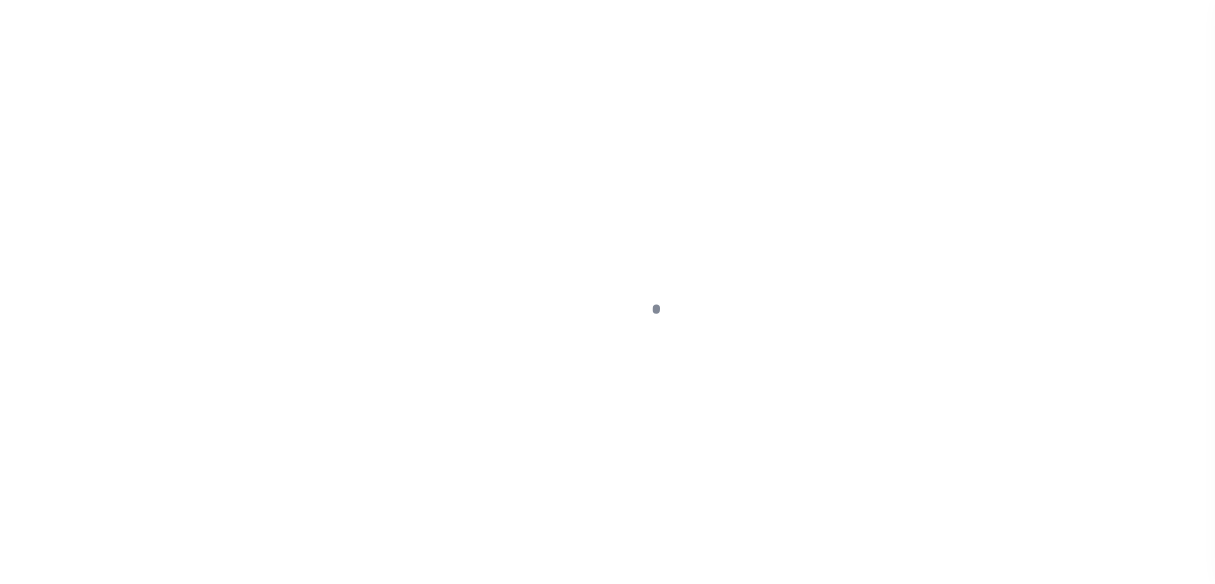 scroll, scrollTop: 0, scrollLeft: 0, axis: both 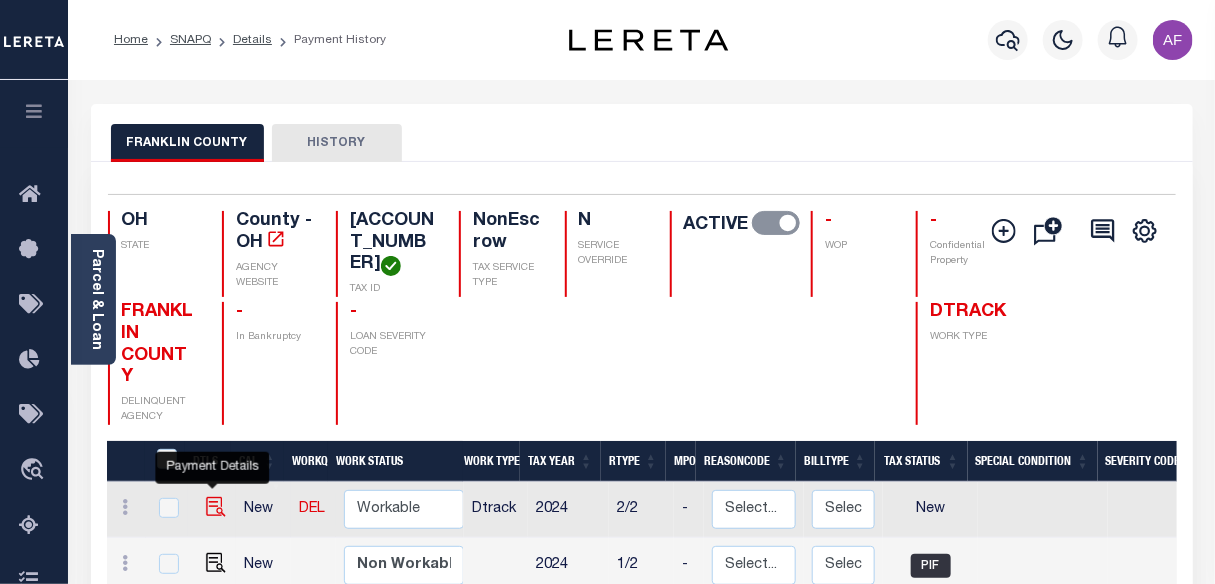 click at bounding box center [216, 507] 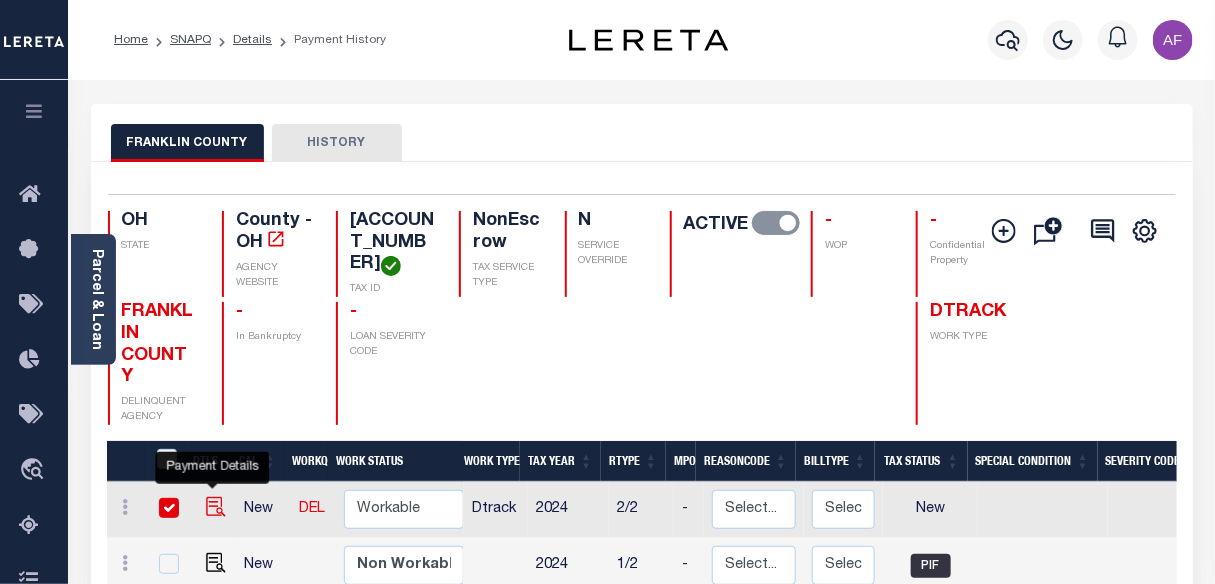 checkbox on "true" 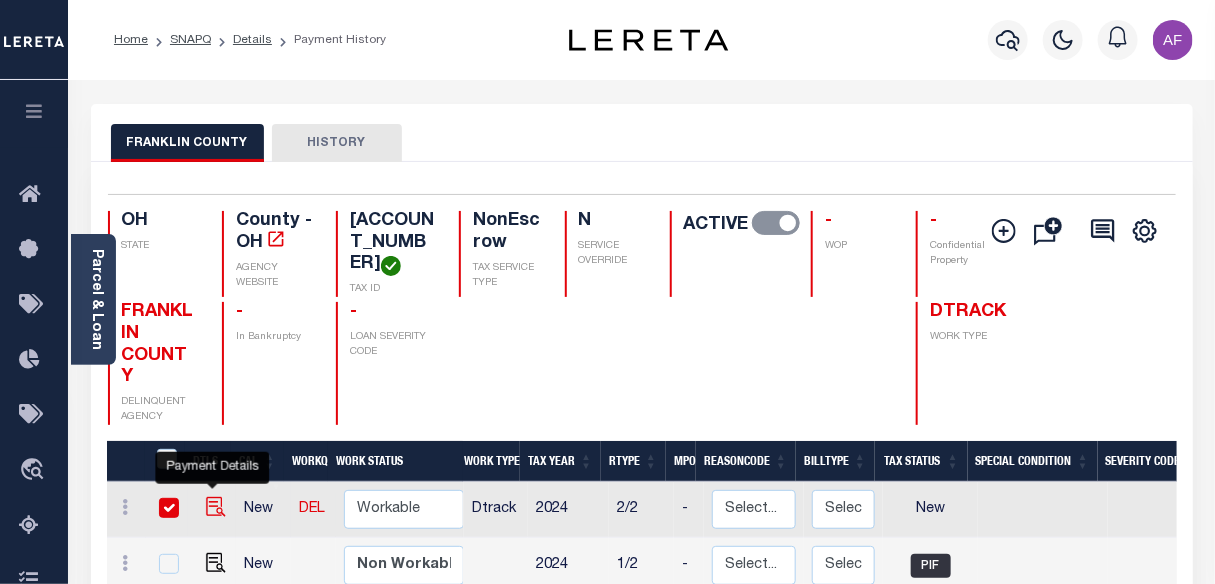 checkbox on "true" 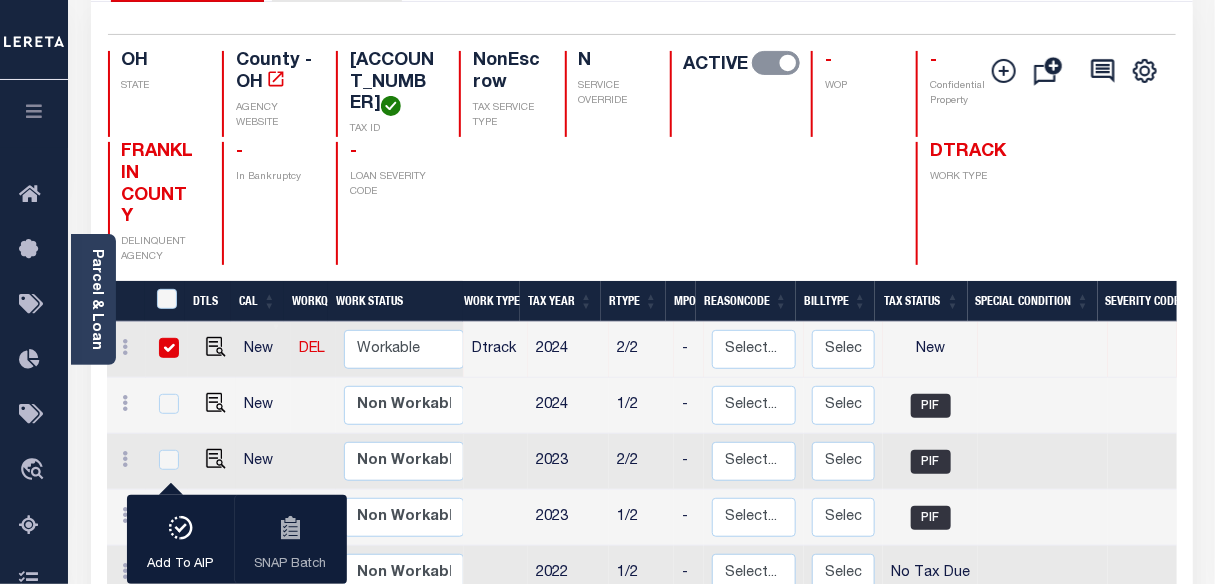 scroll, scrollTop: 363, scrollLeft: 0, axis: vertical 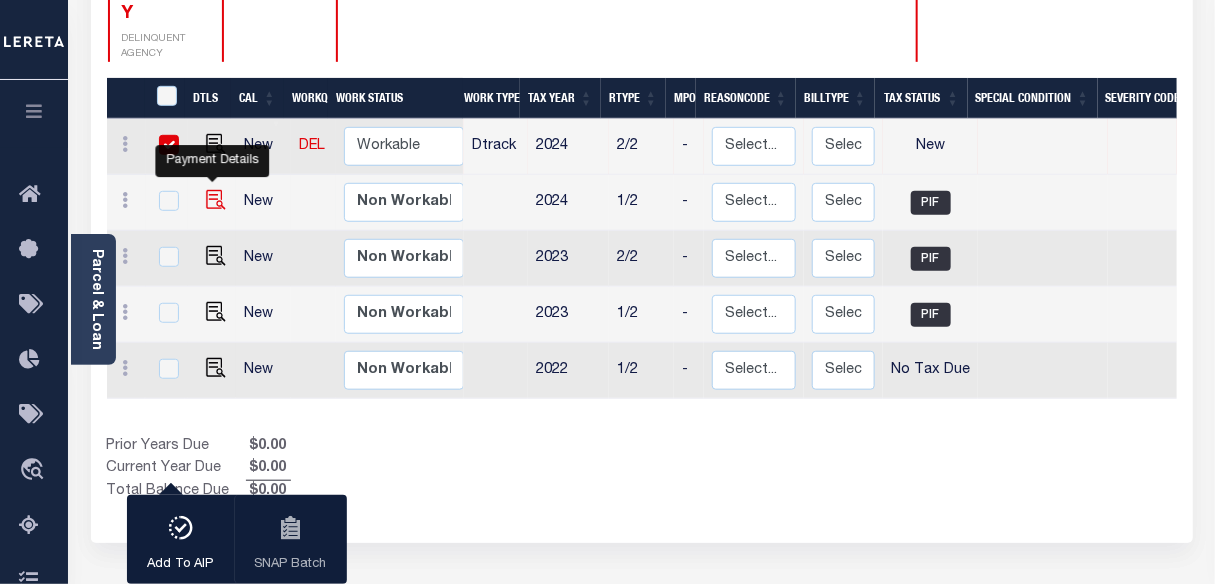 click at bounding box center (216, 200) 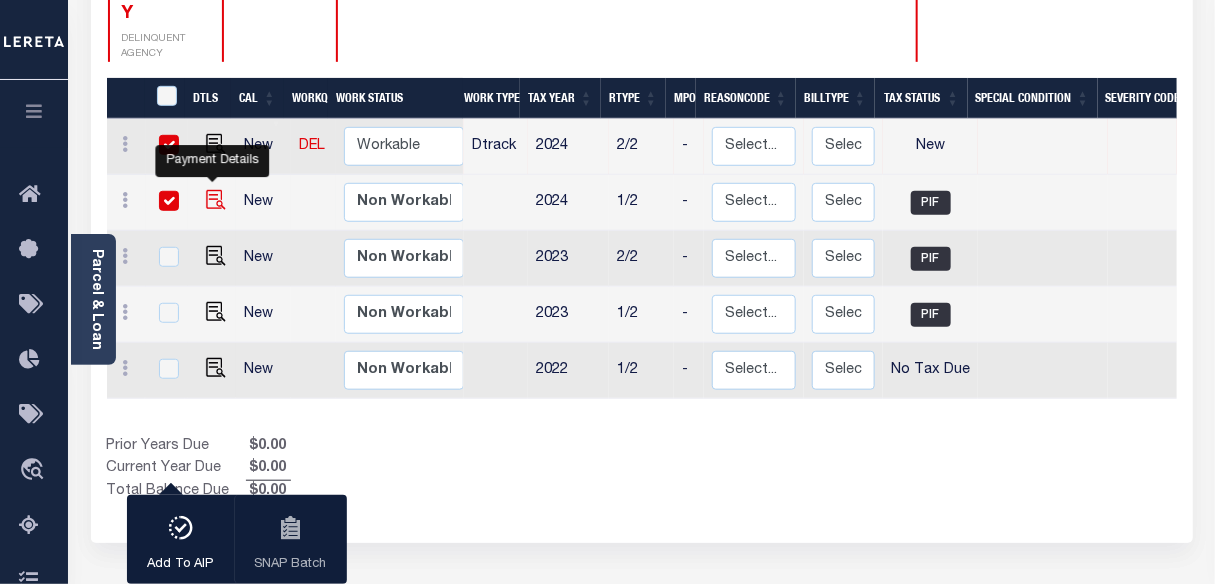 checkbox on "true" 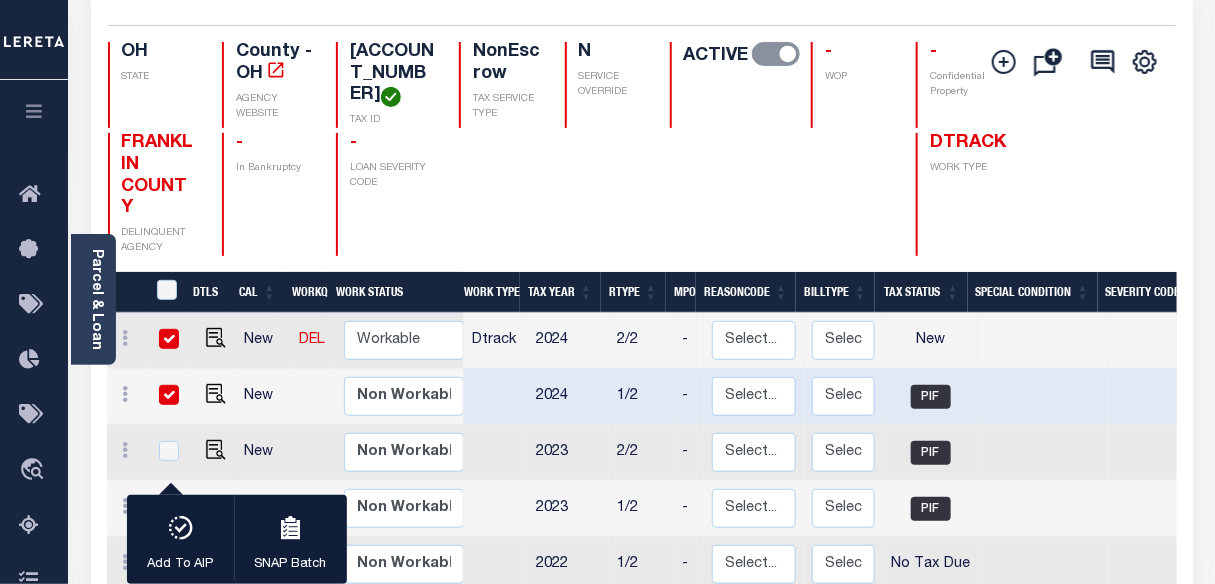 scroll, scrollTop: 90, scrollLeft: 0, axis: vertical 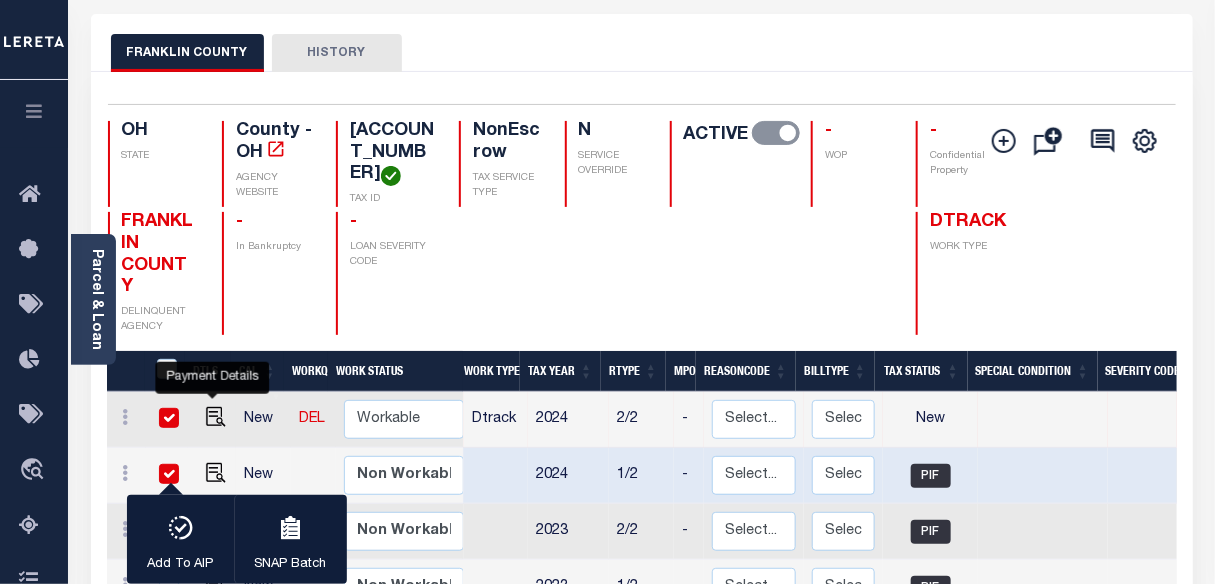 click at bounding box center (211, 419) 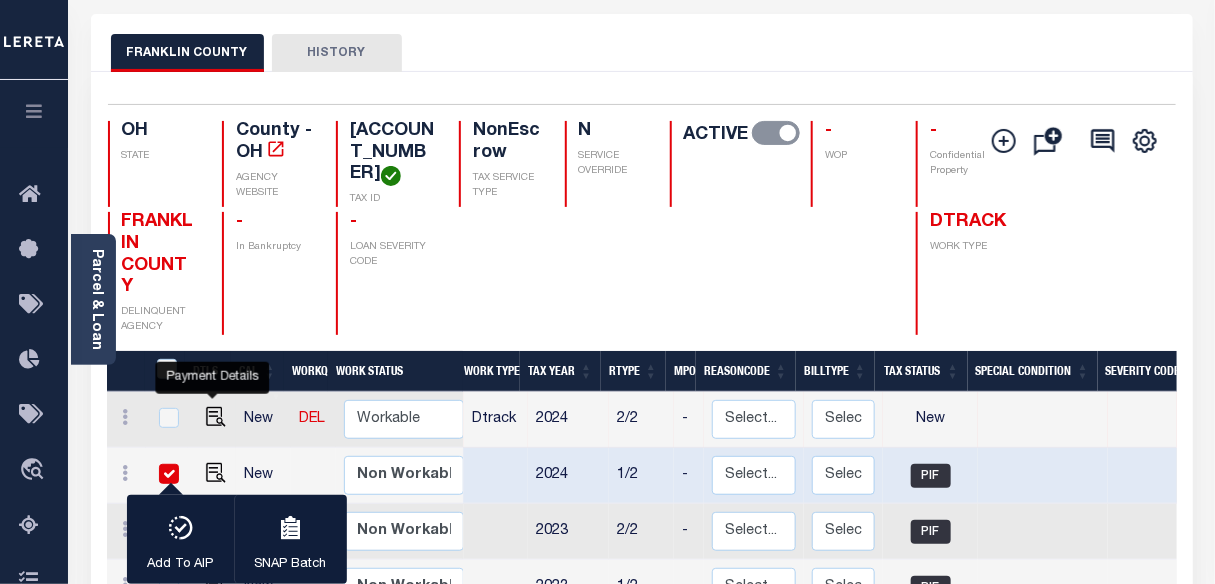 checkbox on "false" 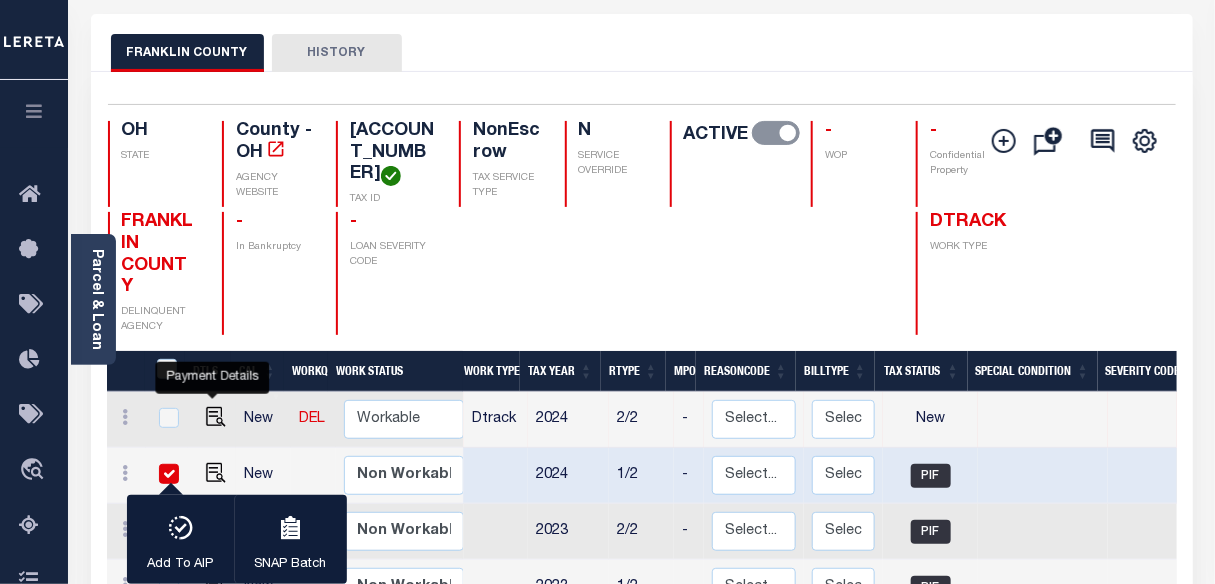 checkbox on "false" 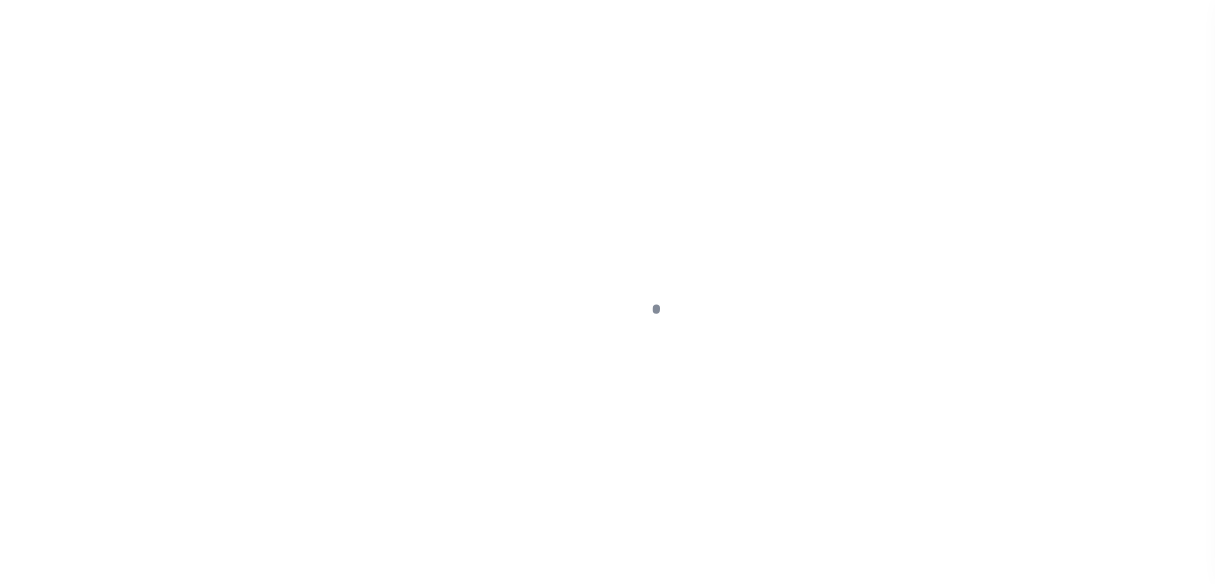 select on "NW2" 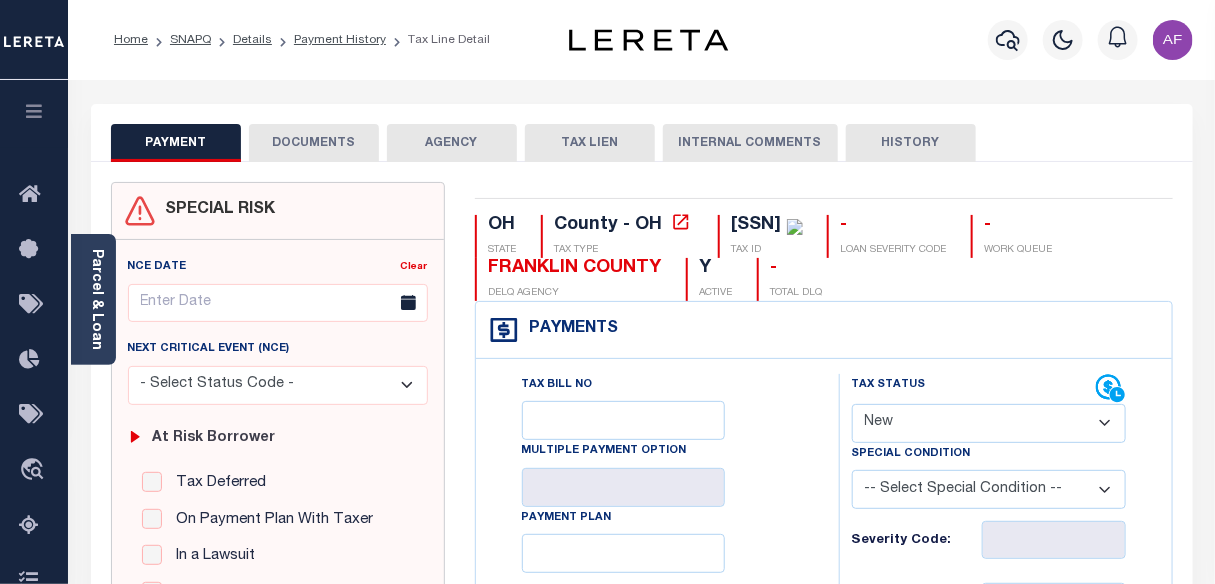 click on "AGENCY" at bounding box center [452, 143] 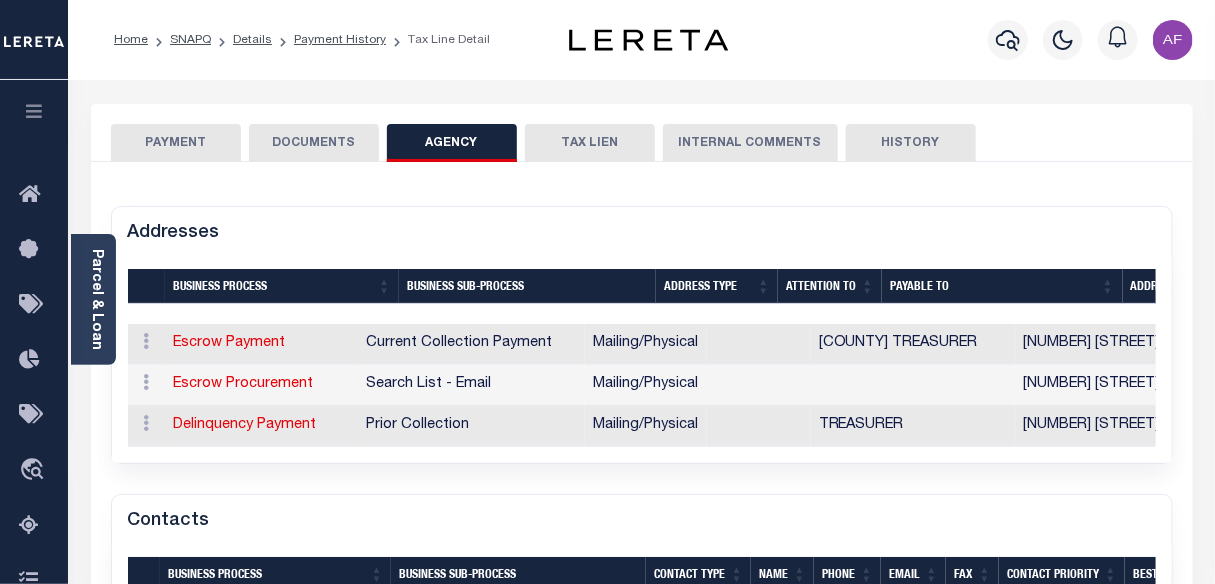 scroll, scrollTop: 0, scrollLeft: 180, axis: horizontal 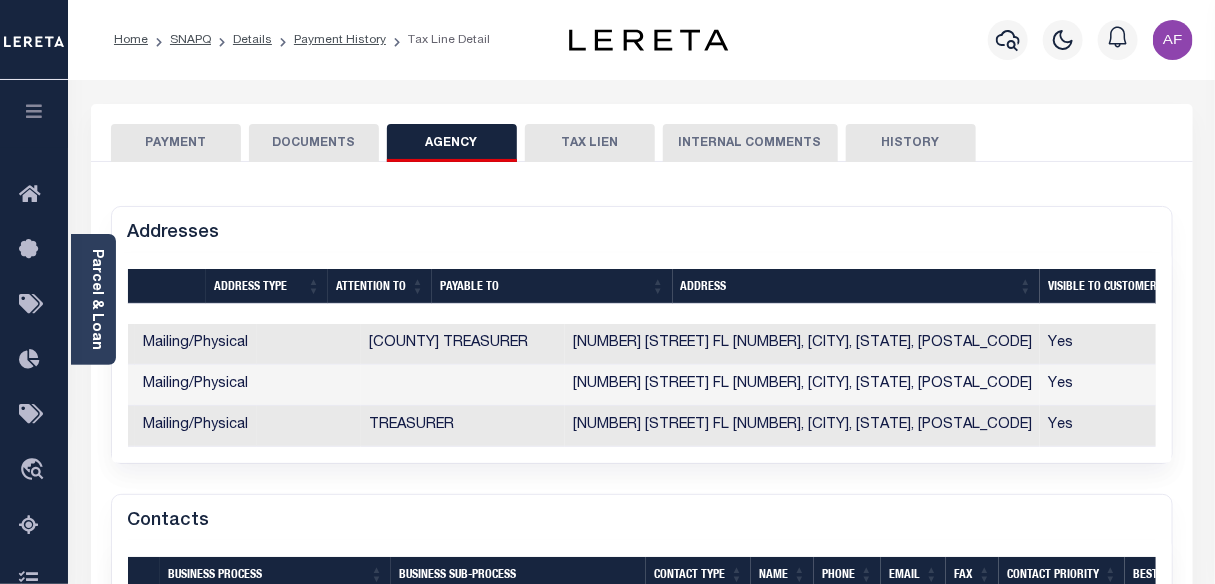 click on "PAYMENT" at bounding box center [176, 143] 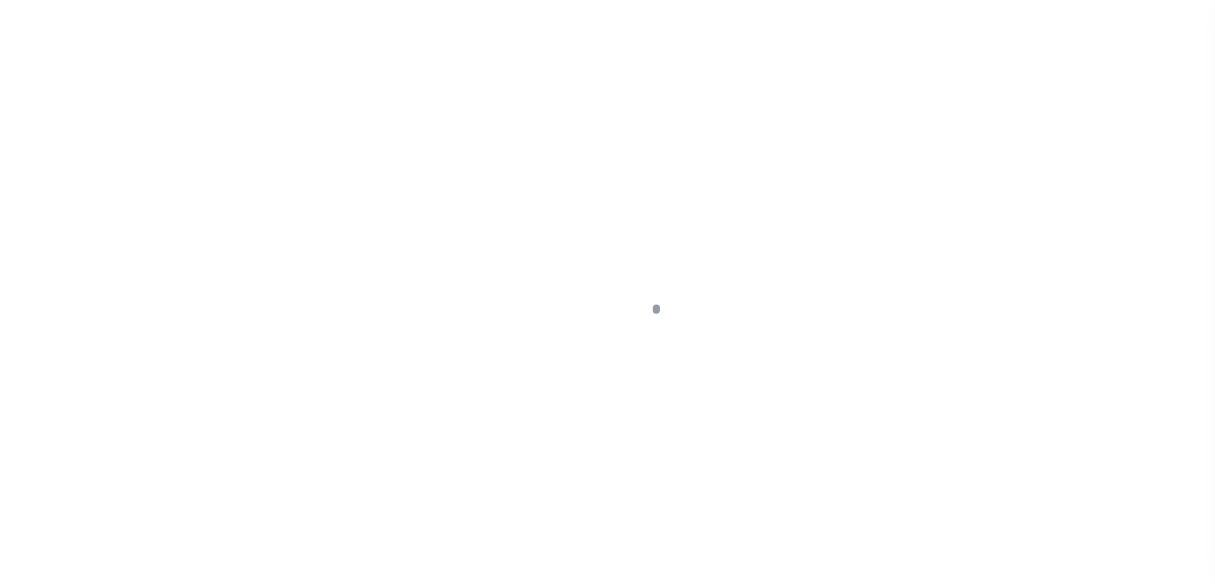 select on "PIF" 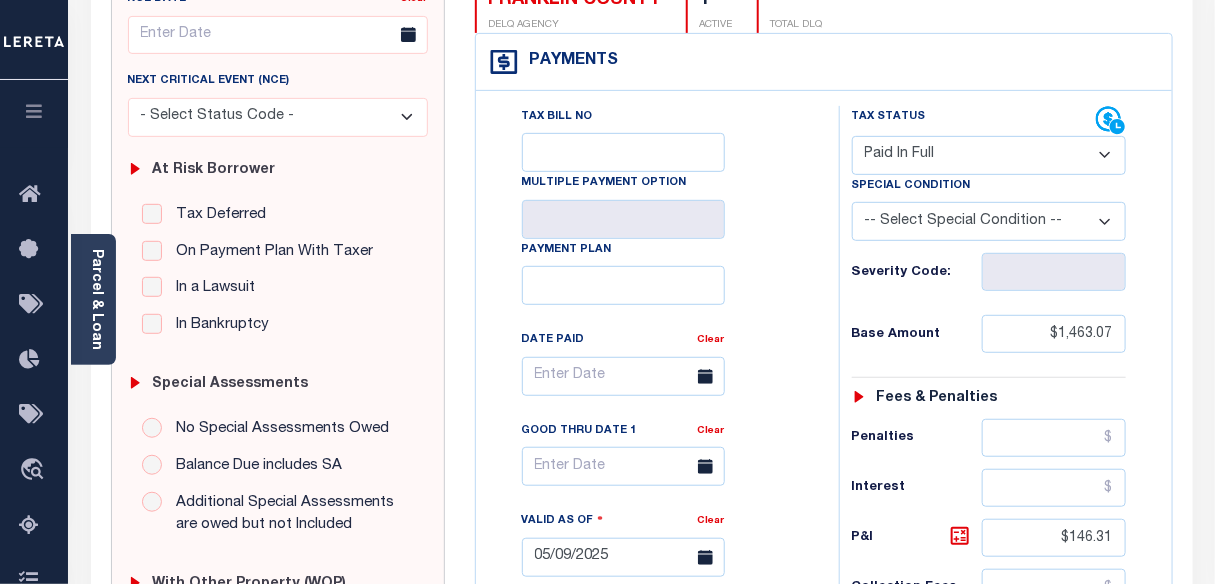 scroll, scrollTop: 272, scrollLeft: 0, axis: vertical 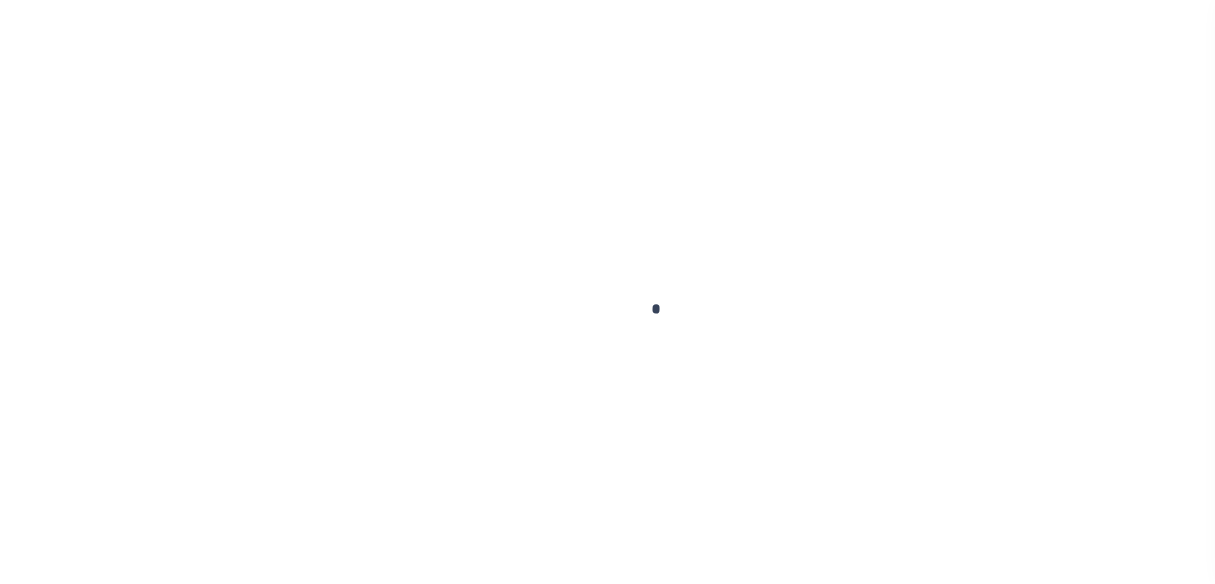 checkbox on "false" 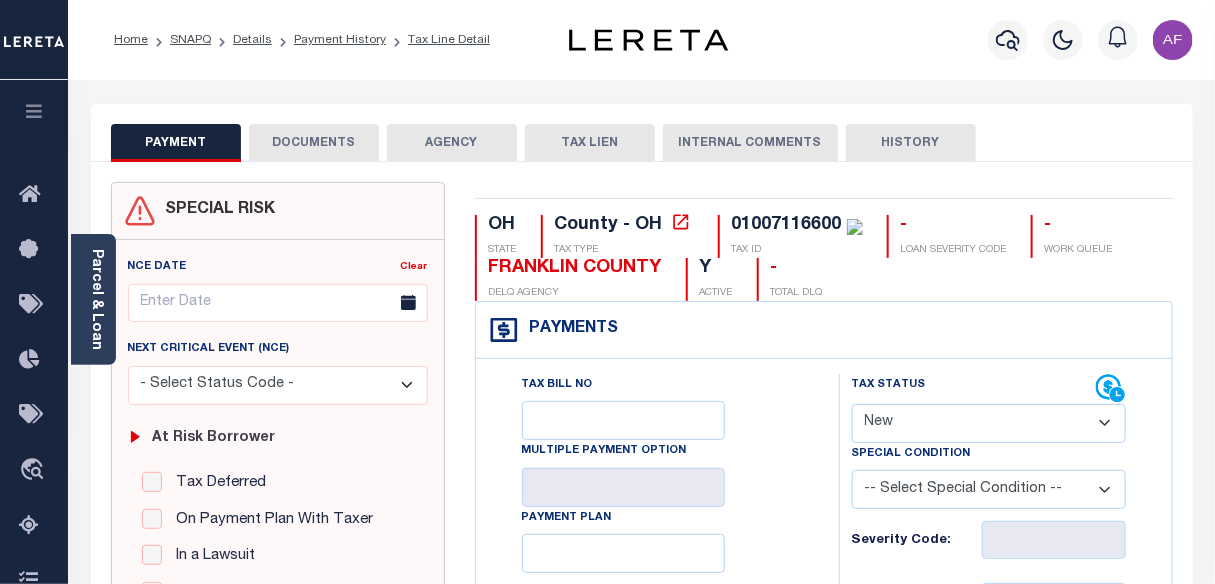click on "- Select Status Code -
Open
Due/Unpaid
Paid
Incomplete
No Tax Due
Internal Refund Processed
New" at bounding box center [989, 423] 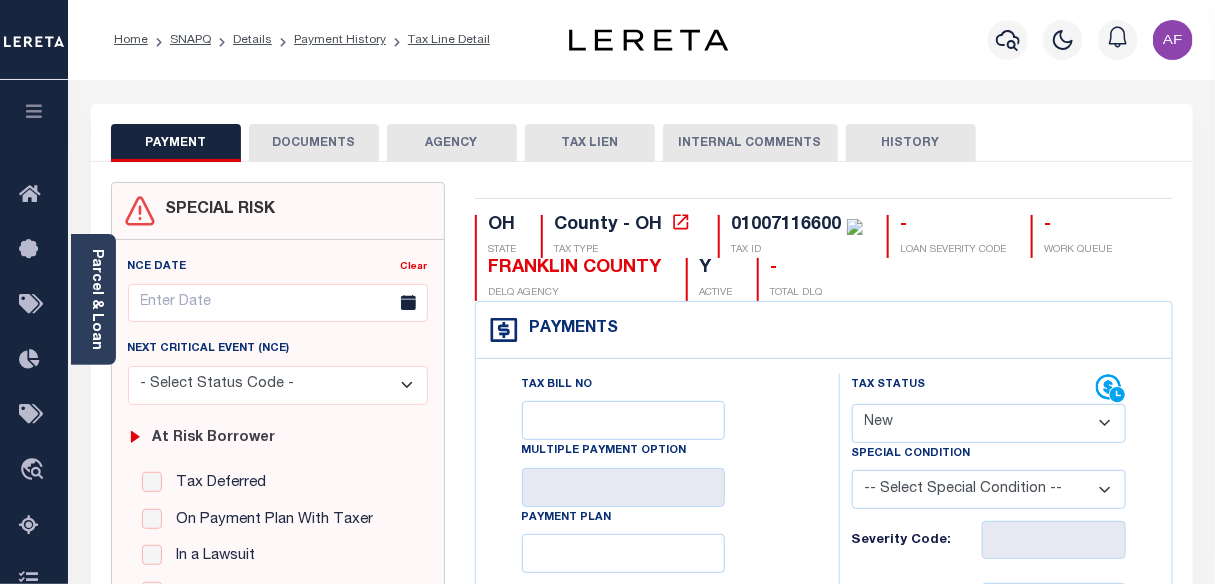 select on "DUE" 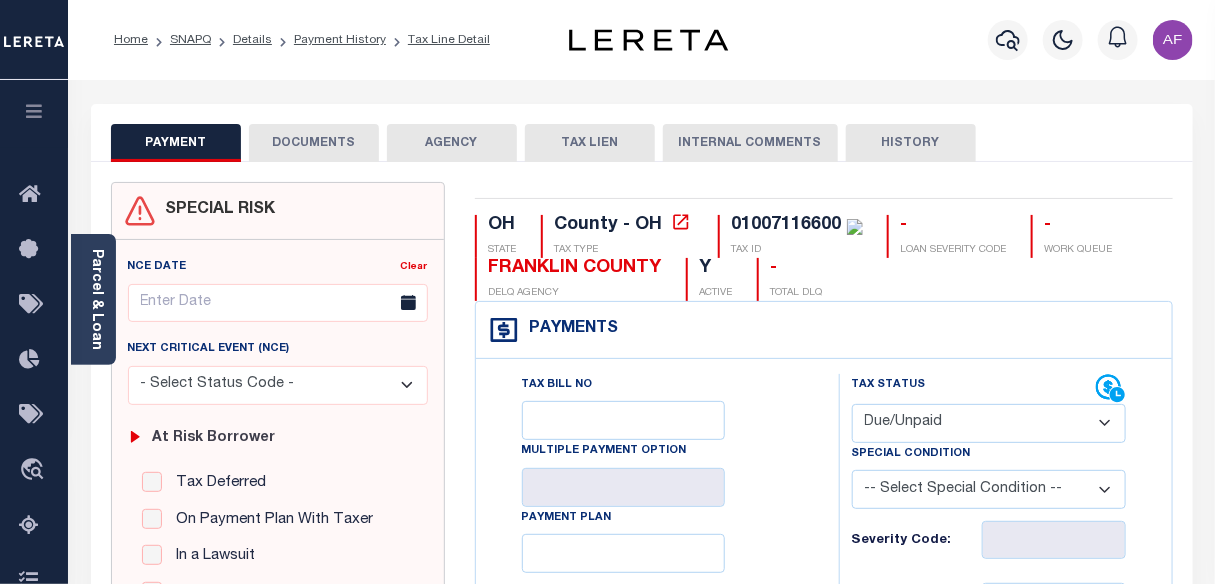 click on "- Select Status Code -
Open
Due/Unpaid
Paid
Incomplete
No Tax Due
Internal Refund Processed
New" at bounding box center (989, 423) 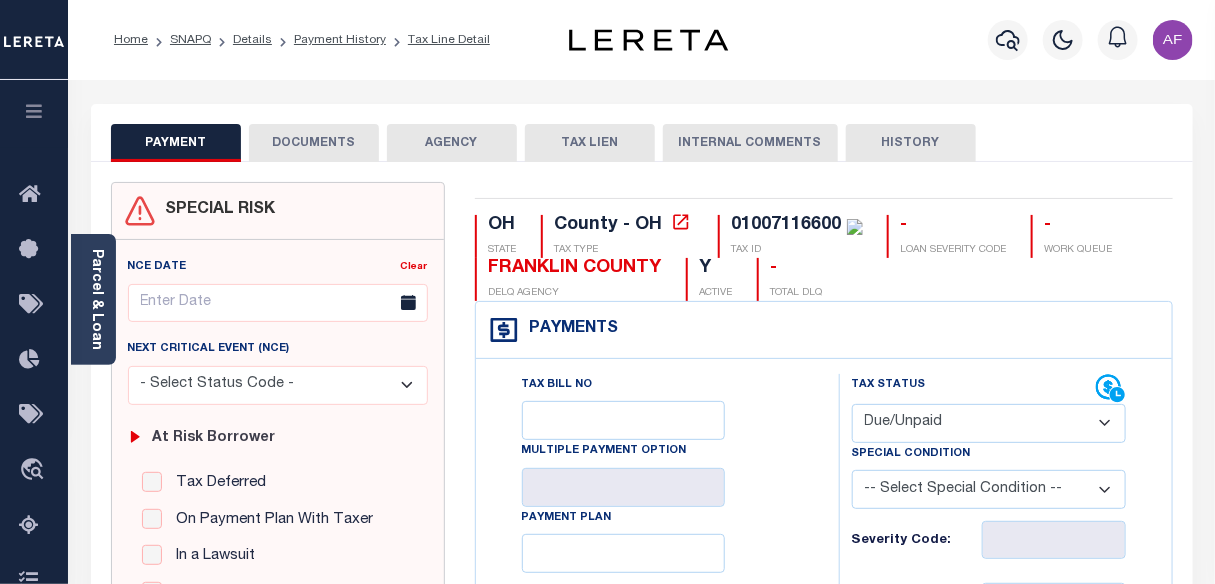 type on "08/05/2025" 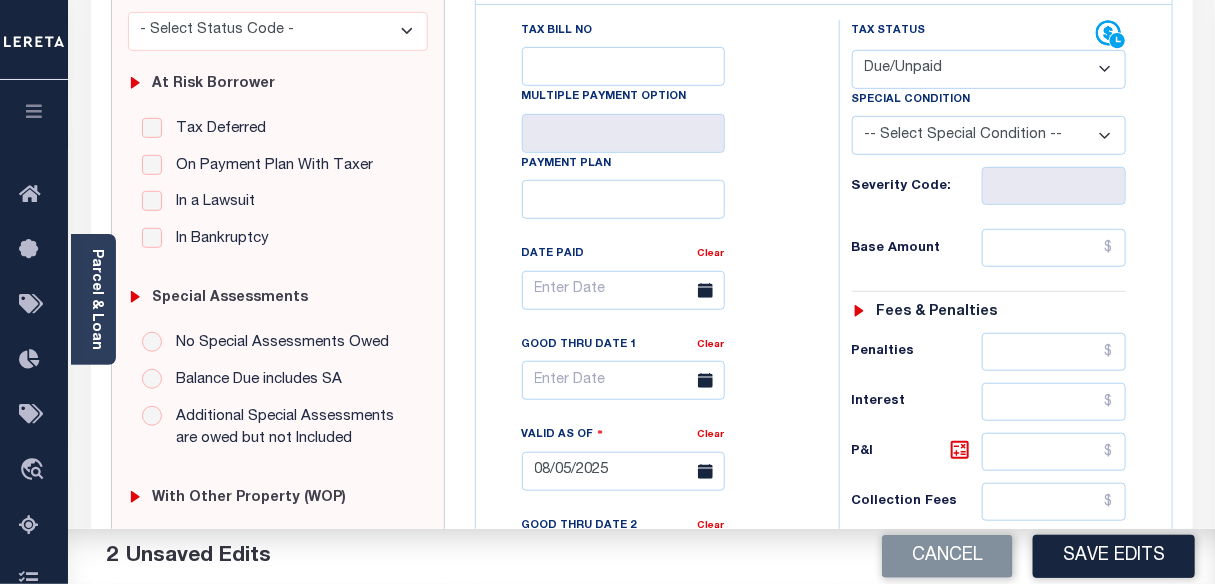 scroll, scrollTop: 363, scrollLeft: 0, axis: vertical 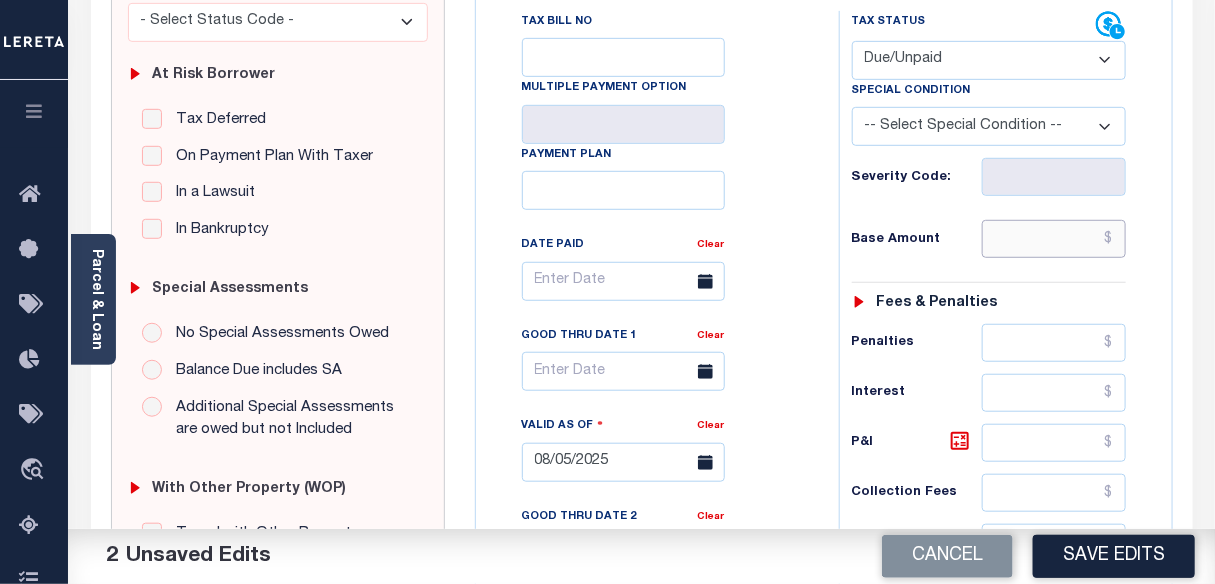 click at bounding box center [1054, 239] 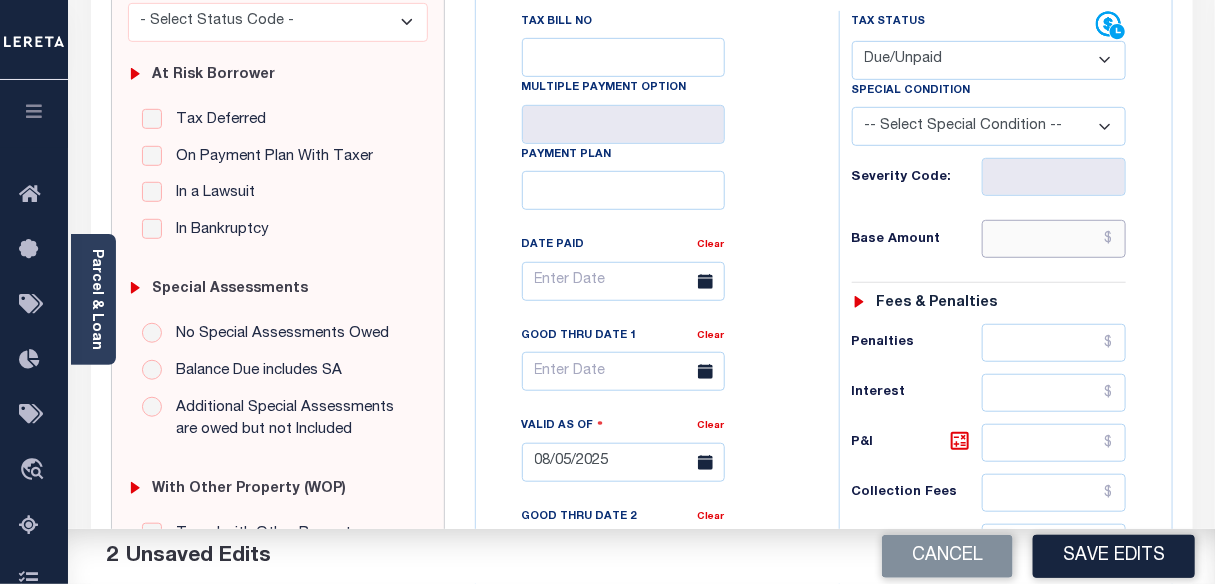 click at bounding box center (1054, 239) 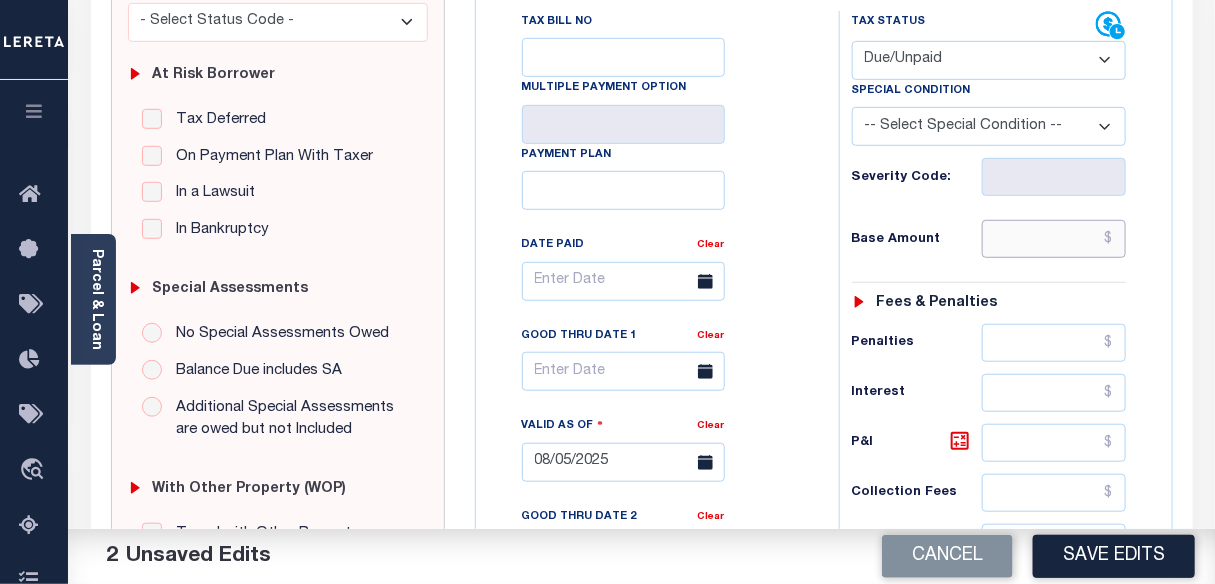 click at bounding box center [1054, 239] 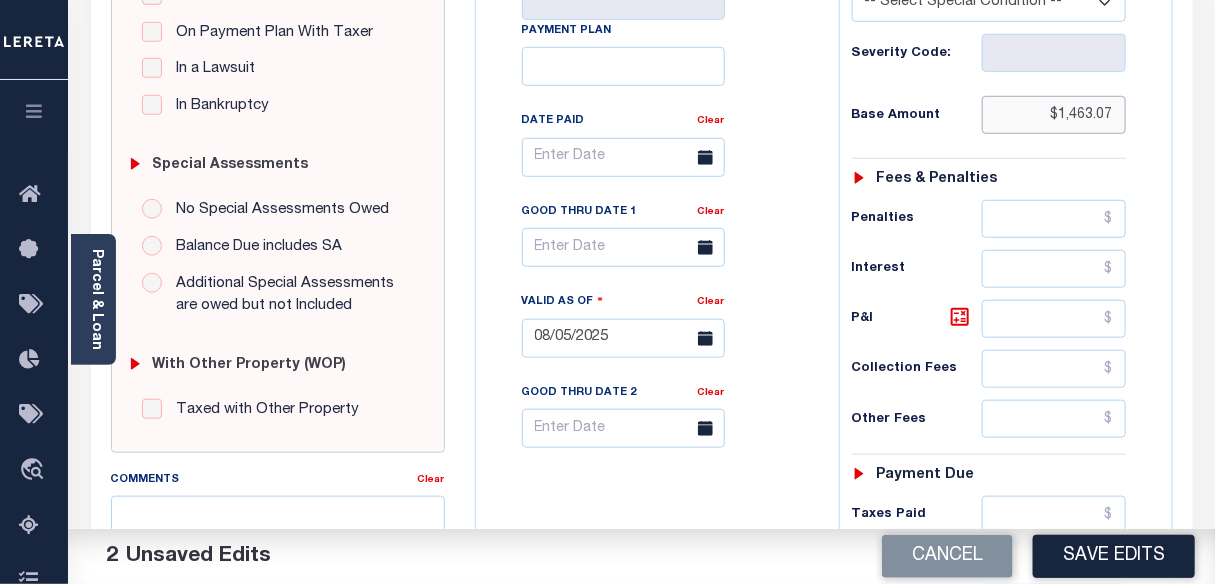 scroll, scrollTop: 545, scrollLeft: 0, axis: vertical 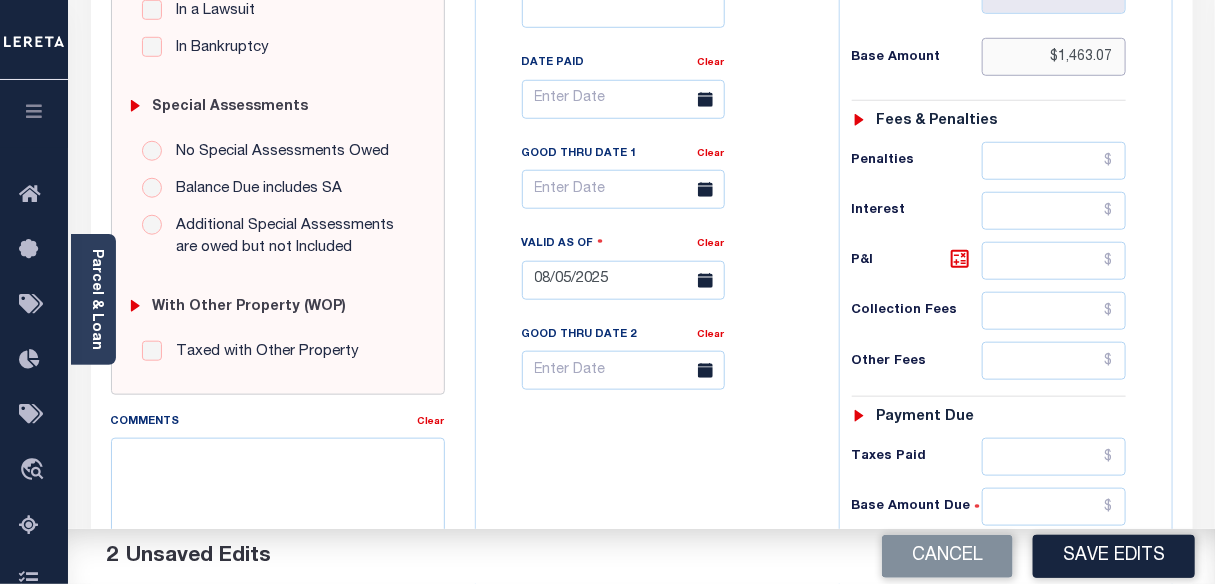 type on "$1,463.07" 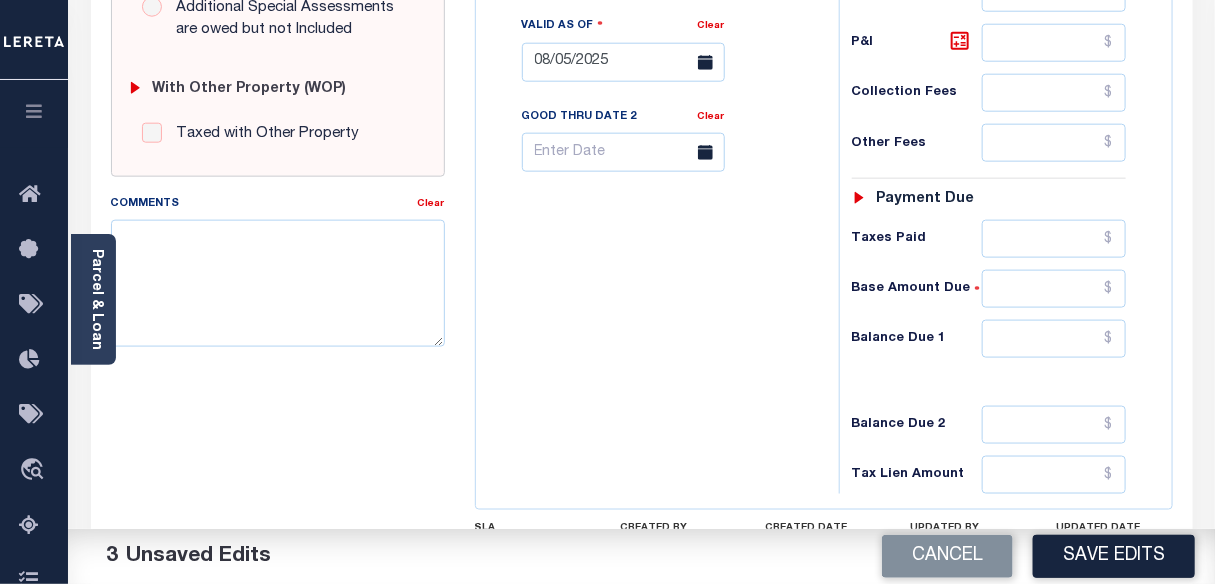 scroll, scrollTop: 909, scrollLeft: 0, axis: vertical 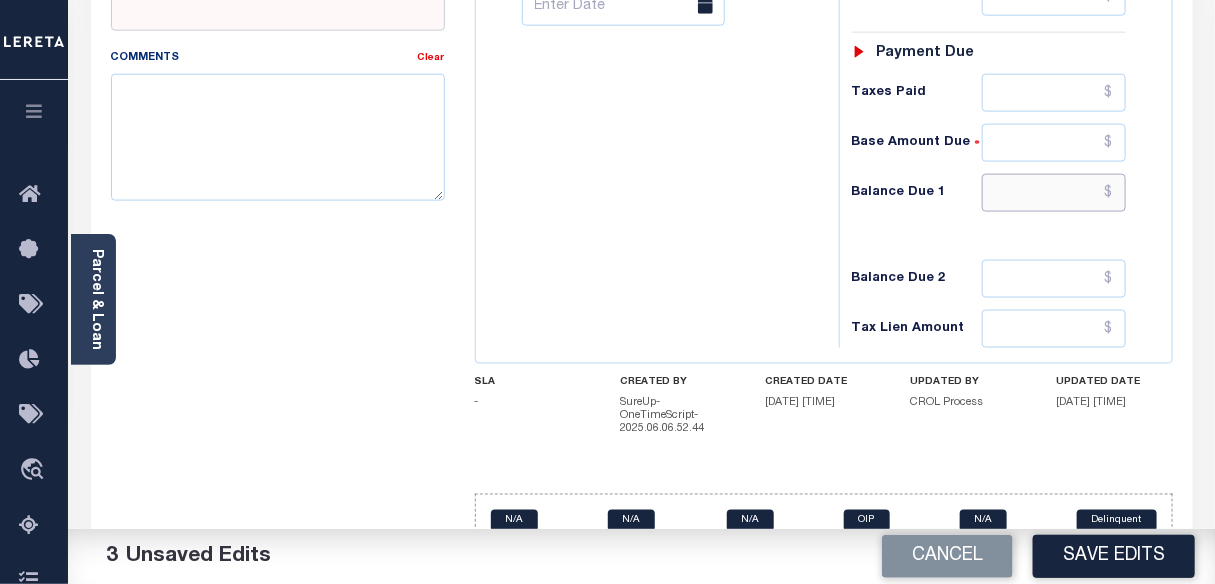 click at bounding box center (1054, 193) 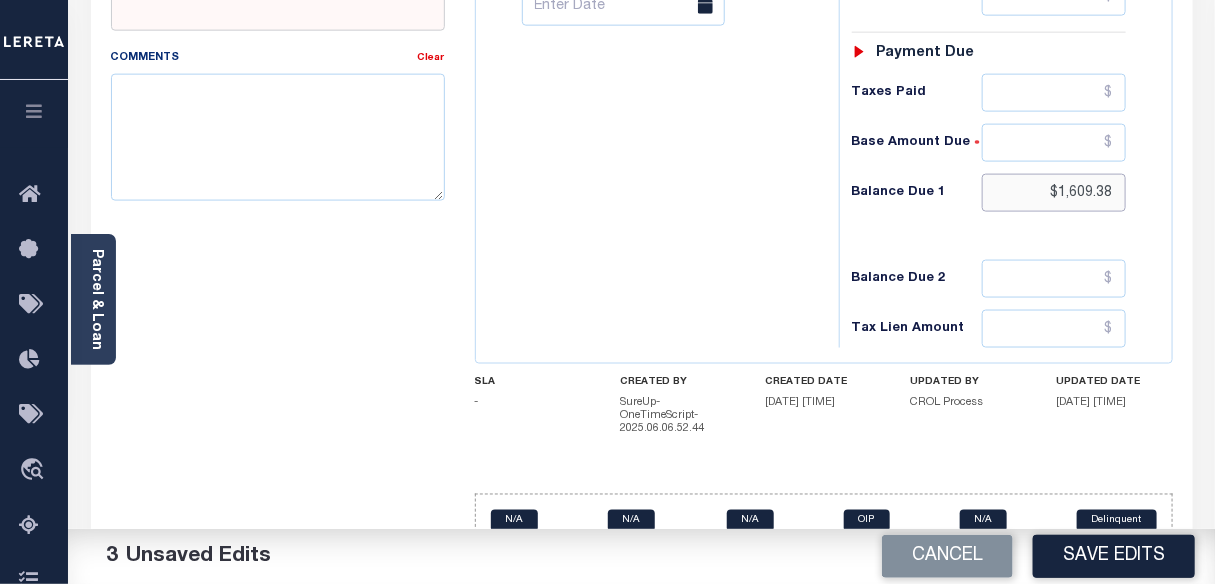 type on "$1,609.38" 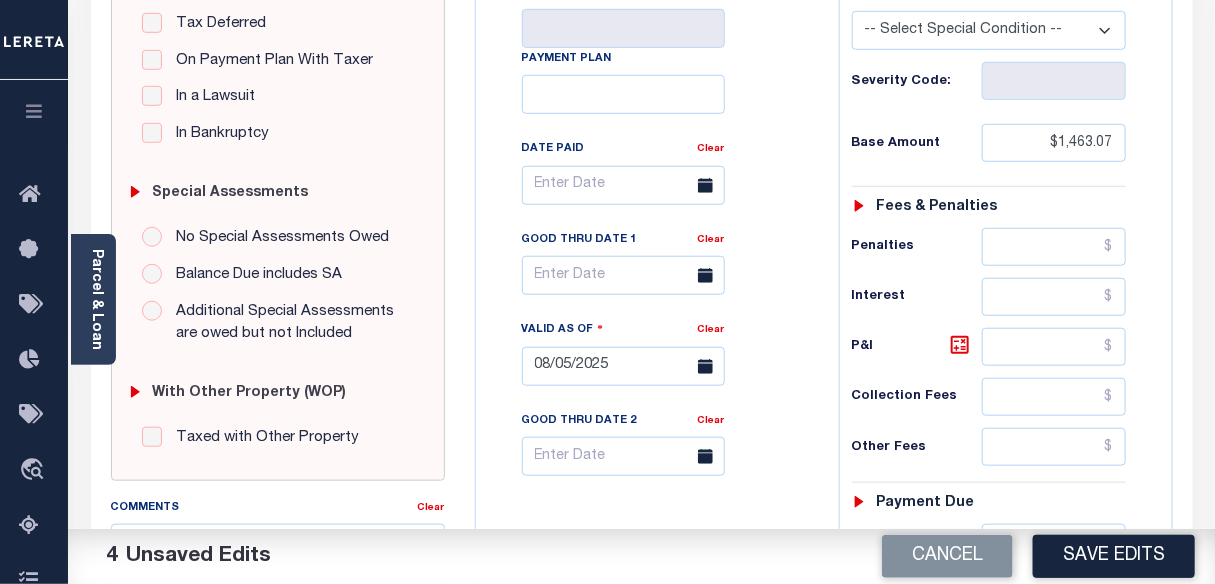 scroll, scrollTop: 454, scrollLeft: 0, axis: vertical 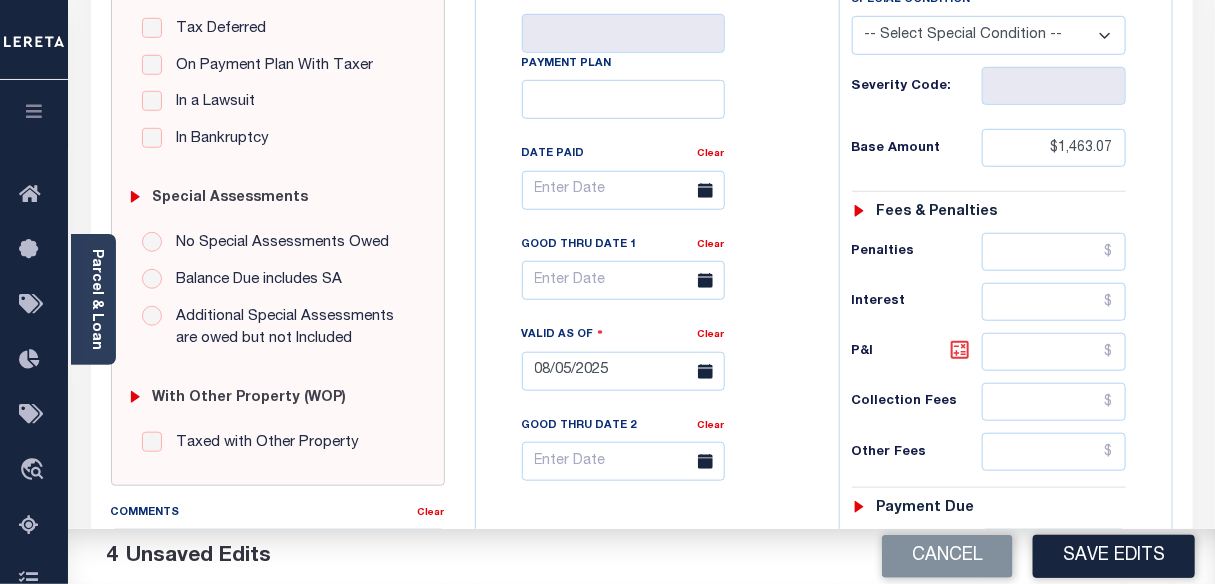 click 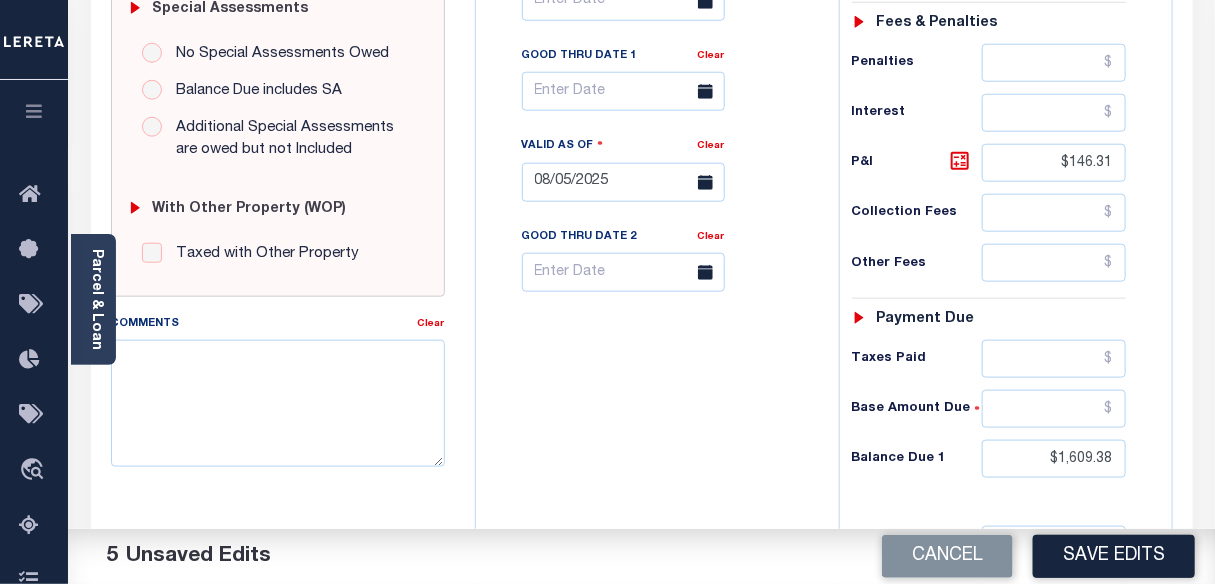 scroll, scrollTop: 727, scrollLeft: 0, axis: vertical 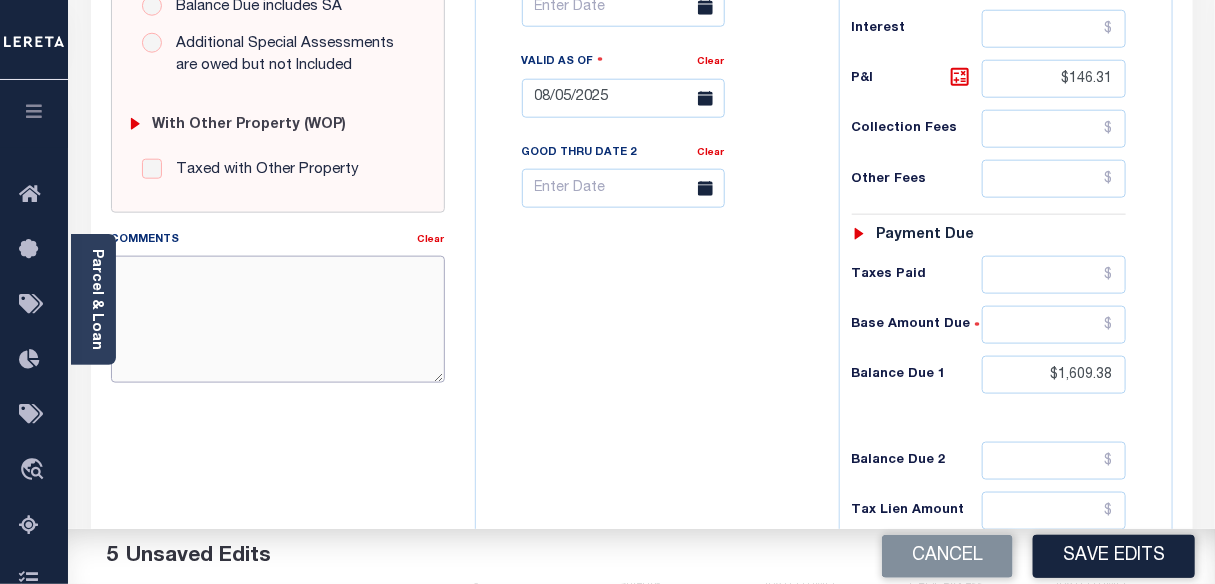 click on "Comments" at bounding box center (278, 319) 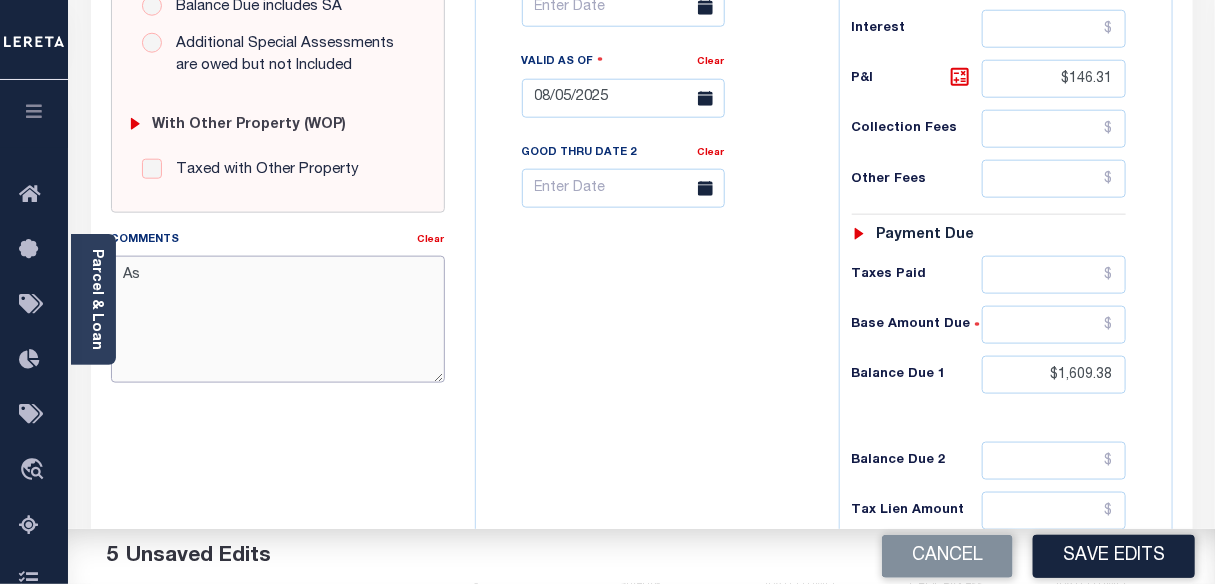 type on "A" 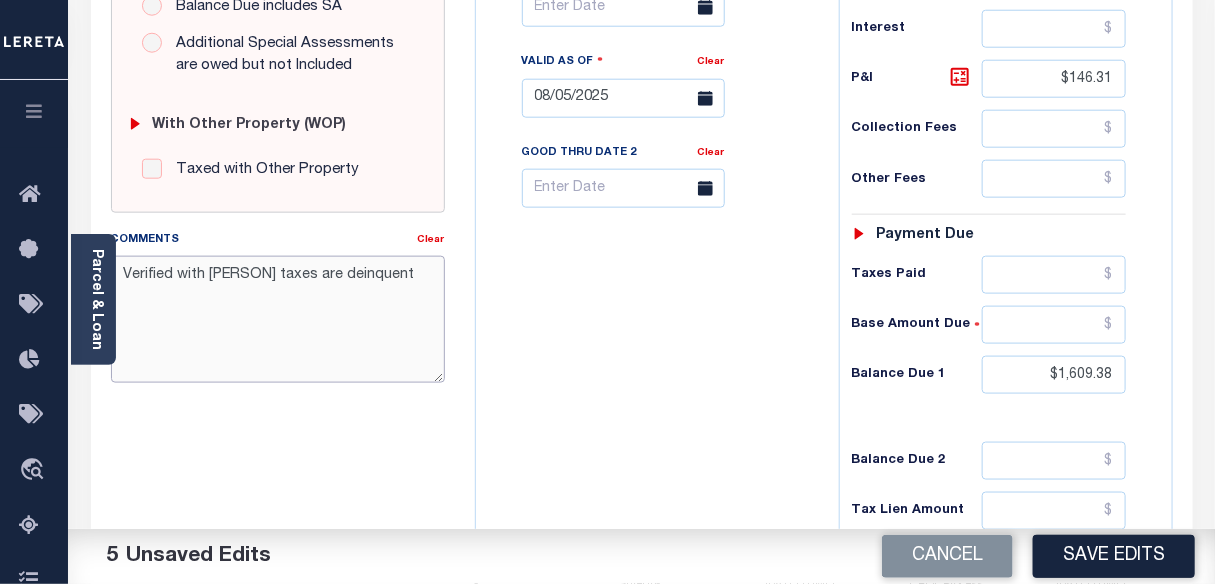 type on "Verified with Rebeca taxes are deinquent" 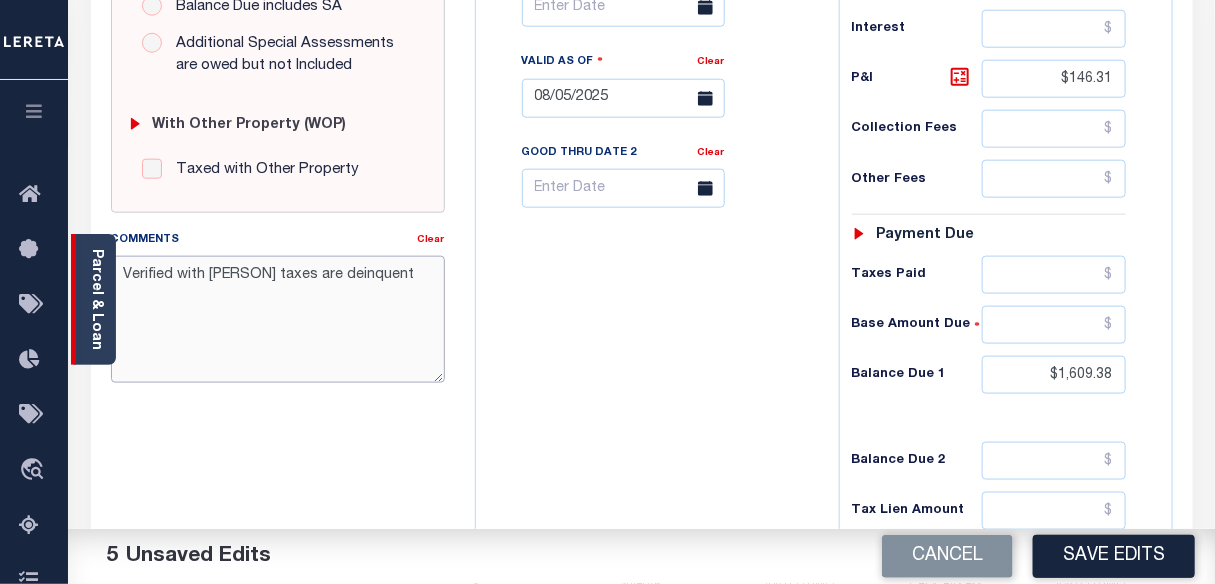 drag, startPoint x: 395, startPoint y: 278, endPoint x: 94, endPoint y: 277, distance: 301.00165 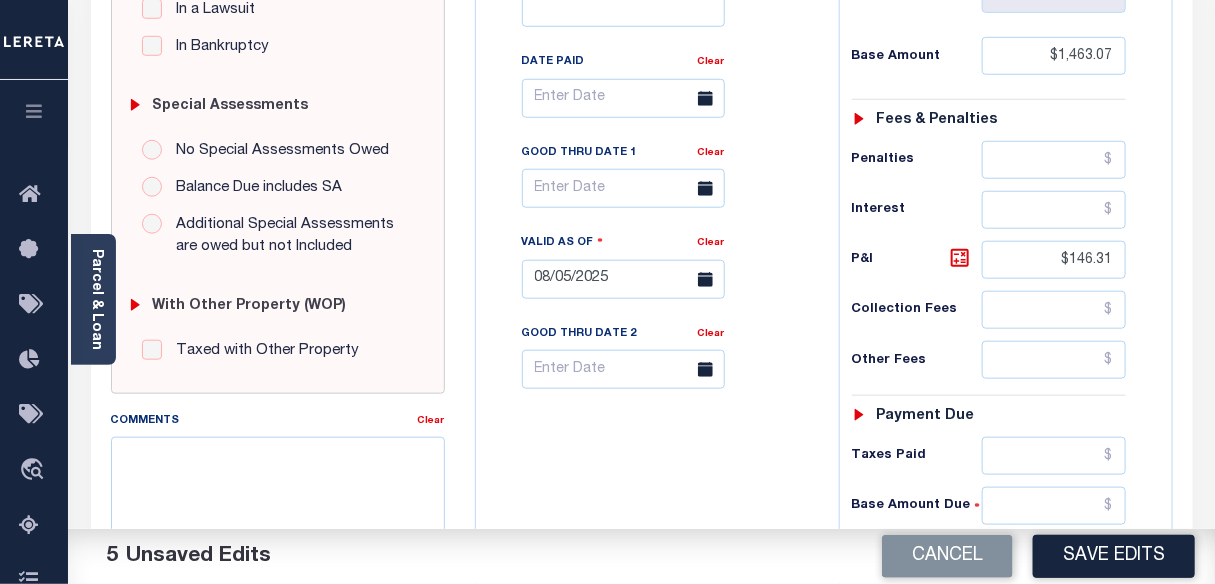 scroll, scrollTop: 545, scrollLeft: 0, axis: vertical 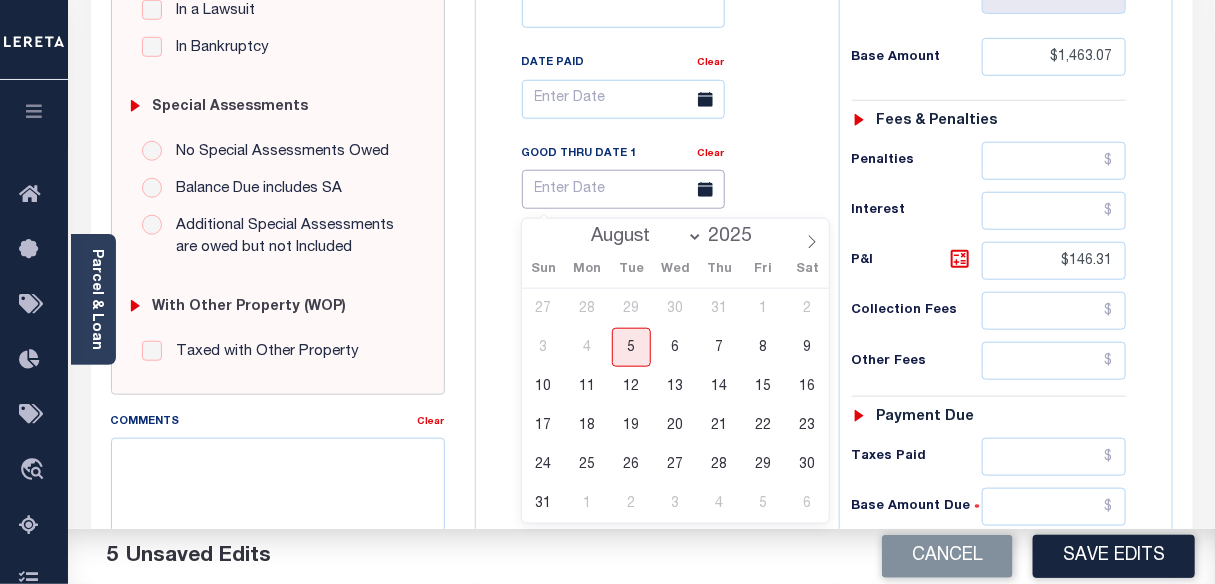 click at bounding box center [623, 189] 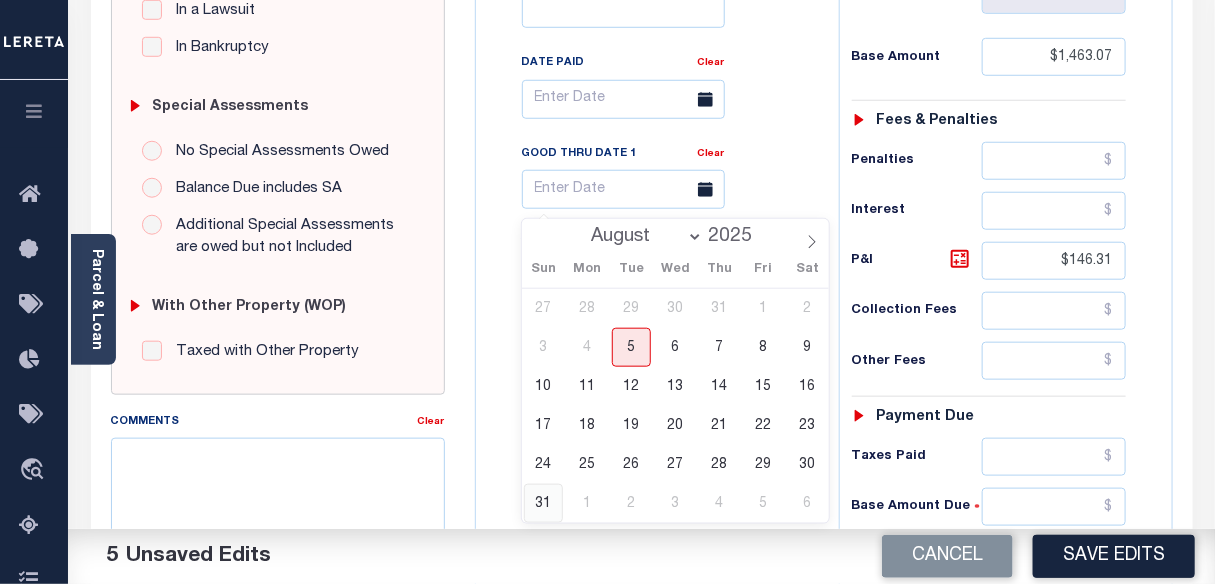 click on "31" at bounding box center [543, 503] 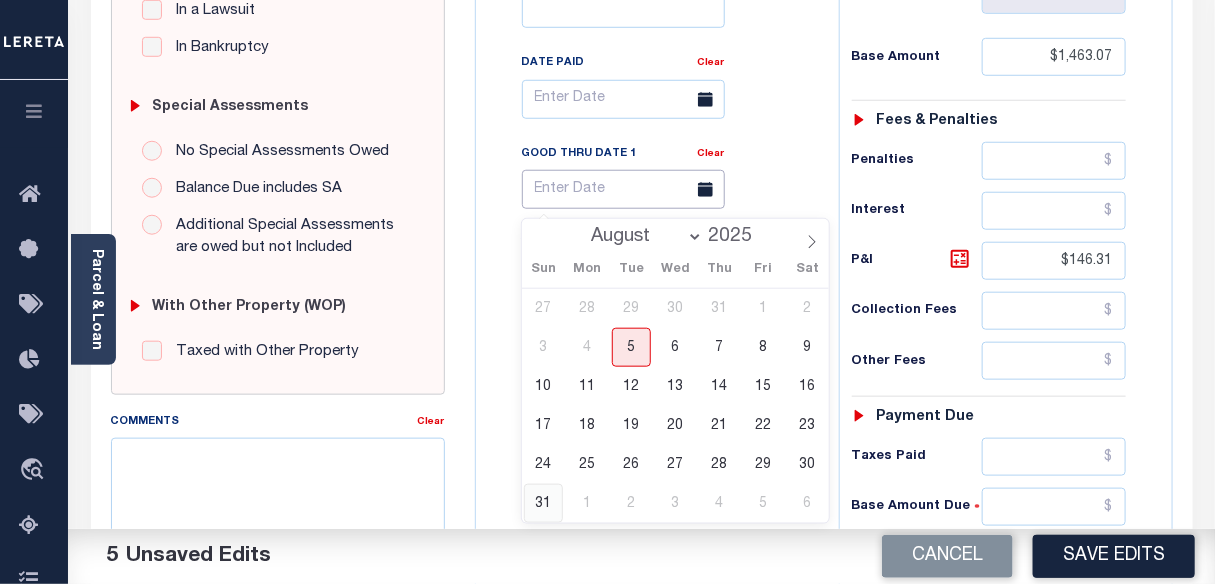 type on "08/31/2025" 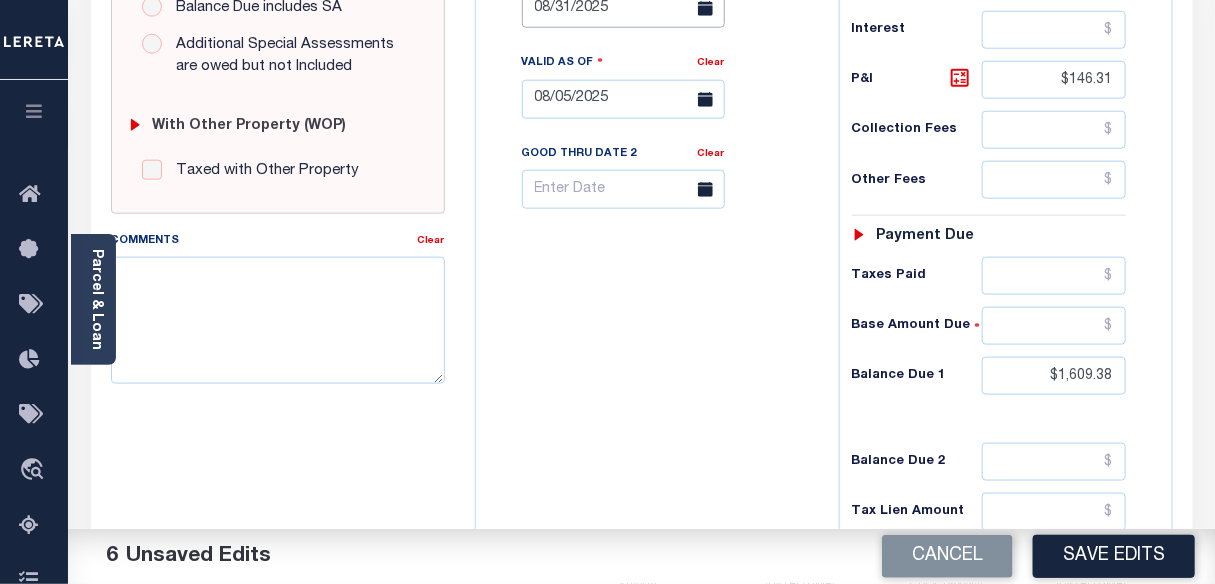 scroll, scrollTop: 727, scrollLeft: 0, axis: vertical 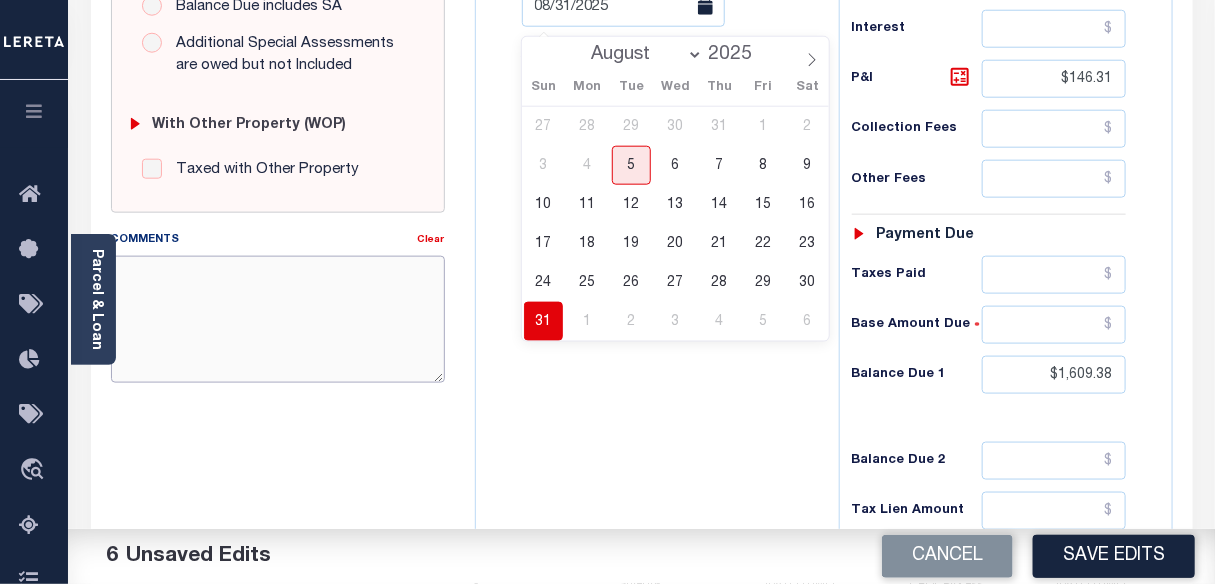 click on "Comments" at bounding box center (278, 319) 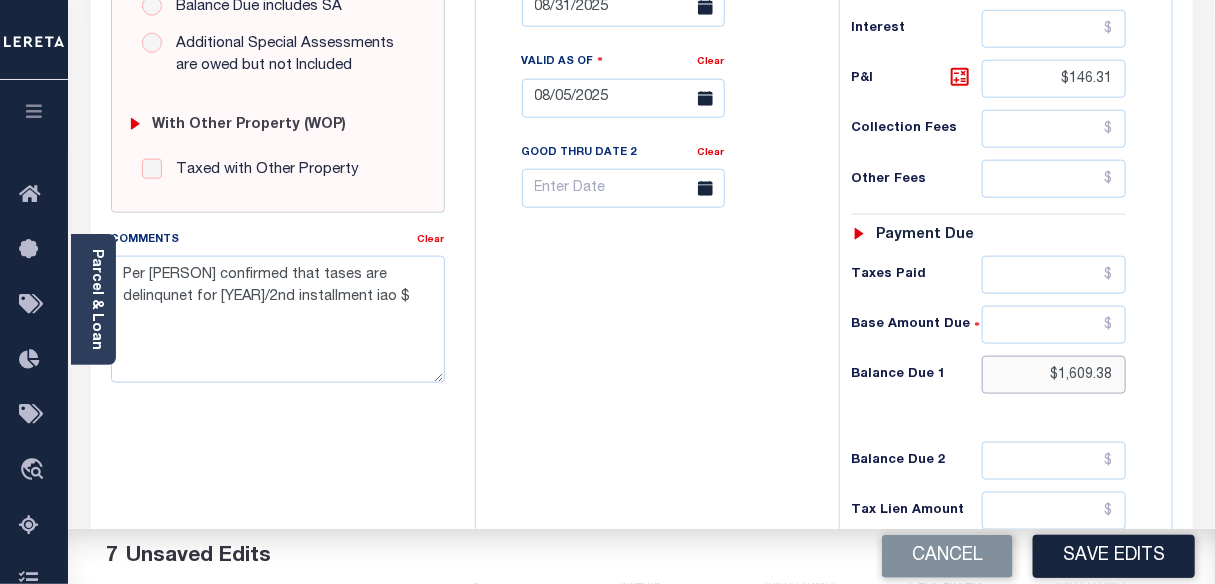 drag, startPoint x: 1060, startPoint y: 372, endPoint x: 1127, endPoint y: 374, distance: 67.02985 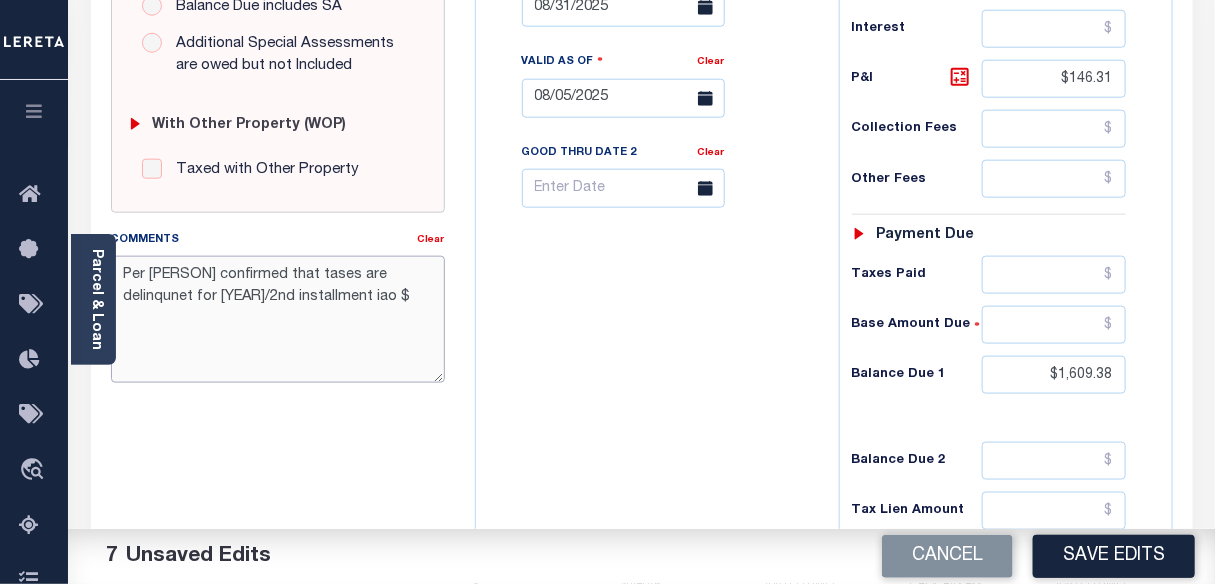 click on "Per Rebecca confirmed that tases are delinqunet for 2024/2nd installment iao $" at bounding box center (278, 319) 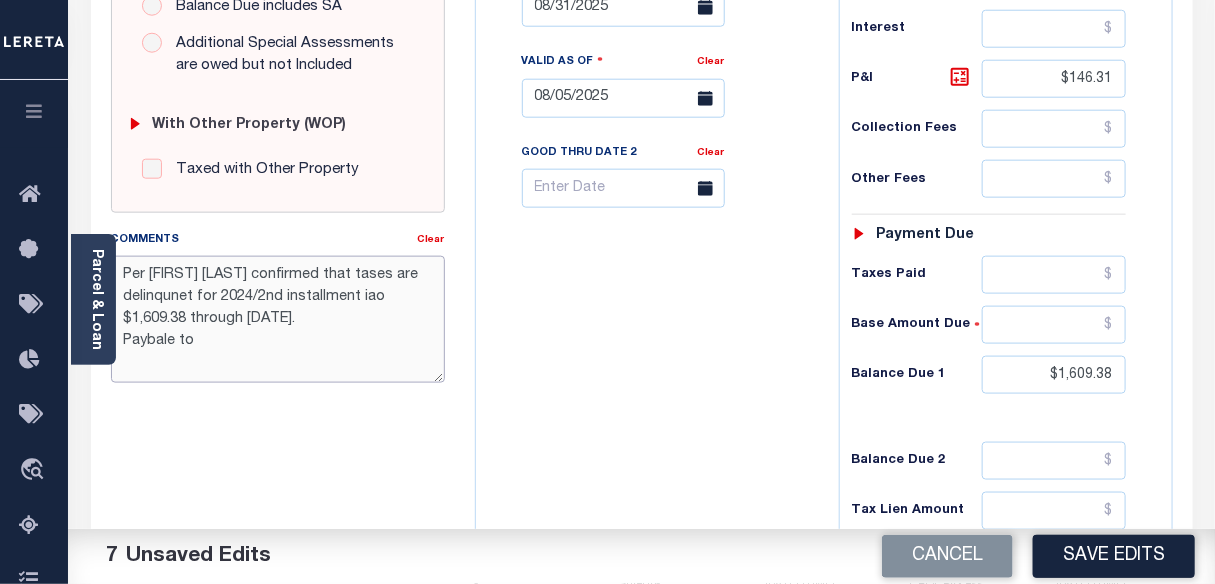 click on "Per Rebecca confirmed that tases are delinqunet for 2024/2nd installment iao $1,609.38 through 8/31/2025.
Paybale to" at bounding box center (278, 319) 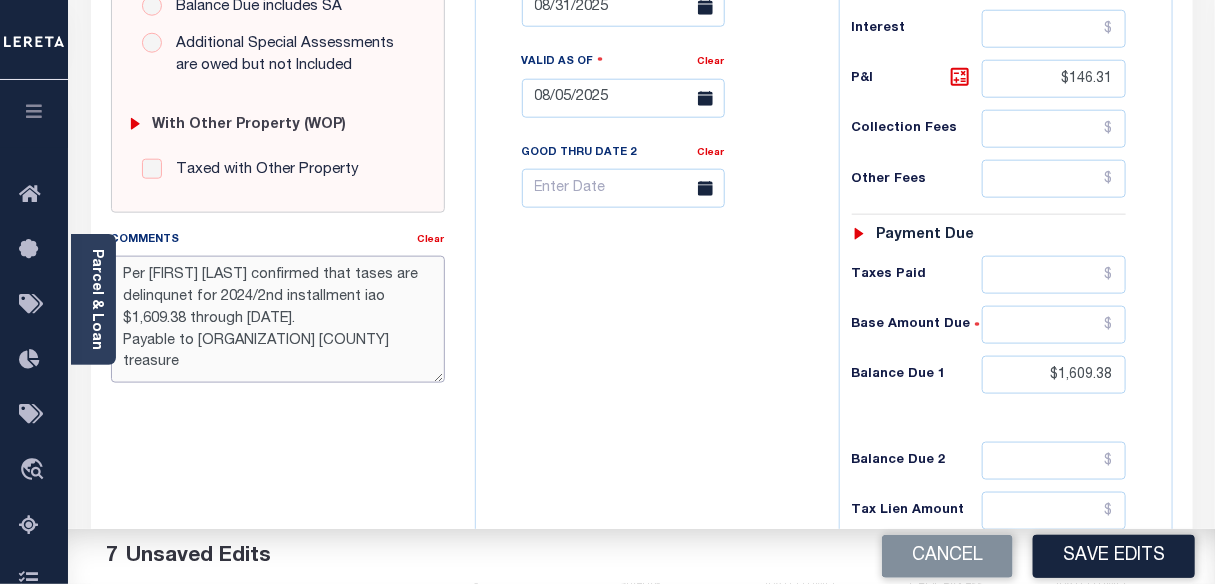 click on "Per Rebecca confirmed that tases are delinqunet for 2024/2nd installment iao $1,609.38 through 8/31/2025.
Payable to Franklin county treasure" at bounding box center (278, 319) 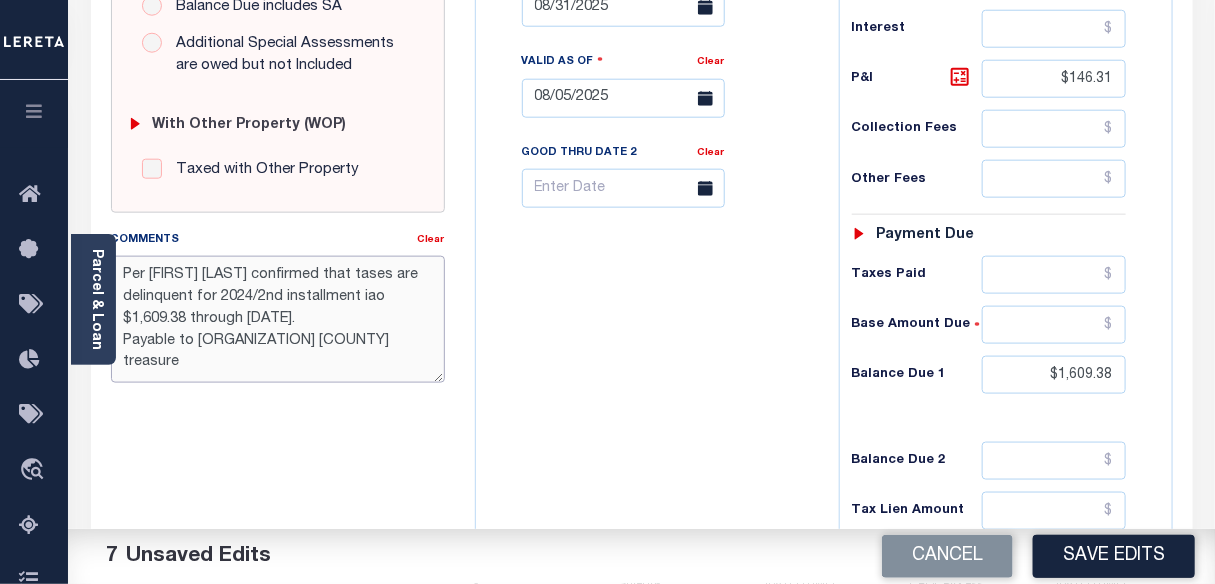 click on "Per Rebecca confirmed that tases are delinquent for 2024/2nd installment iao $1,609.38 through 8/31/2025.
Payable to Franklin county treasure" at bounding box center (278, 319) 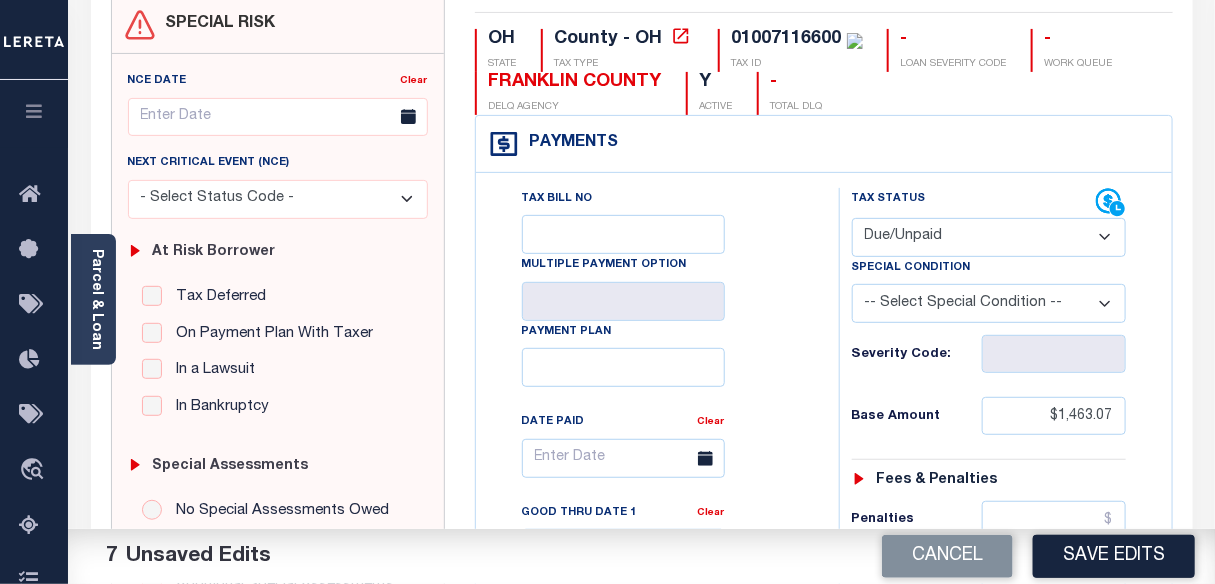scroll, scrollTop: 181, scrollLeft: 0, axis: vertical 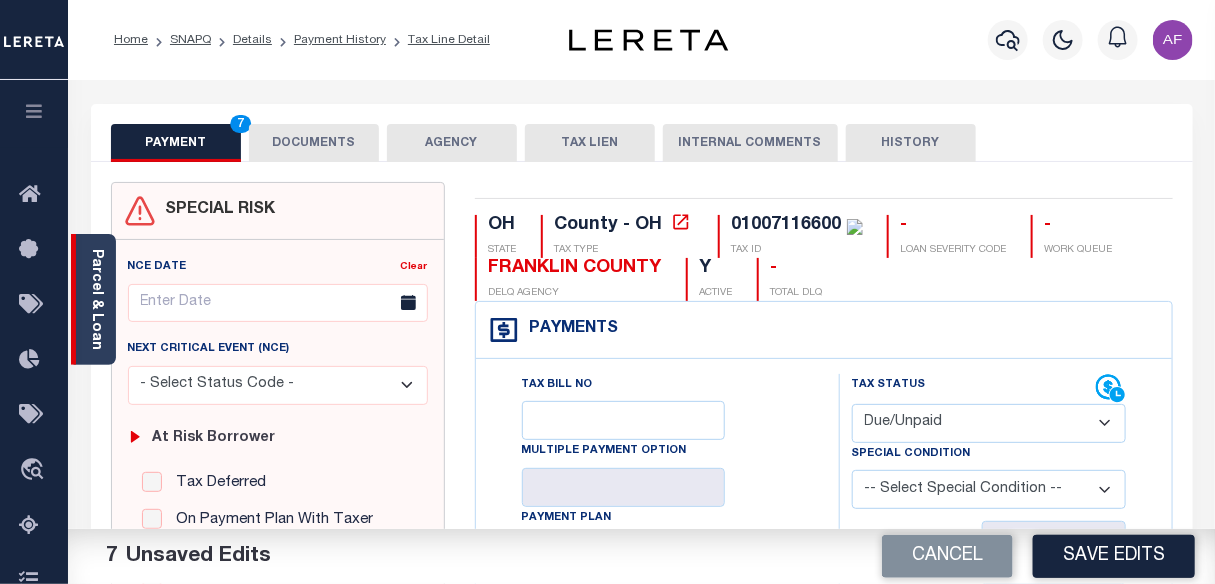 click on "Parcel & Loan" at bounding box center [93, 299] 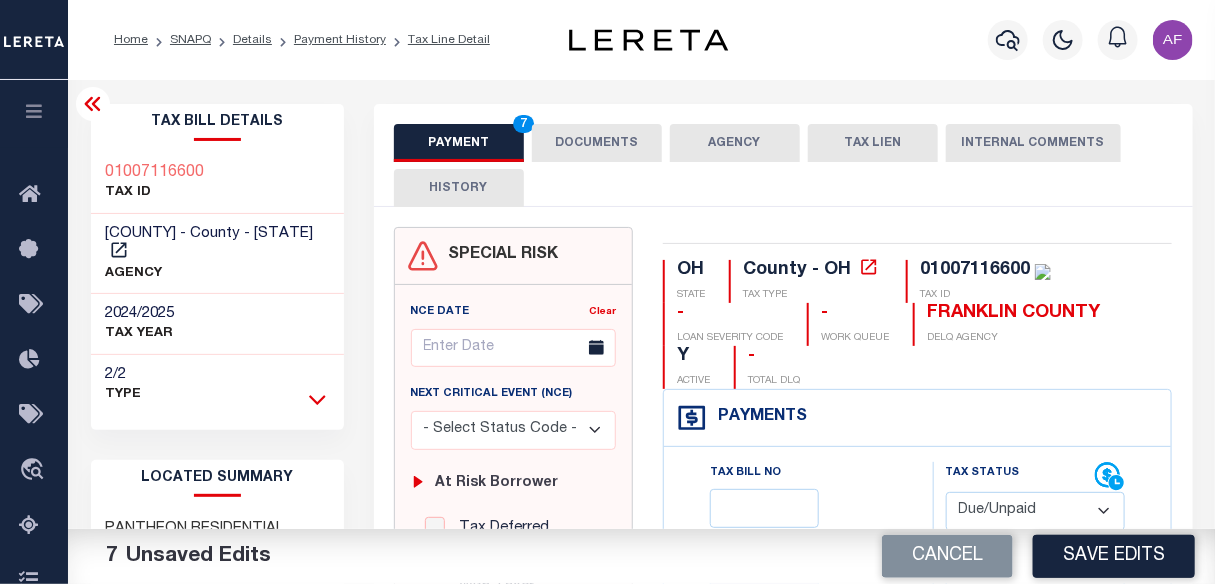 click 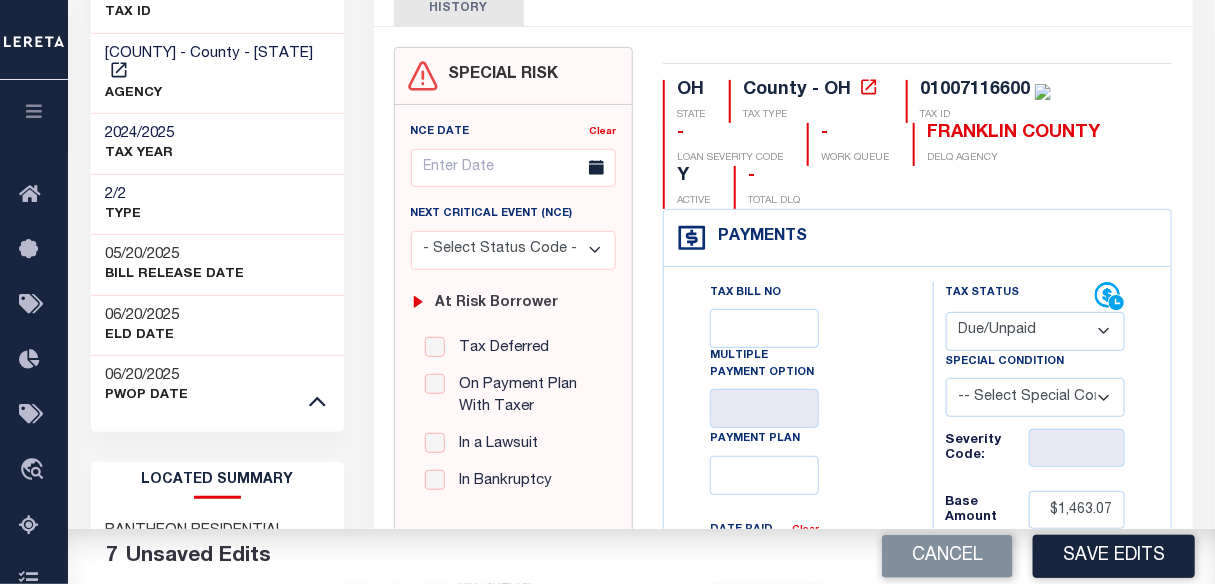 scroll, scrollTop: 181, scrollLeft: 0, axis: vertical 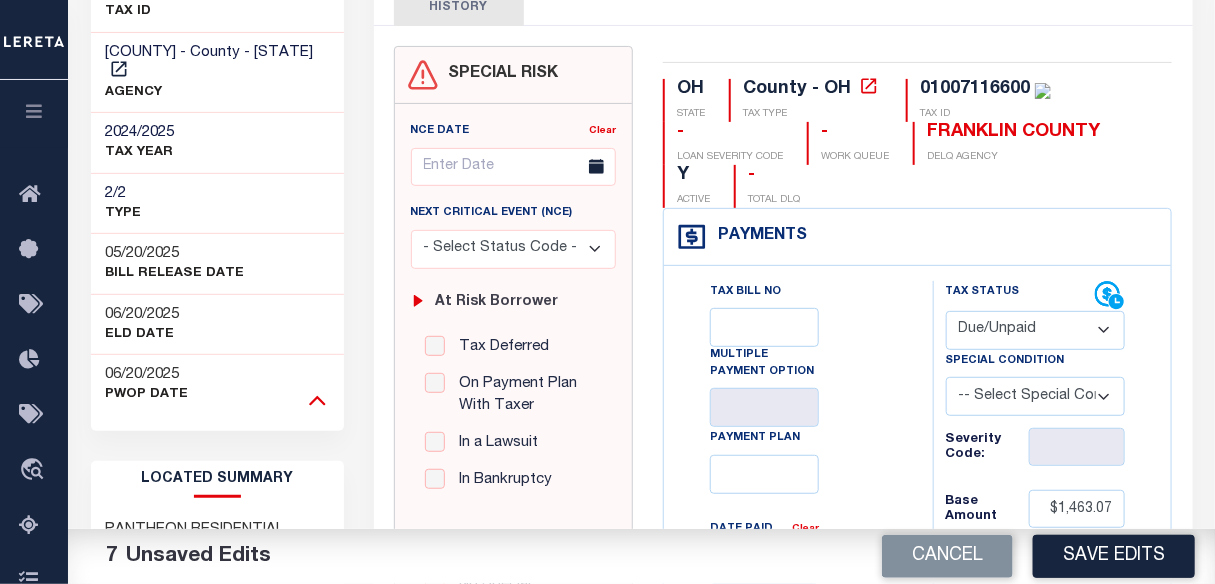 click 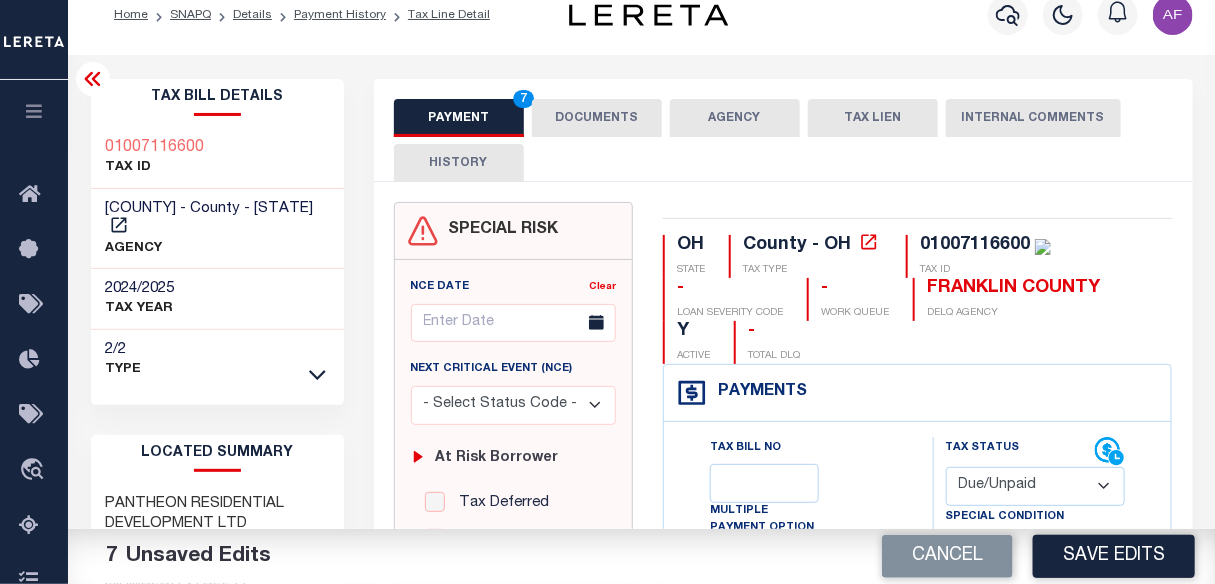 scroll, scrollTop: 0, scrollLeft: 0, axis: both 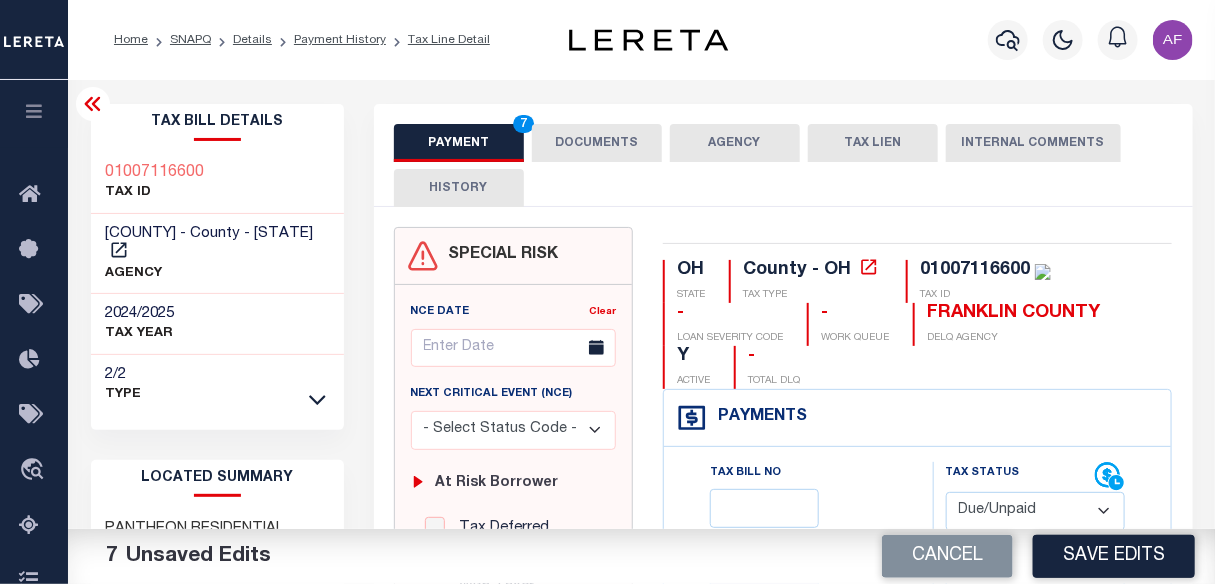 click 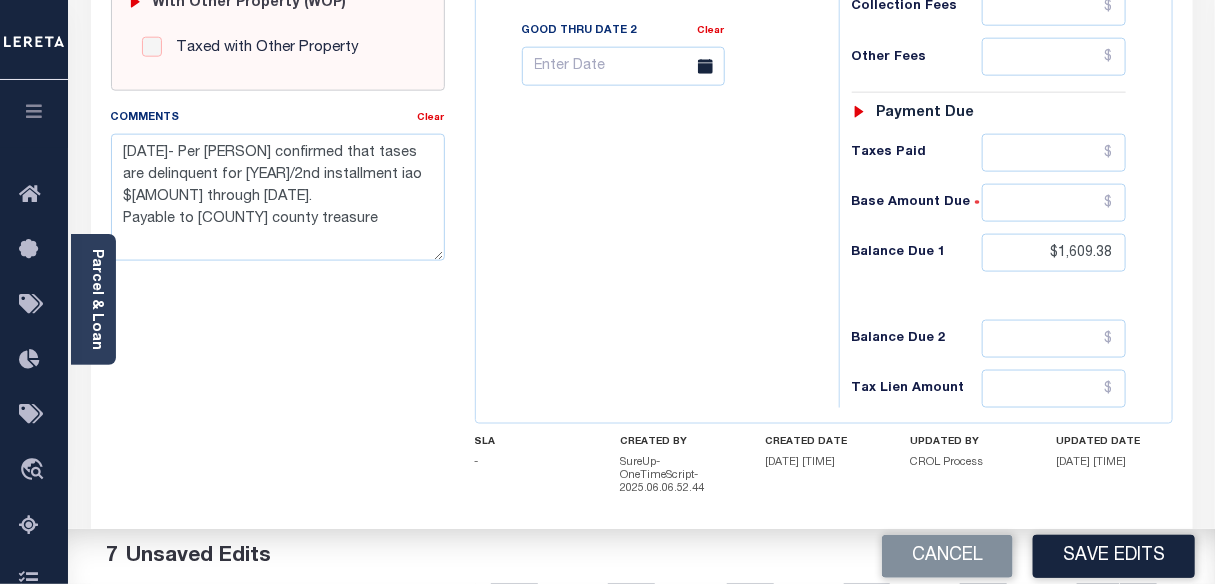scroll, scrollTop: 910, scrollLeft: 0, axis: vertical 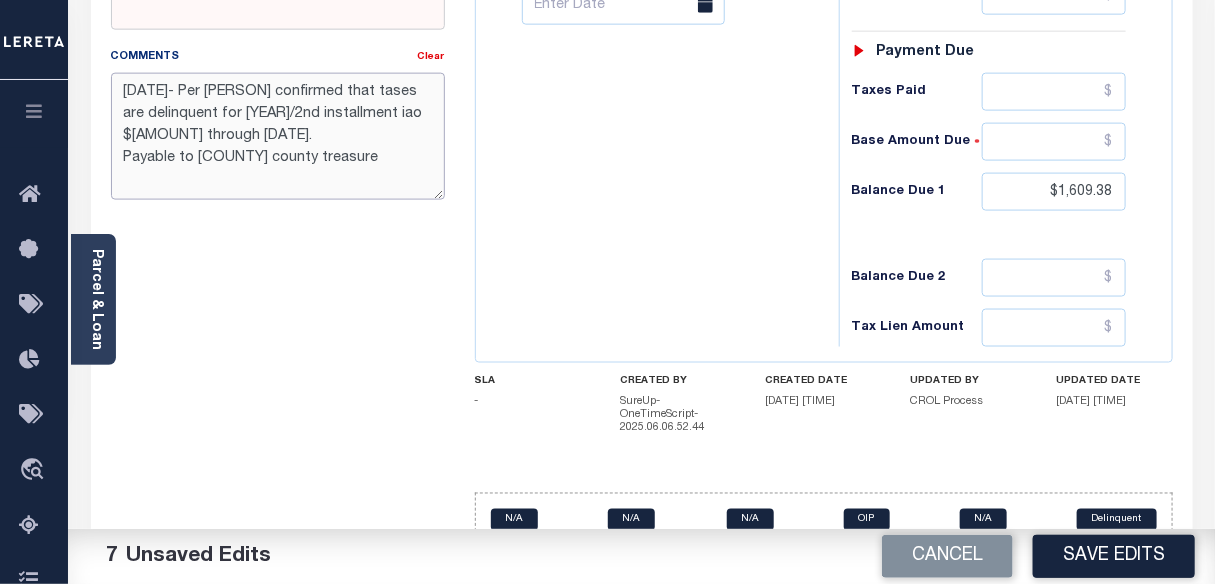 click on "8/05/2025- Per Rebecca confirmed that tases are delinquent for 2024/2nd installment iao $1,609.38 through 8/31/2025.
Payable to Franklin county treasure" at bounding box center (278, 136) 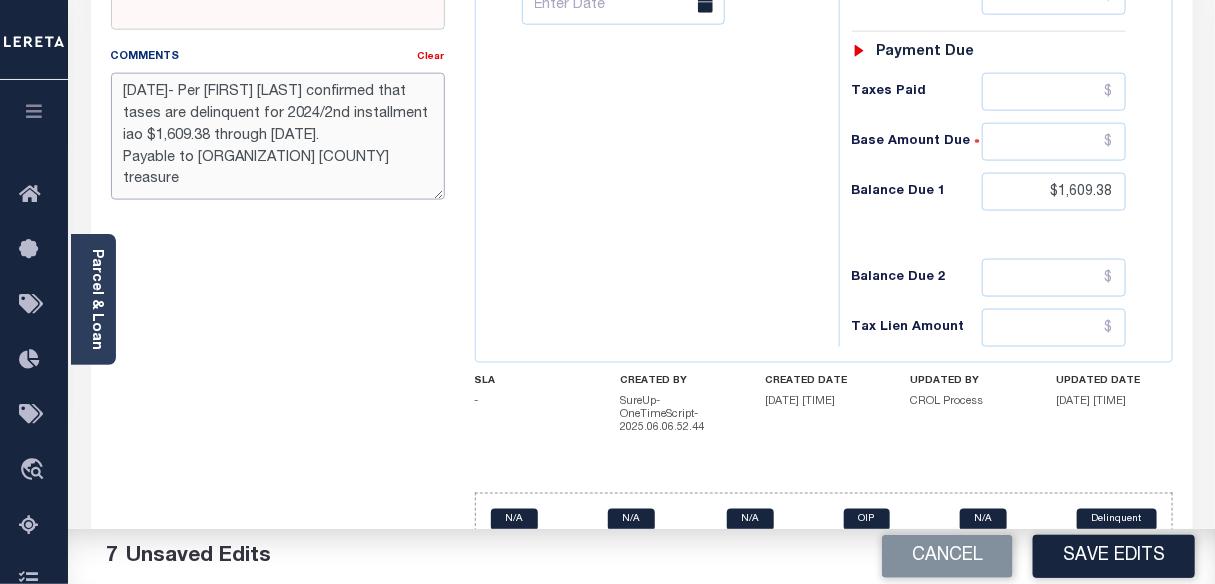 click on "8/05/2025- Per Rebecca confirmed that tases are delinquent for 2024/2nd installment iao $1,609.38 through 8/31/2025.
Payable to Franklin County treasure" at bounding box center [278, 136] 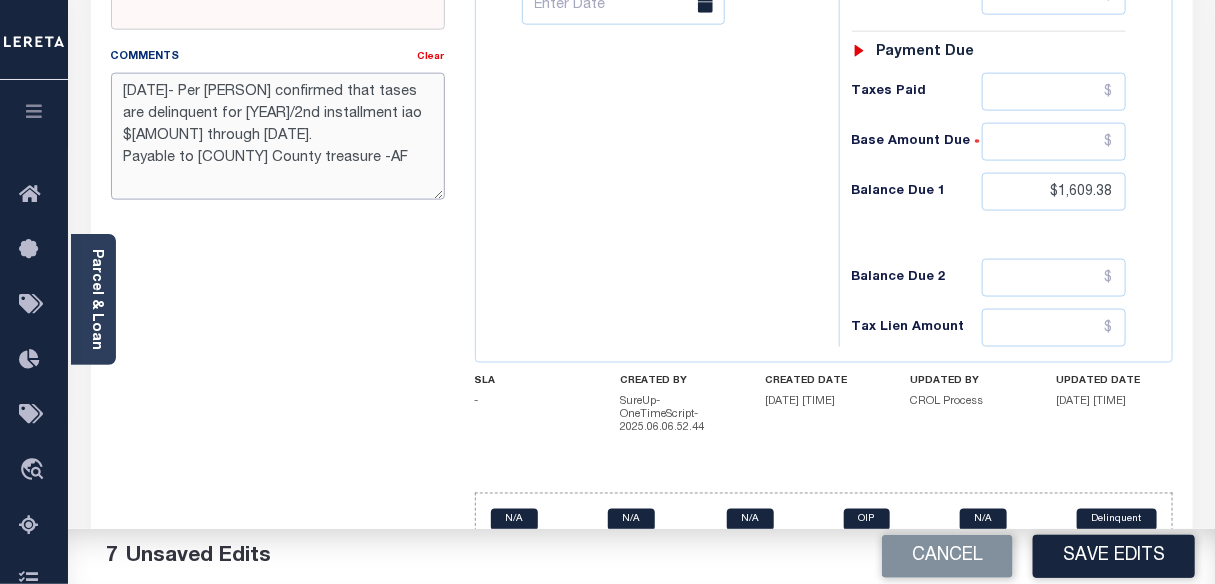 drag, startPoint x: 290, startPoint y: 94, endPoint x: 431, endPoint y: 92, distance: 141.01419 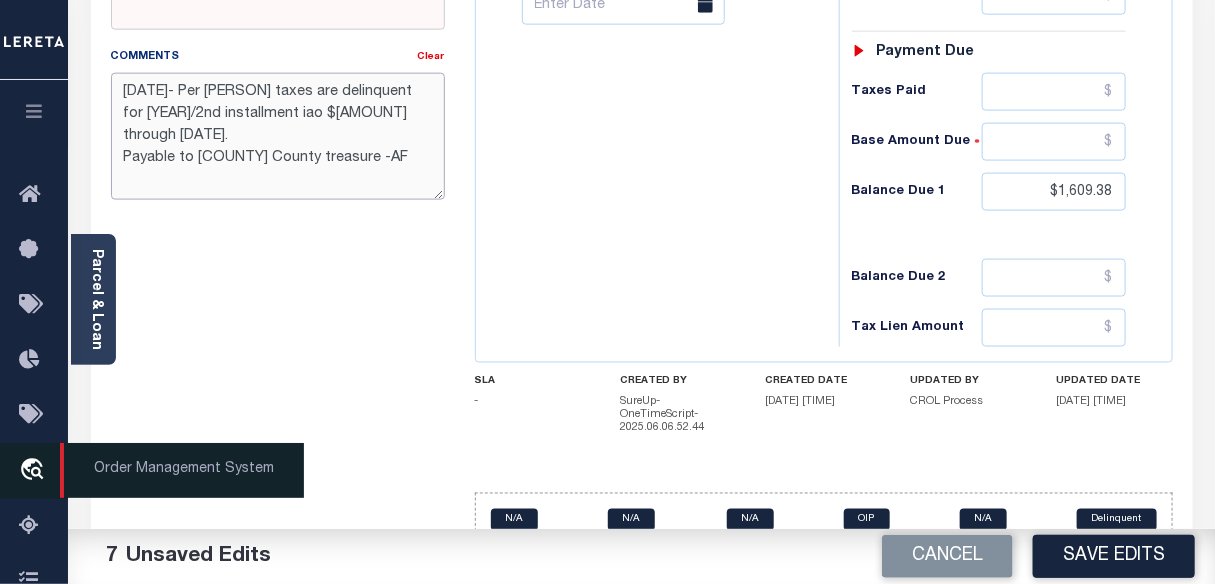 type on "8/05/2025- Per Rebecca taxes are delinquent for 2024/2nd installment iao $1,609.38 through 8/31/2025.
Payable to Franklin County treasure -AF" 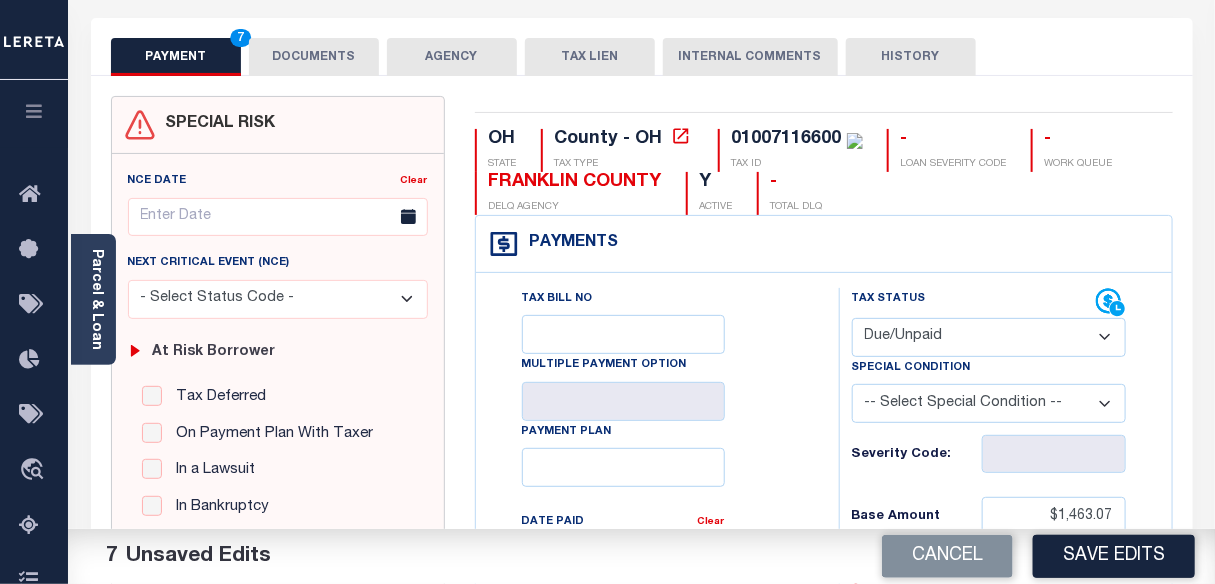 scroll, scrollTop: 0, scrollLeft: 0, axis: both 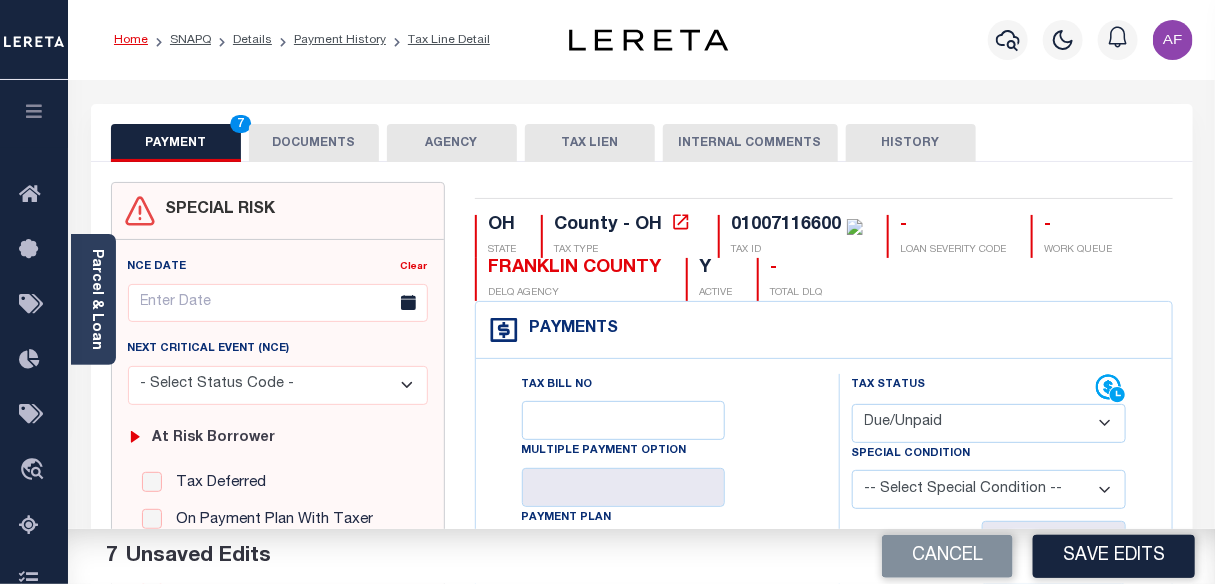 click on "Home" at bounding box center (131, 40) 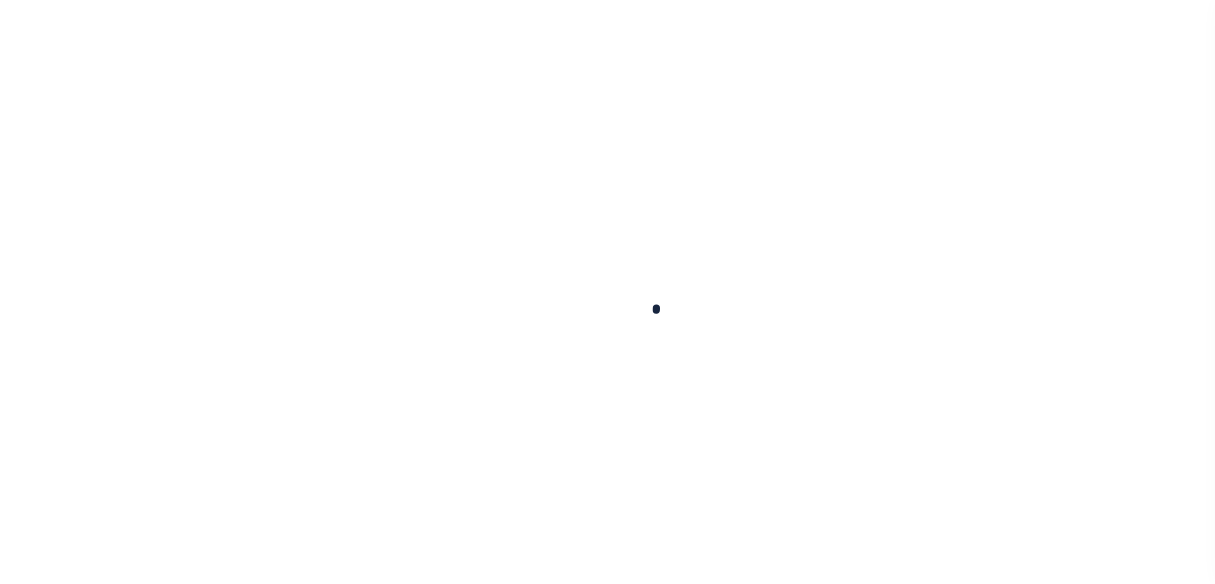 scroll, scrollTop: 0, scrollLeft: 0, axis: both 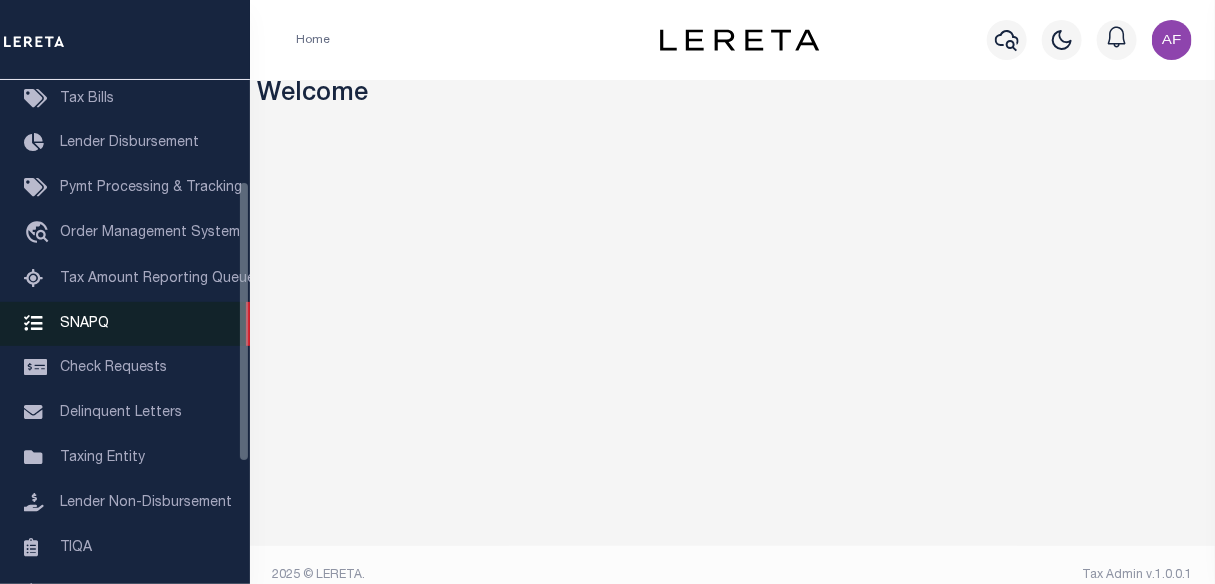 click on "SNAPQ" at bounding box center [84, 323] 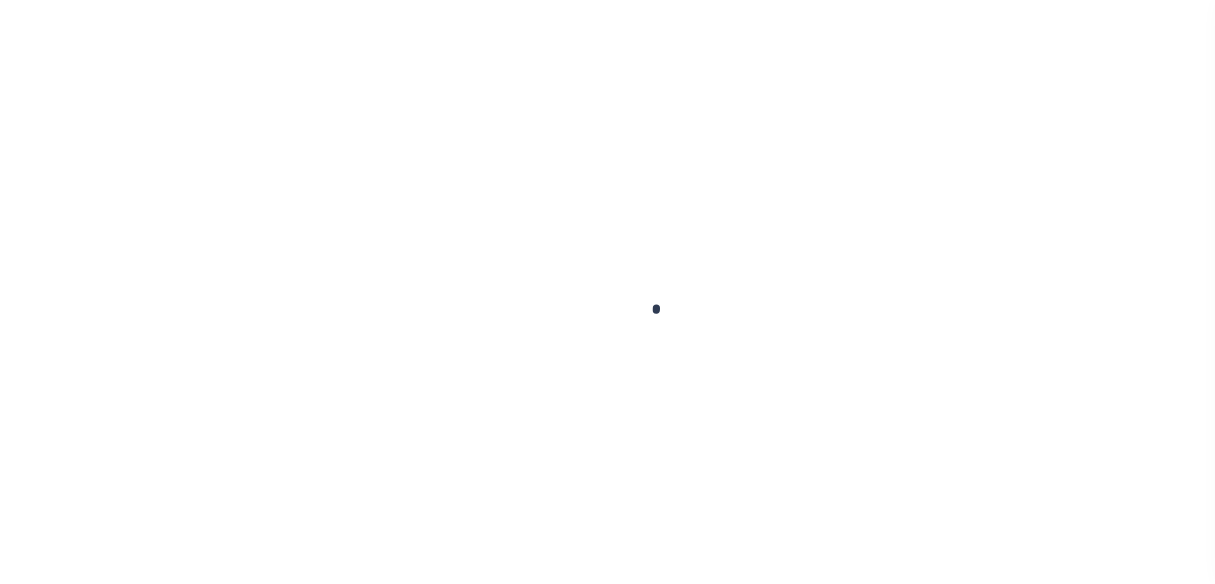 scroll, scrollTop: 0, scrollLeft: 0, axis: both 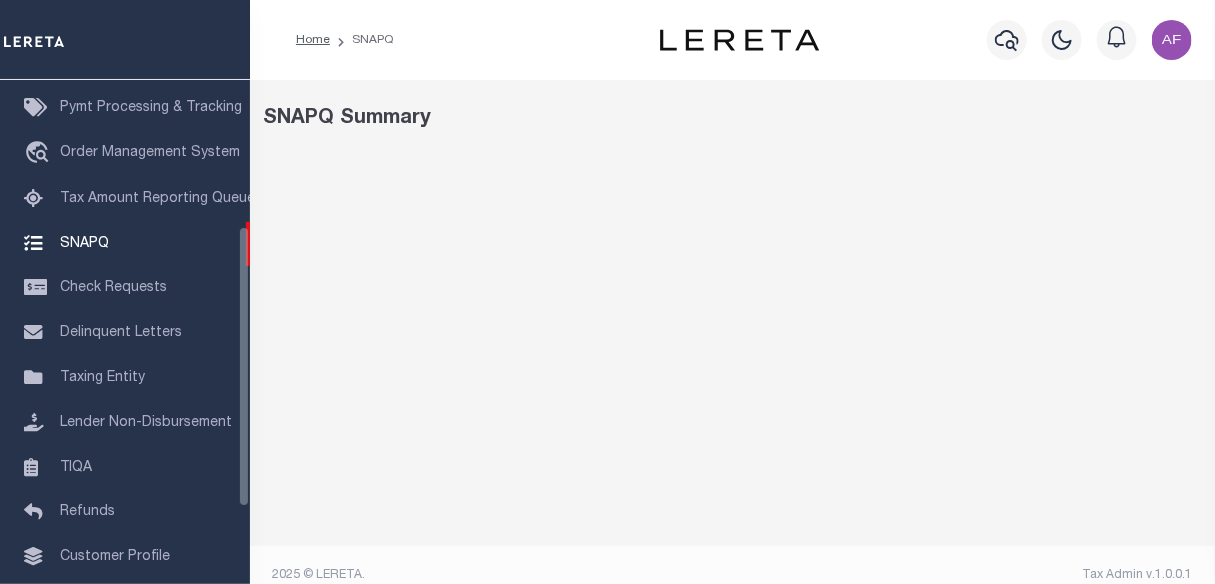 select on "100" 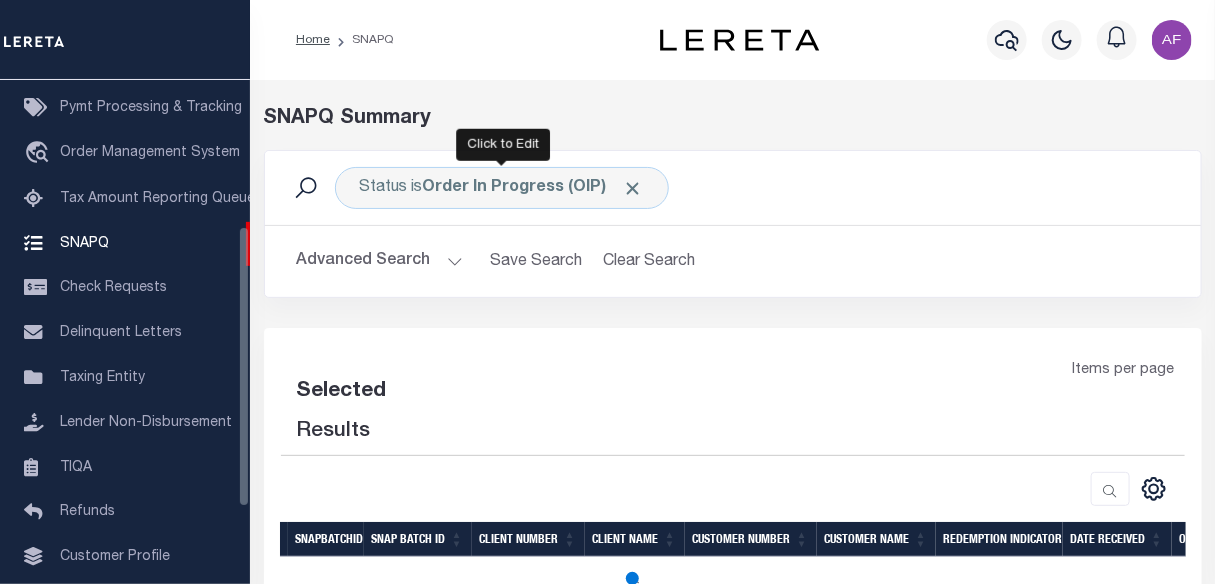 select on "100" 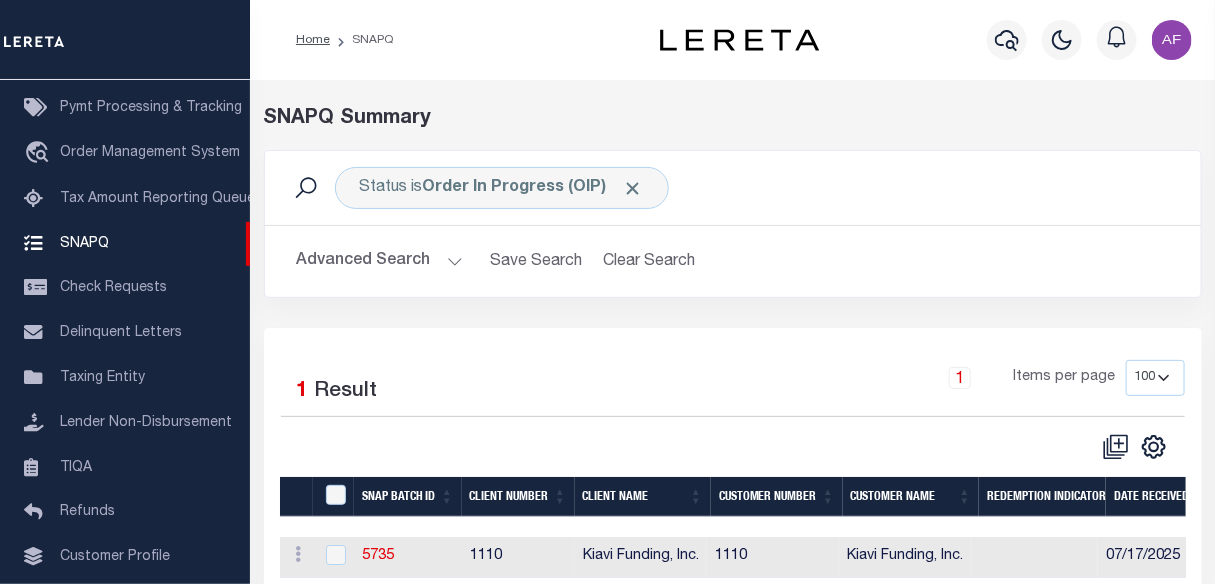 click on "Advanced Search" at bounding box center (380, 261) 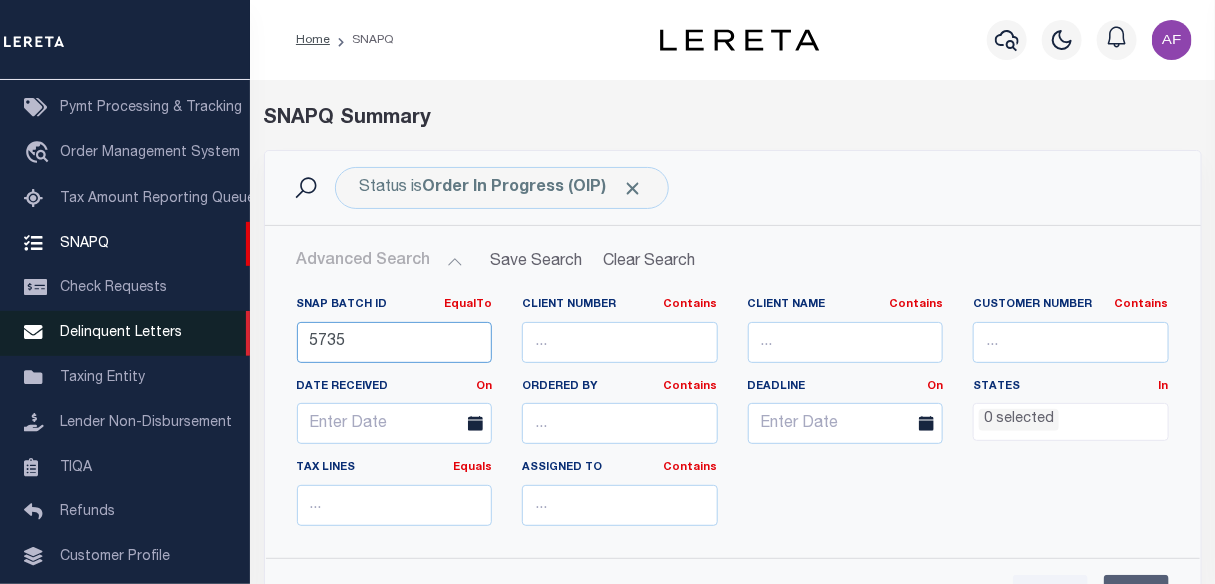 drag, startPoint x: 360, startPoint y: 336, endPoint x: 246, endPoint y: 324, distance: 114.62984 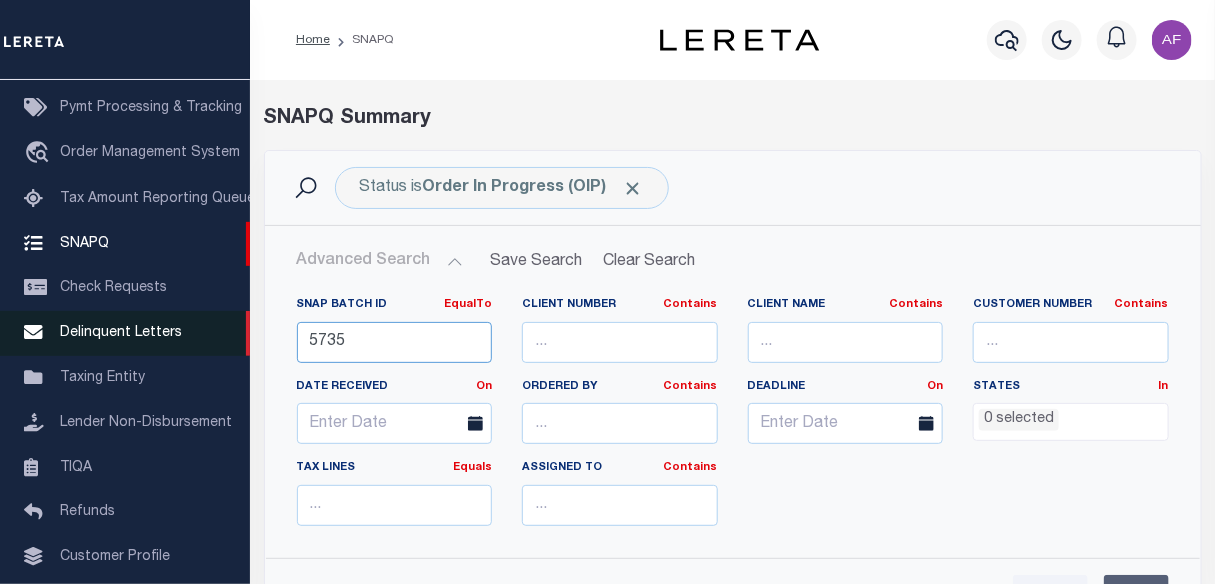 click on "Home SNAPQ
Profile" at bounding box center [607, 494] 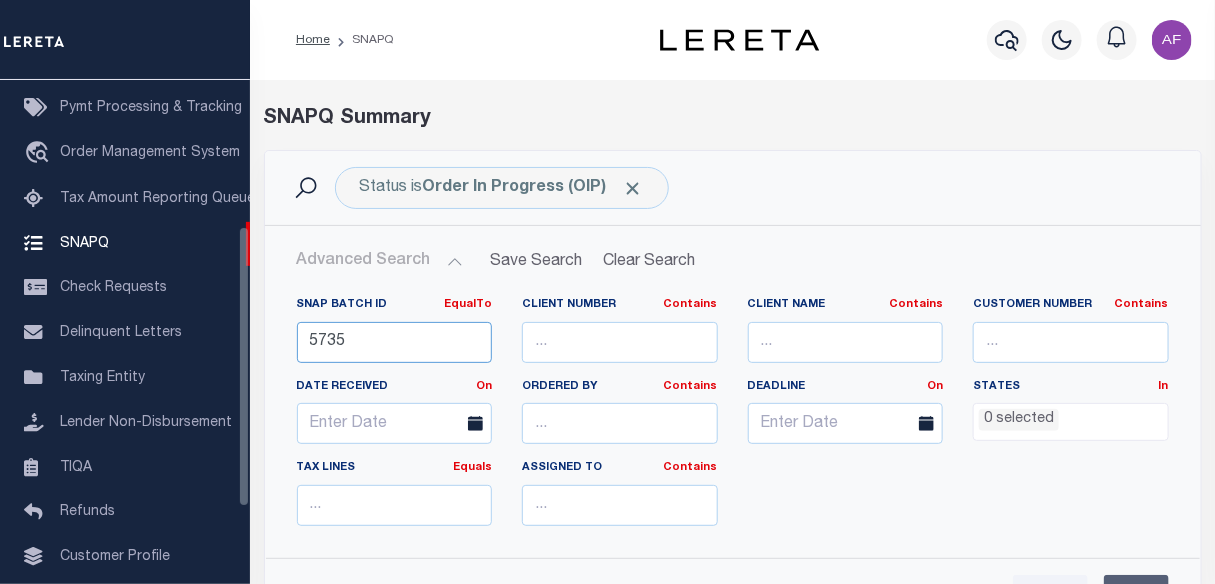 paste on "8" 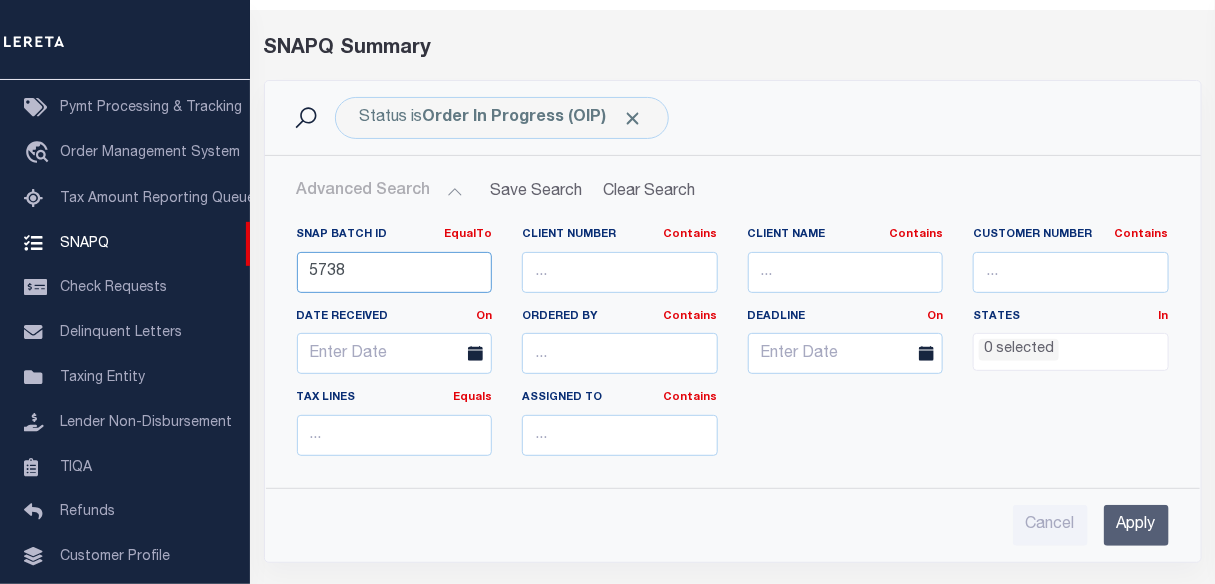 scroll, scrollTop: 90, scrollLeft: 0, axis: vertical 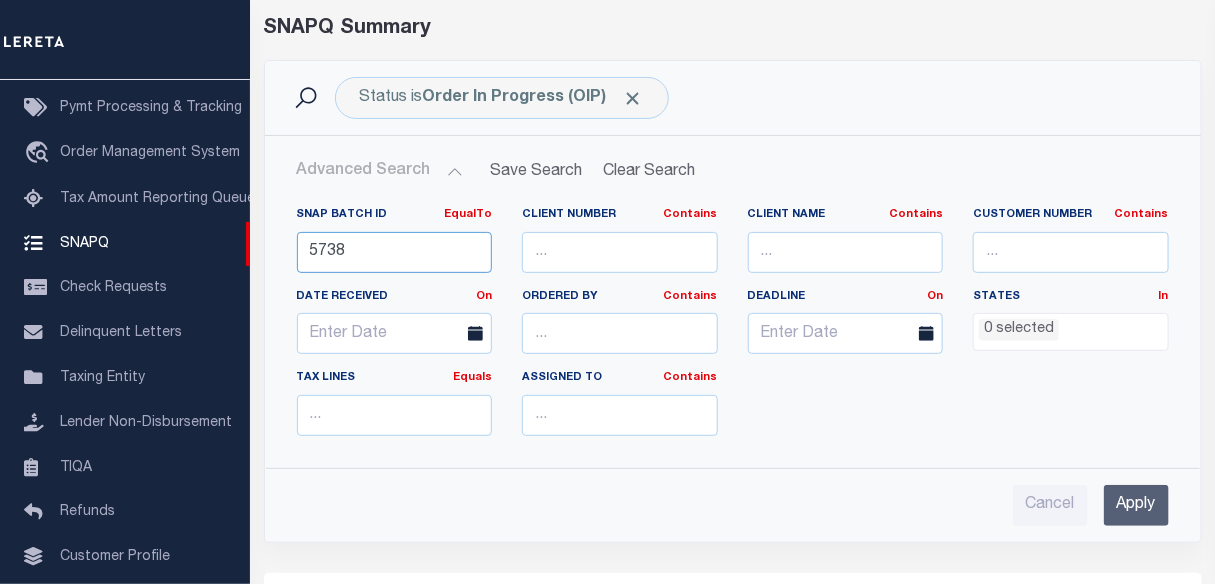 type on "5738" 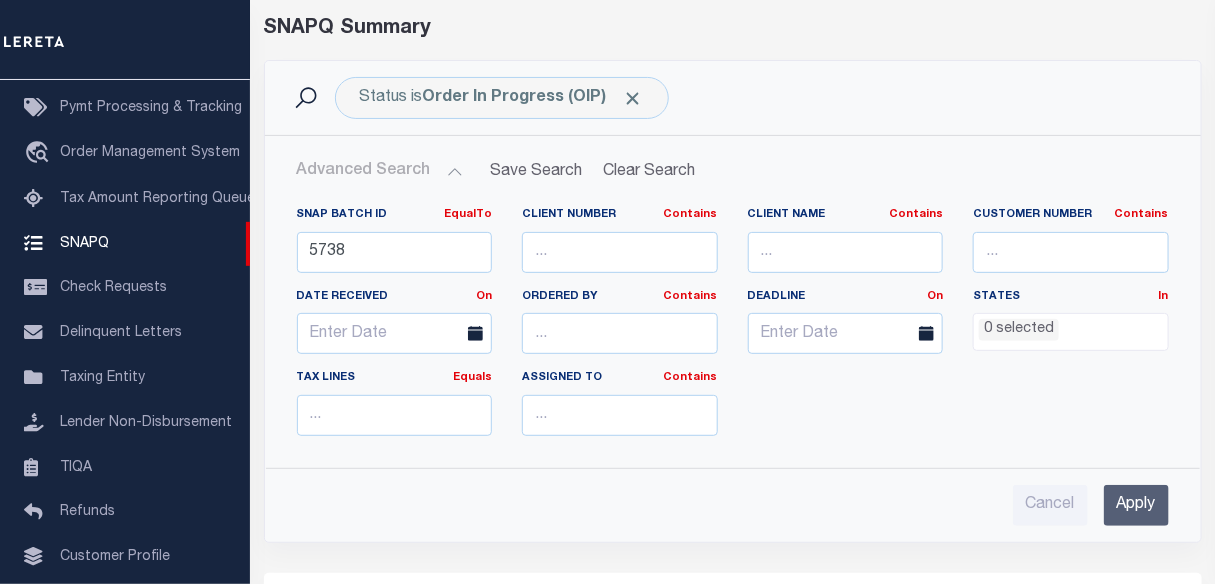 click on "Apply" at bounding box center (1136, 505) 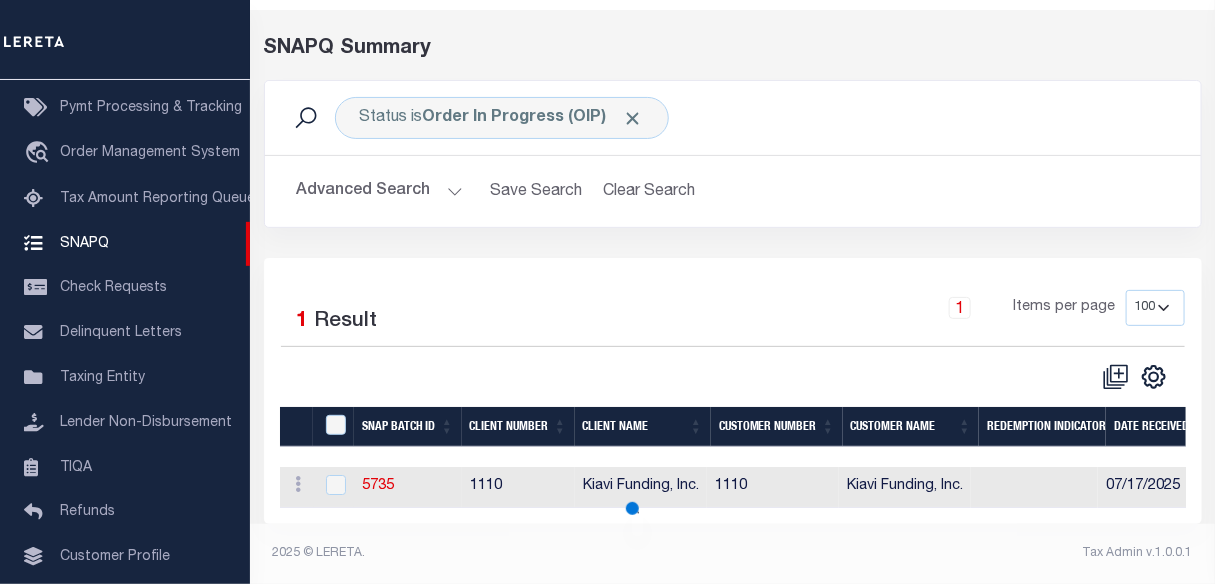 scroll, scrollTop: 86, scrollLeft: 0, axis: vertical 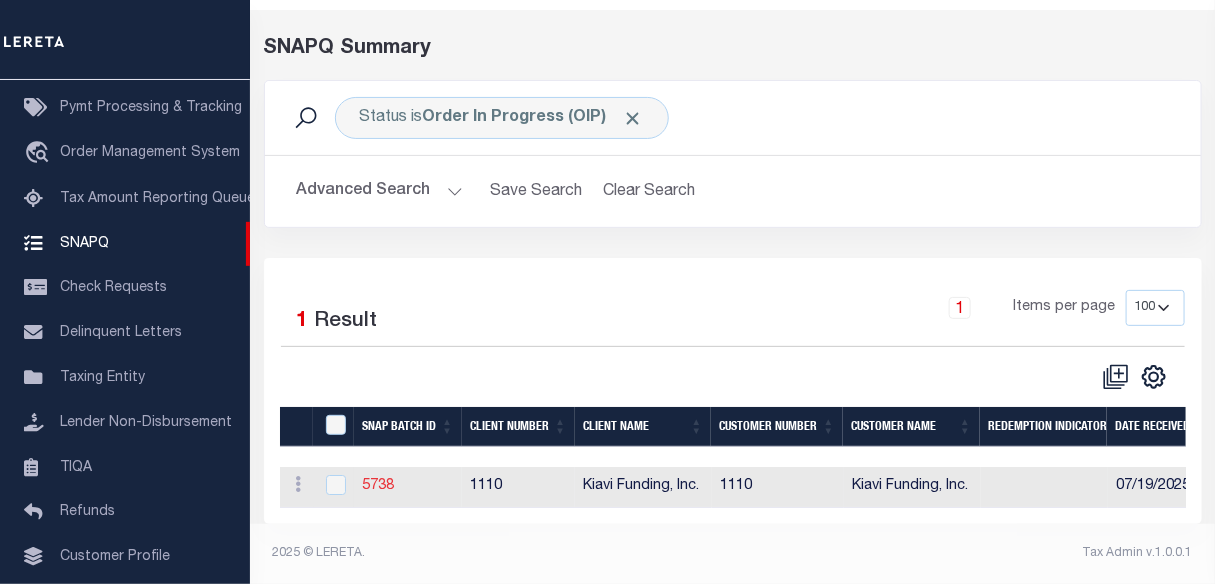 click on "5738" at bounding box center (378, 486) 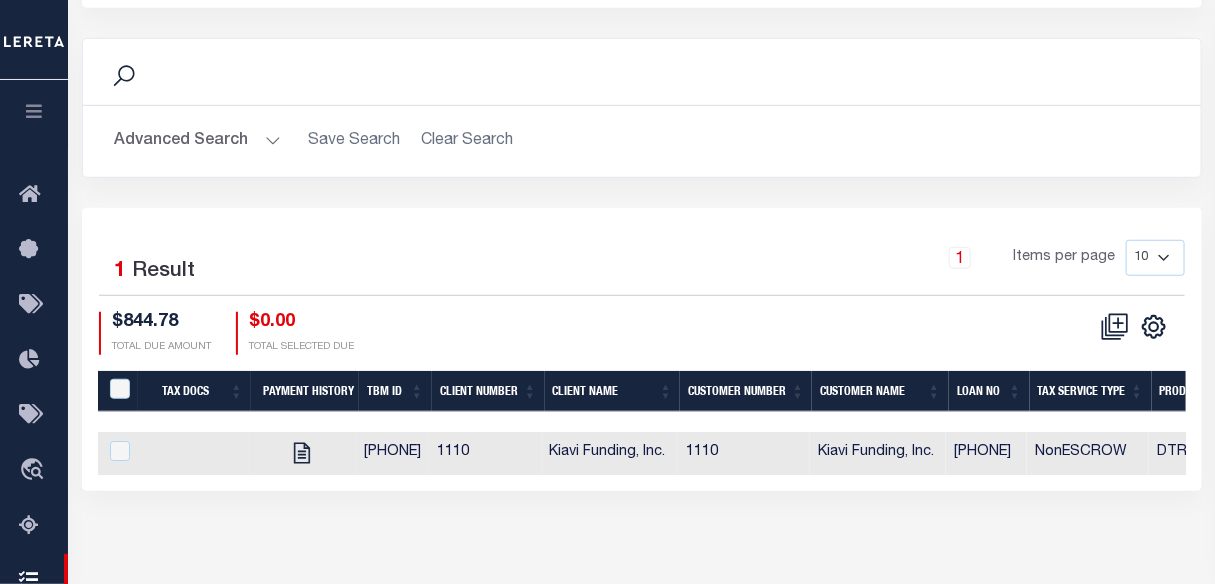 scroll, scrollTop: 363, scrollLeft: 0, axis: vertical 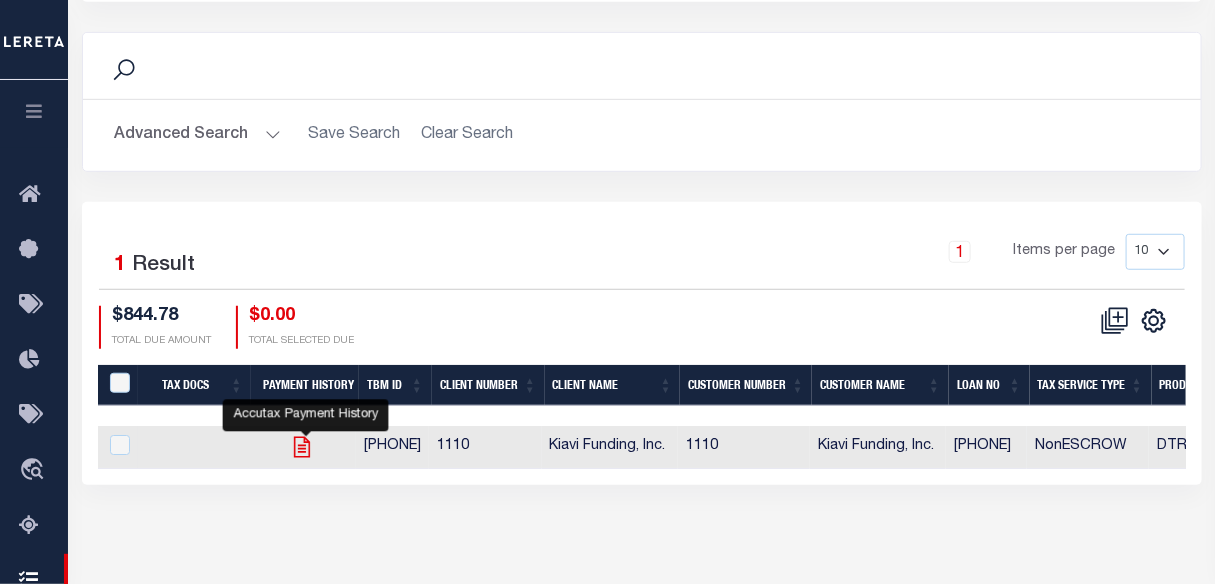 click 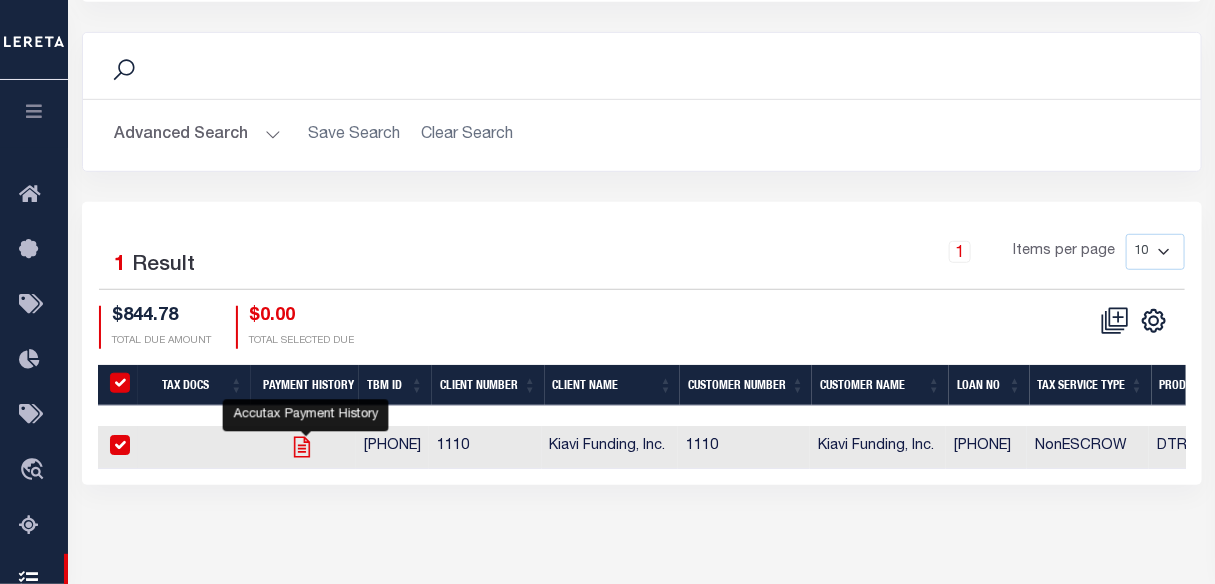checkbox on "true" 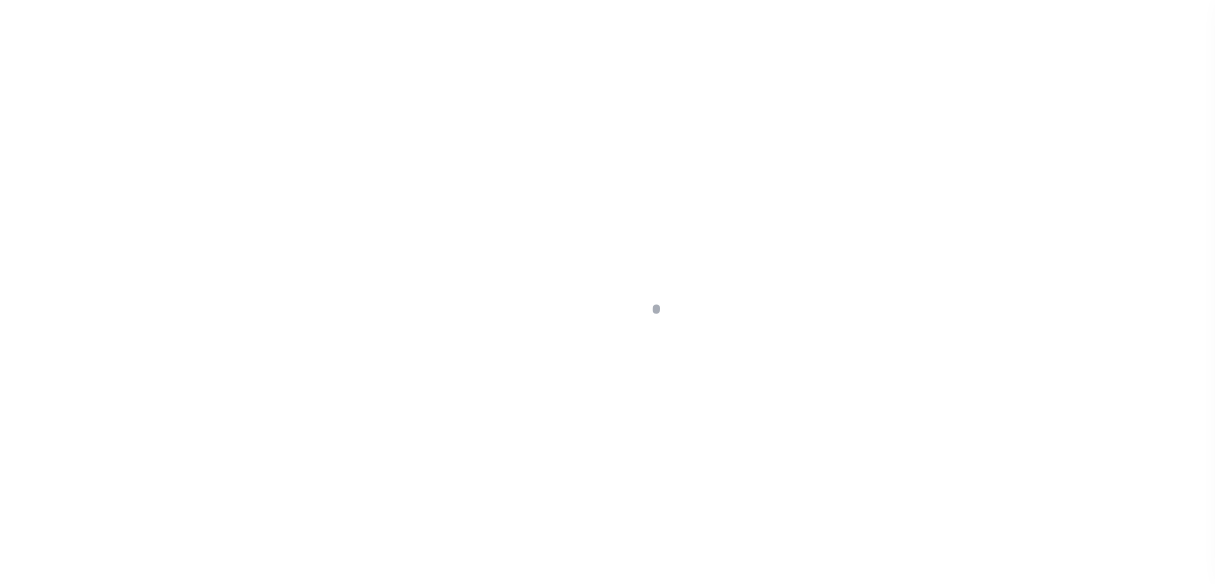 scroll, scrollTop: 0, scrollLeft: 0, axis: both 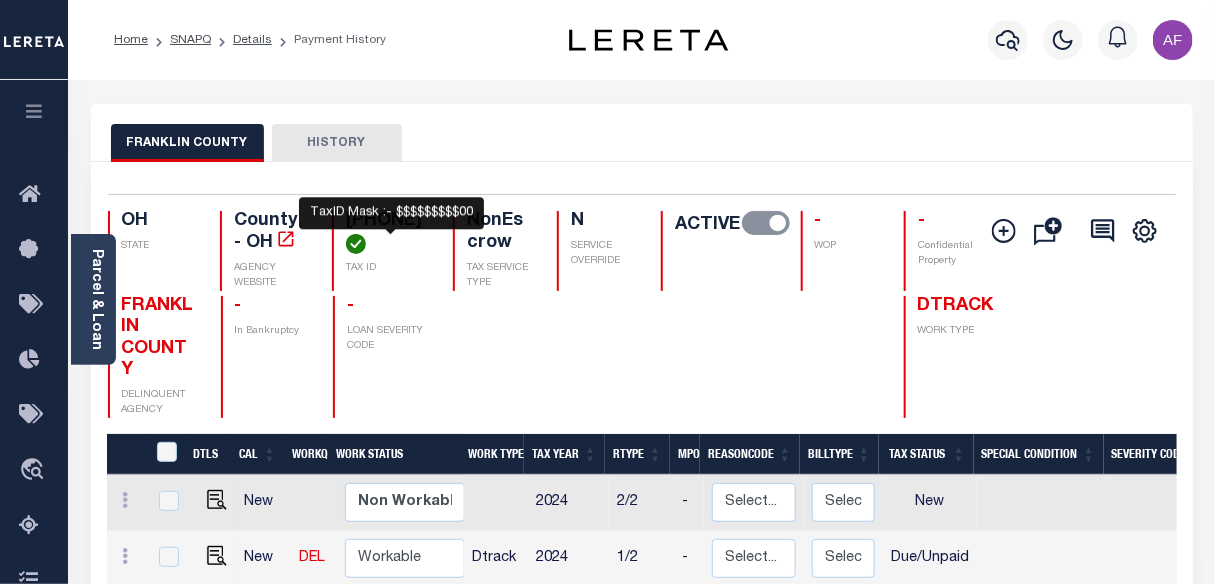 drag, startPoint x: 346, startPoint y: 214, endPoint x: 381, endPoint y: 242, distance: 44.82187 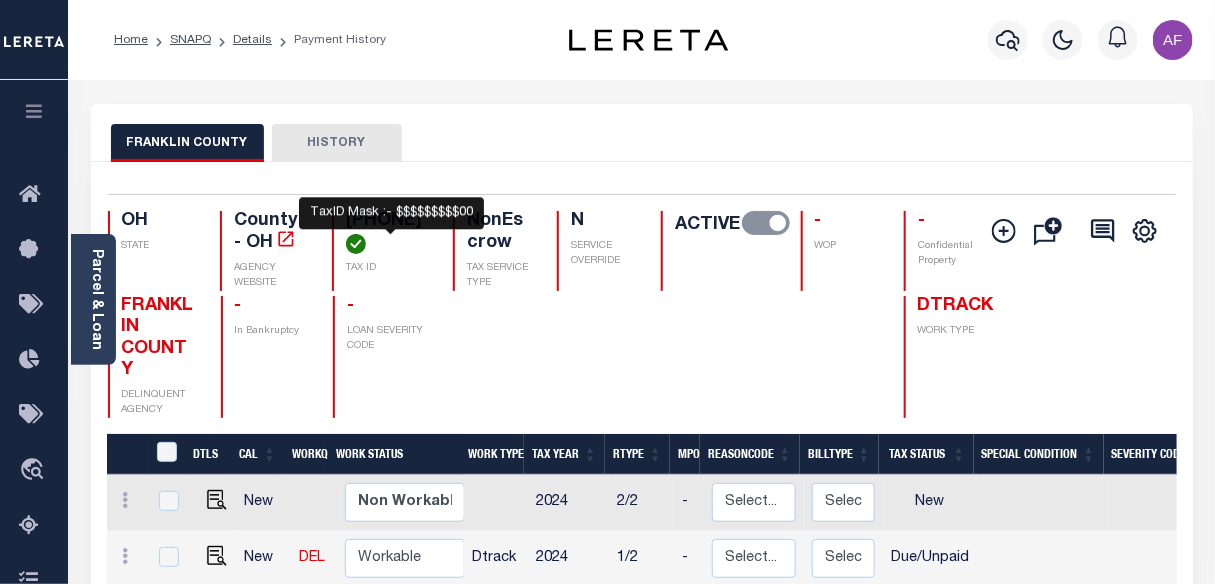 click on "01009185600" at bounding box center [387, 232] 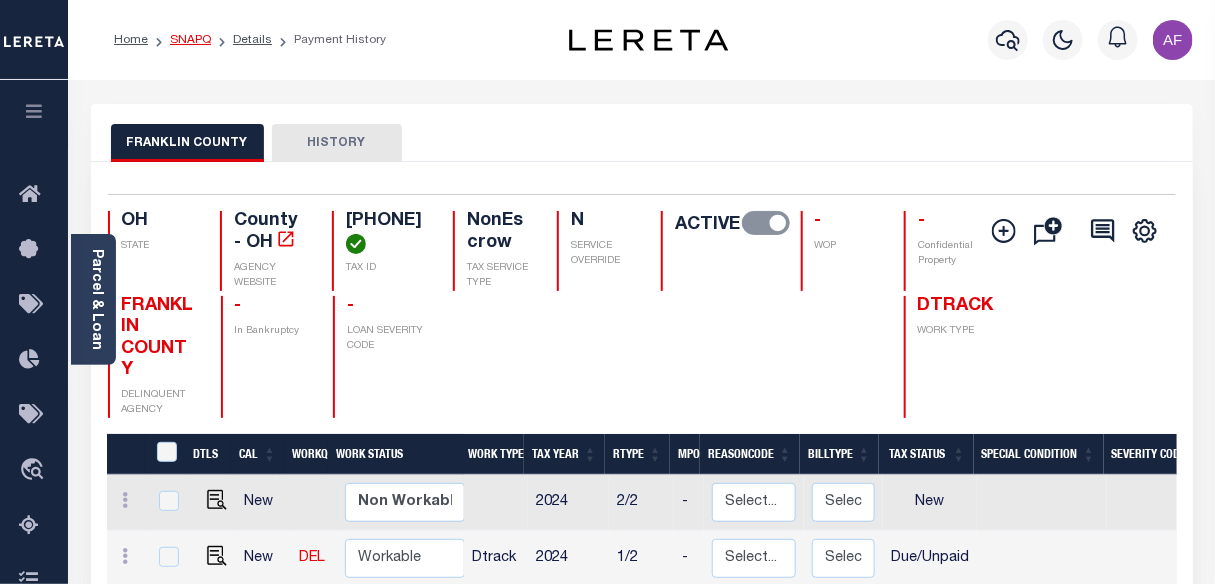 click on "SNAPQ" at bounding box center (190, 40) 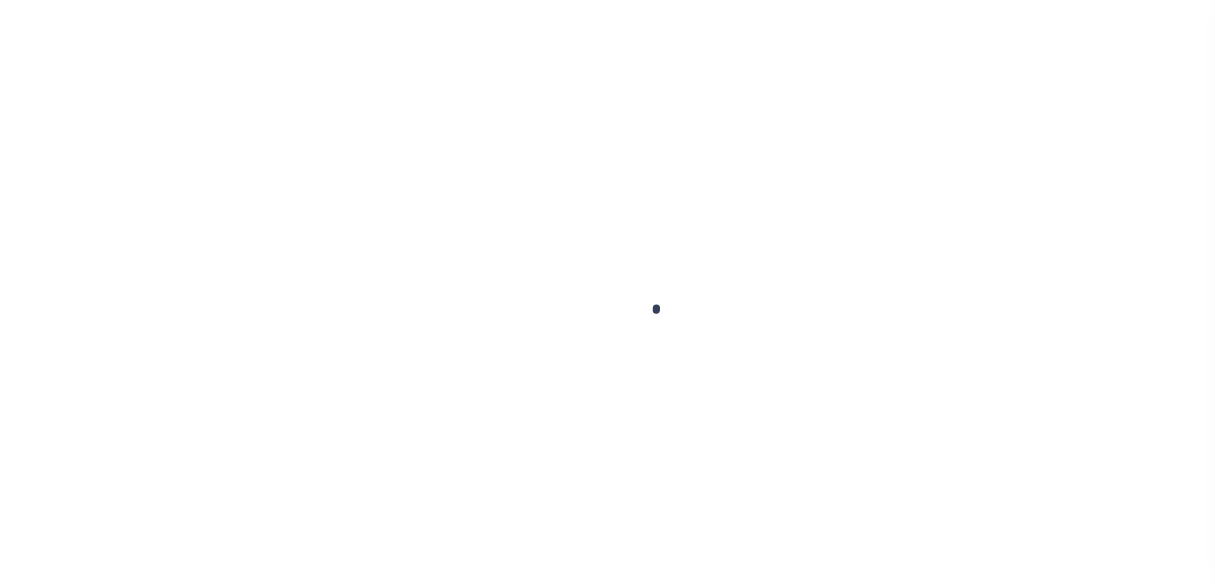 scroll, scrollTop: 0, scrollLeft: 0, axis: both 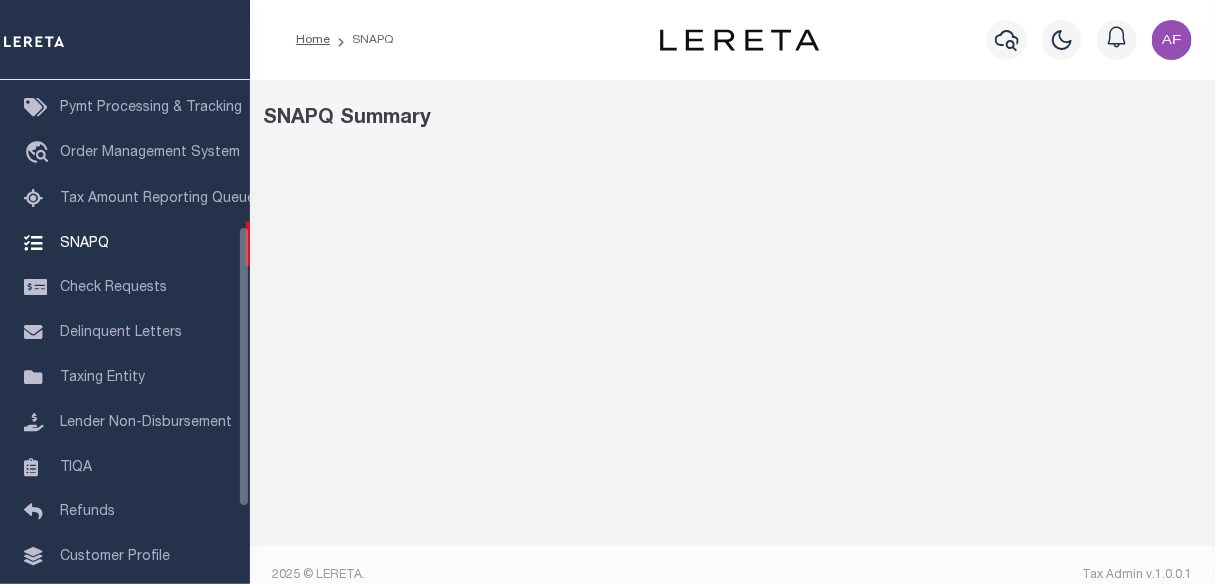 select 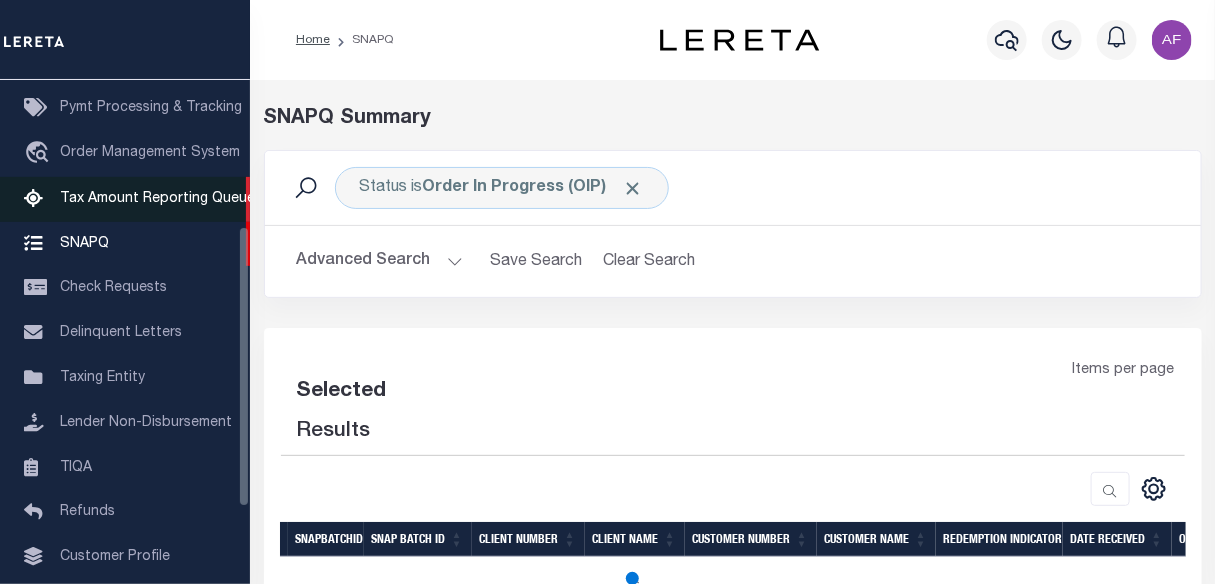 select on "100" 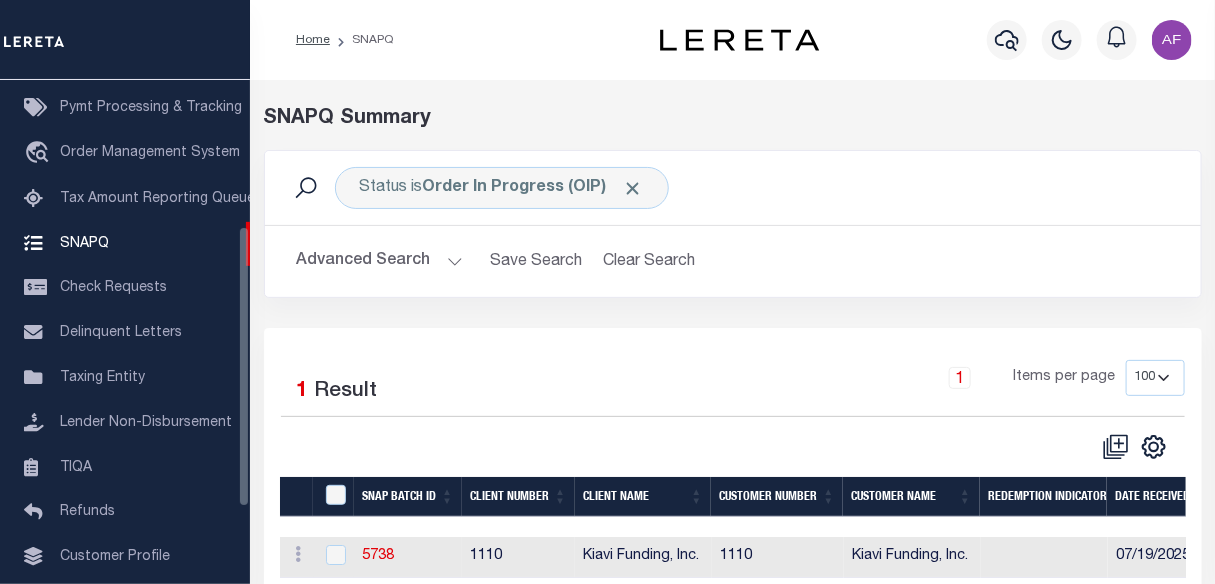 click on "Advanced Search" at bounding box center (380, 261) 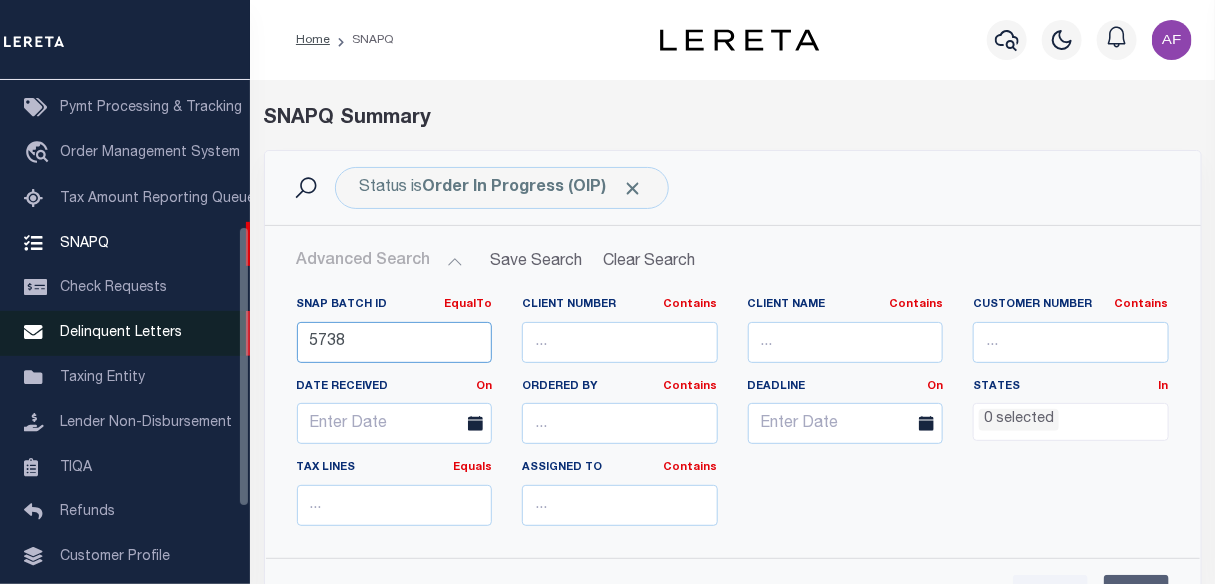 drag, startPoint x: 379, startPoint y: 350, endPoint x: 219, endPoint y: 322, distance: 162.43152 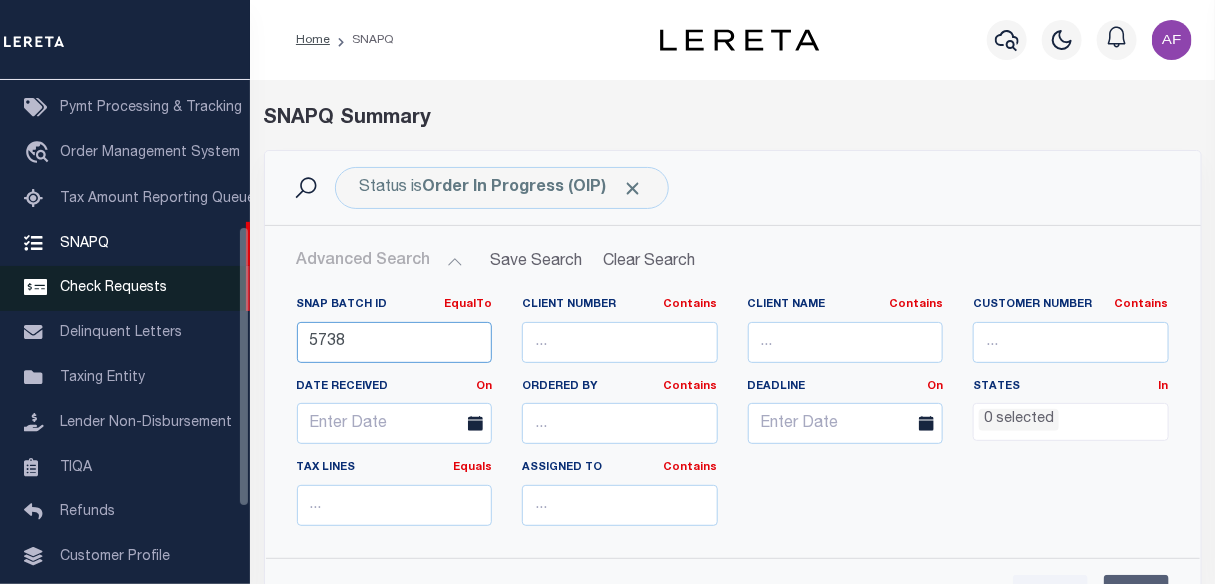 paste on "53" 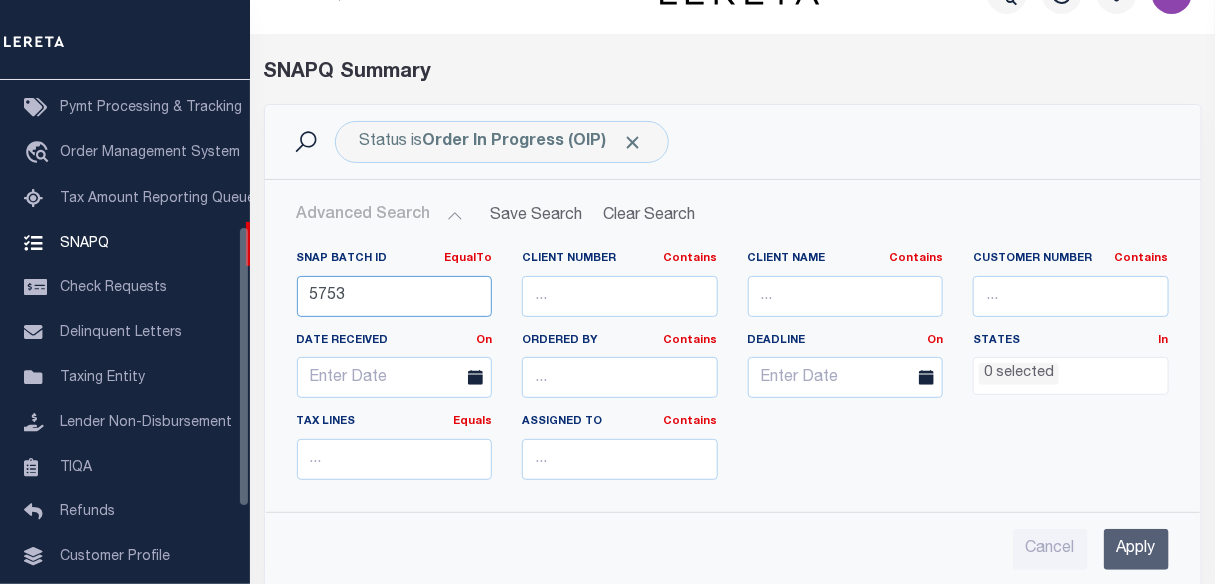 scroll, scrollTop: 90, scrollLeft: 0, axis: vertical 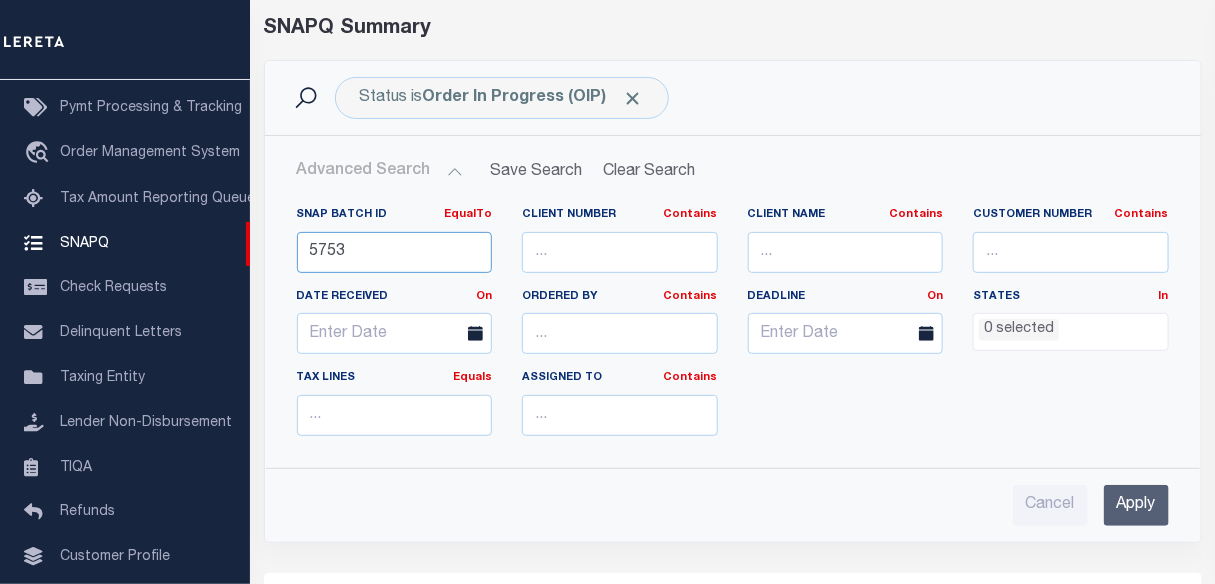 type on "5753" 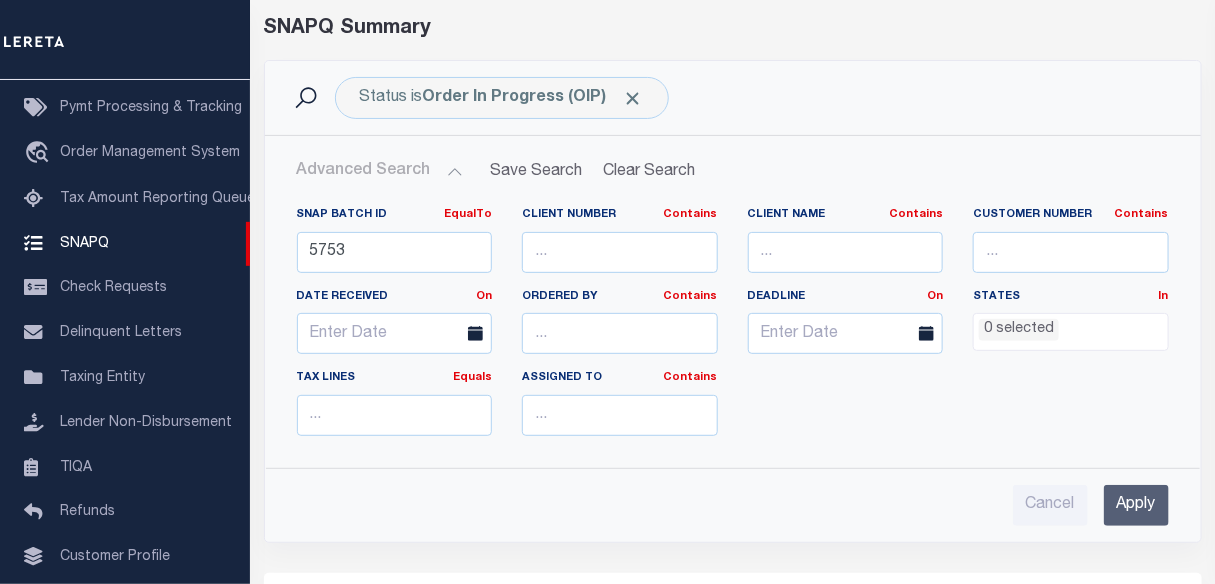 click on "Apply" at bounding box center [1136, 505] 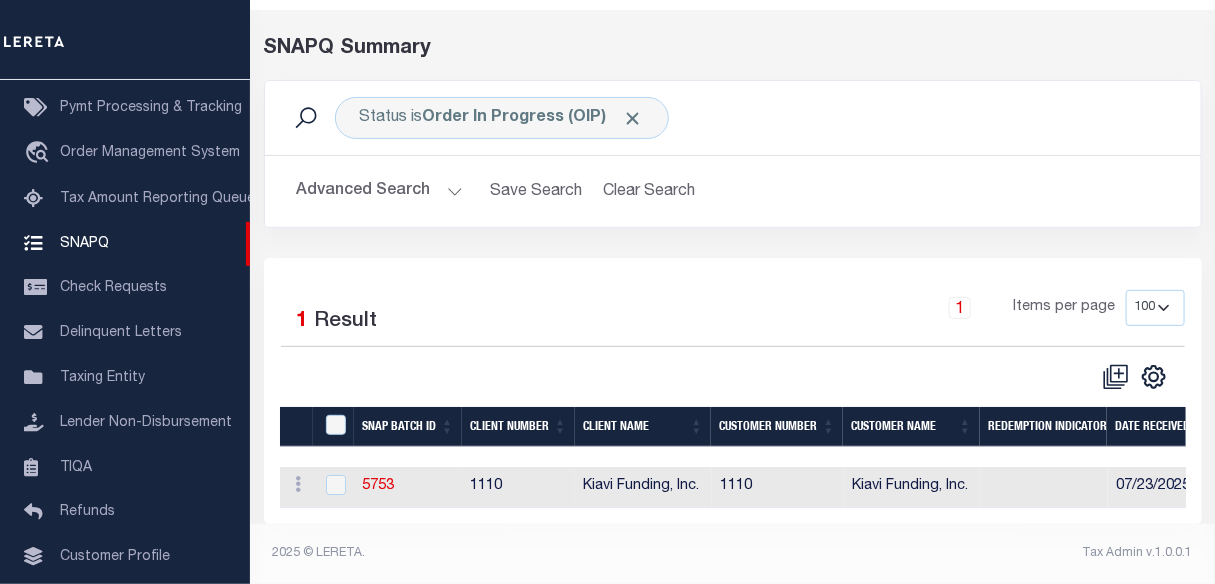 scroll, scrollTop: 86, scrollLeft: 0, axis: vertical 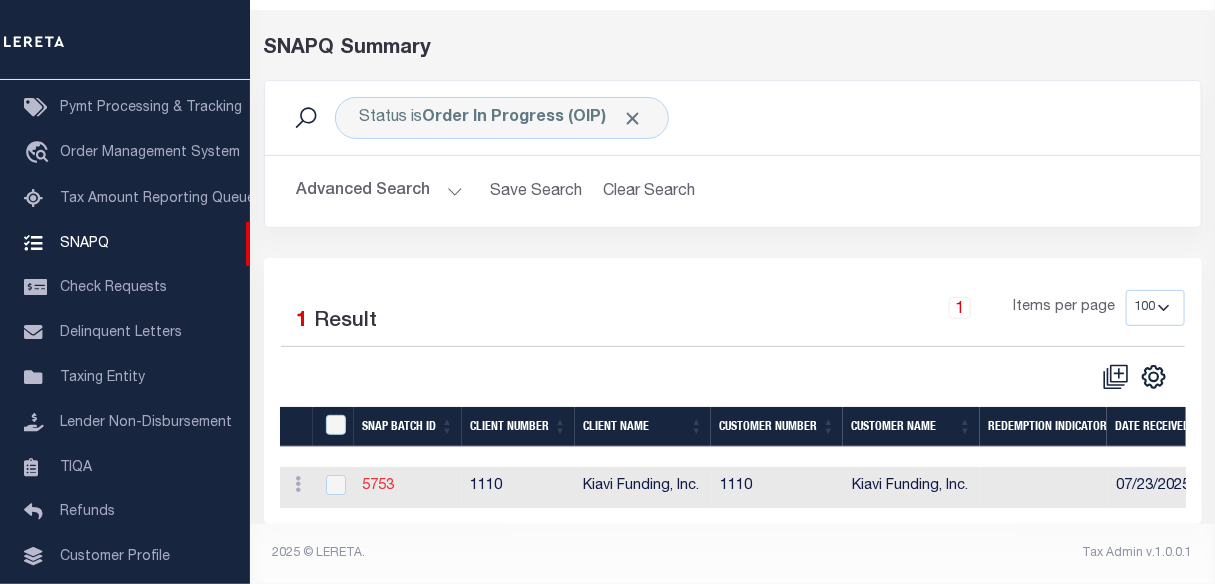 click on "5753" at bounding box center (378, 486) 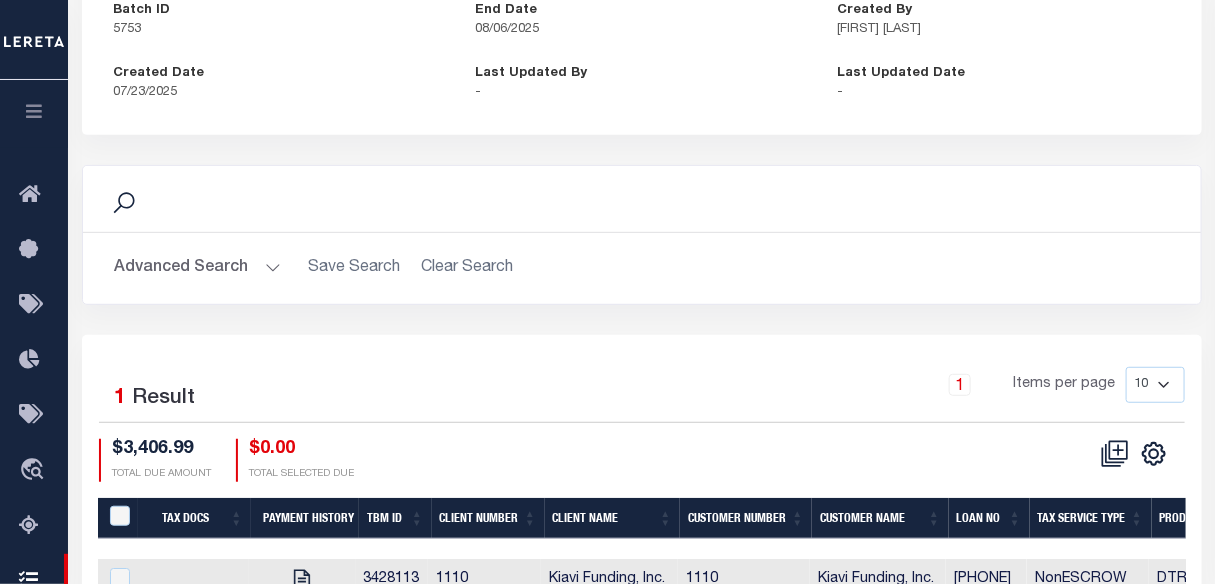 scroll, scrollTop: 272, scrollLeft: 0, axis: vertical 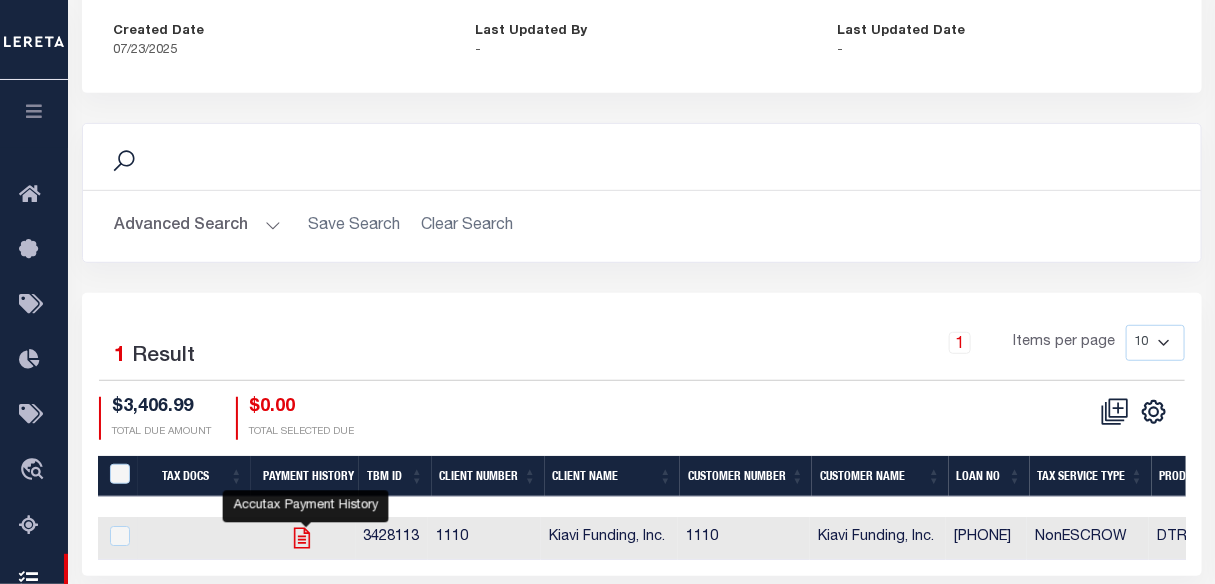 click 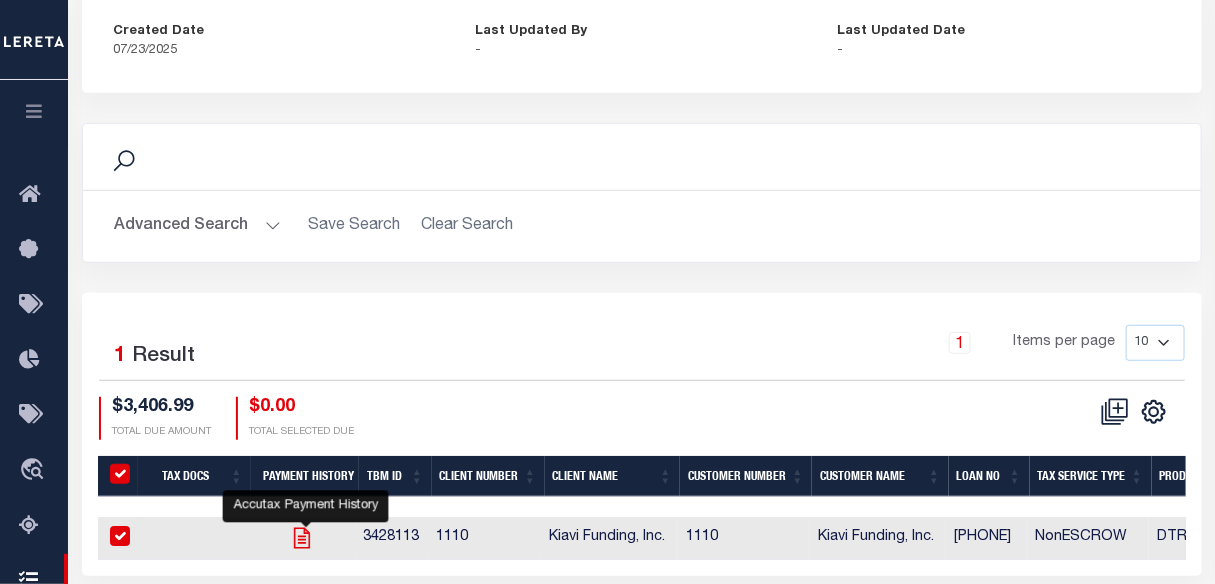 checkbox on "true" 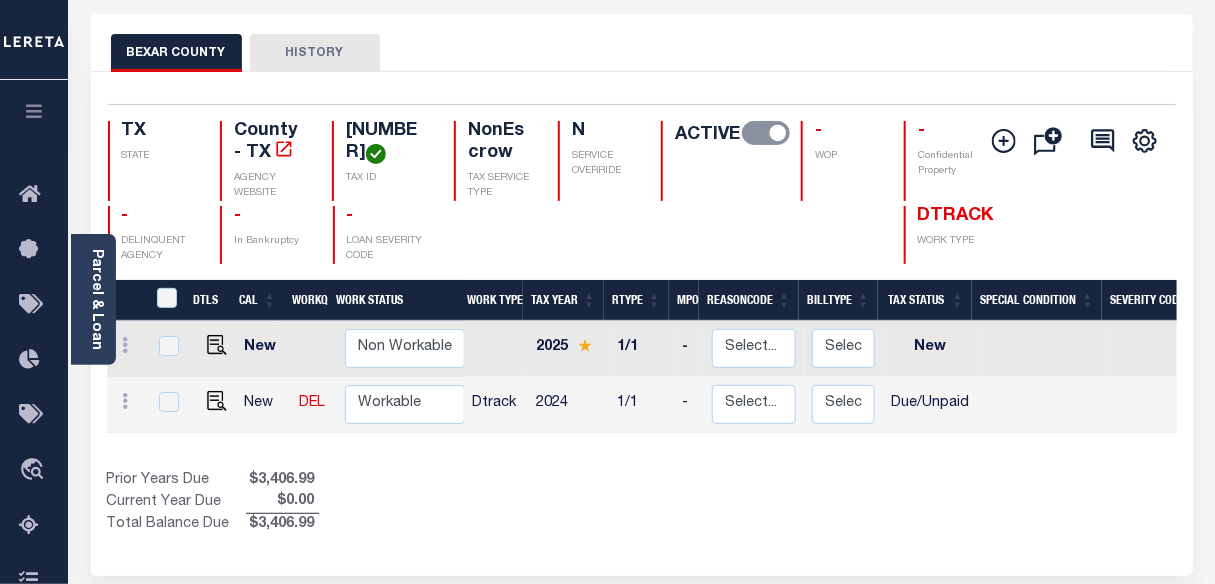 scroll, scrollTop: 90, scrollLeft: 0, axis: vertical 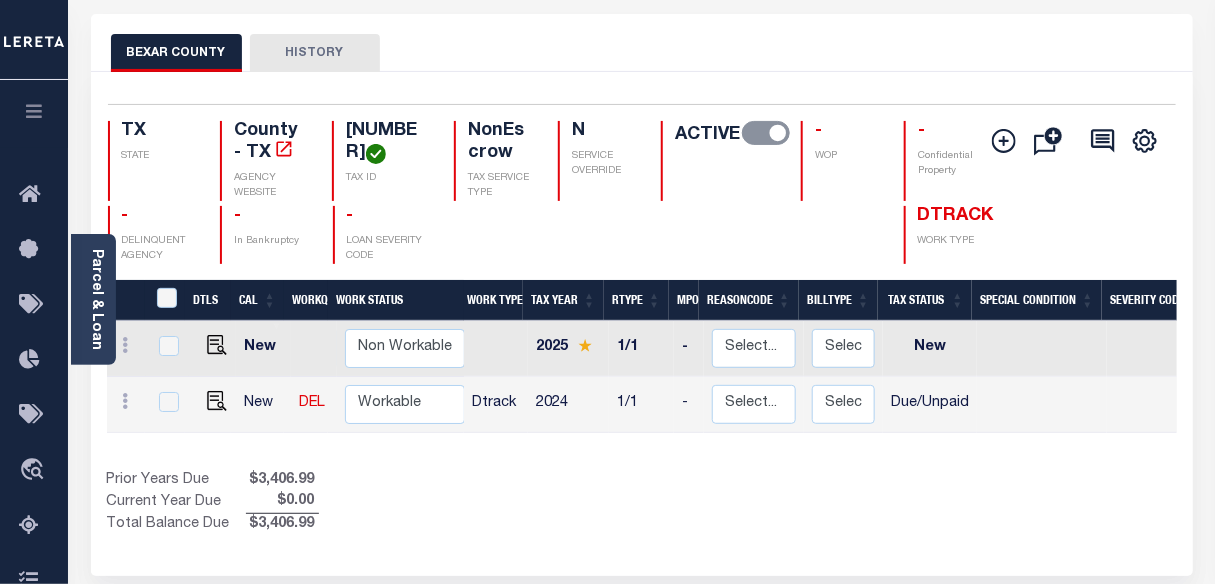 click on "013470020030" at bounding box center [388, 142] 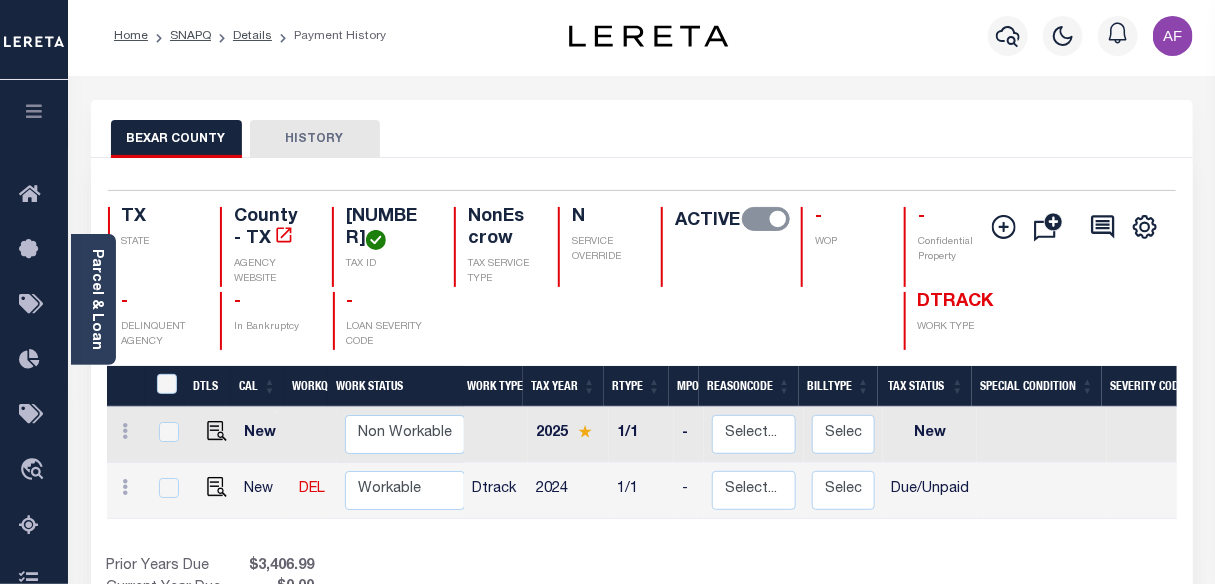 scroll, scrollTop: 0, scrollLeft: 0, axis: both 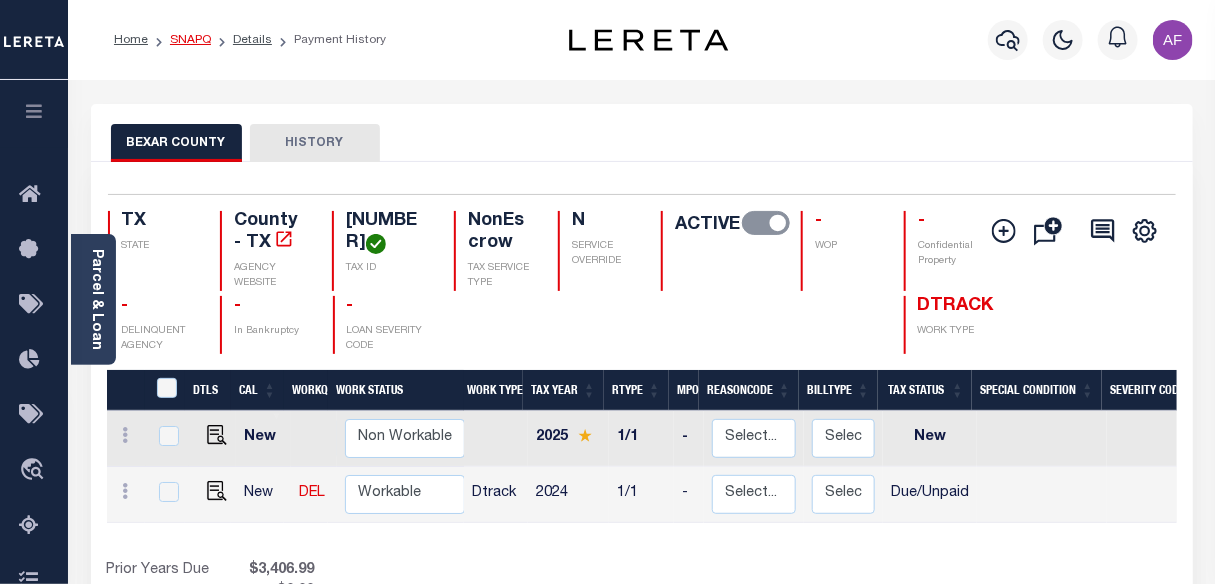 click on "SNAPQ" at bounding box center (190, 40) 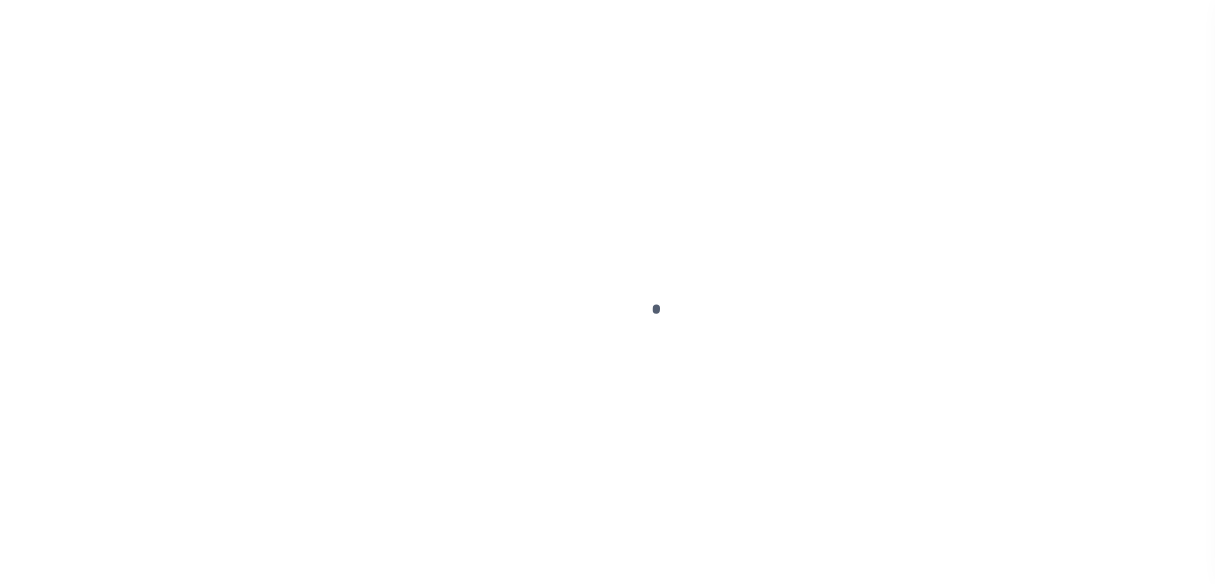 scroll, scrollTop: 0, scrollLeft: 0, axis: both 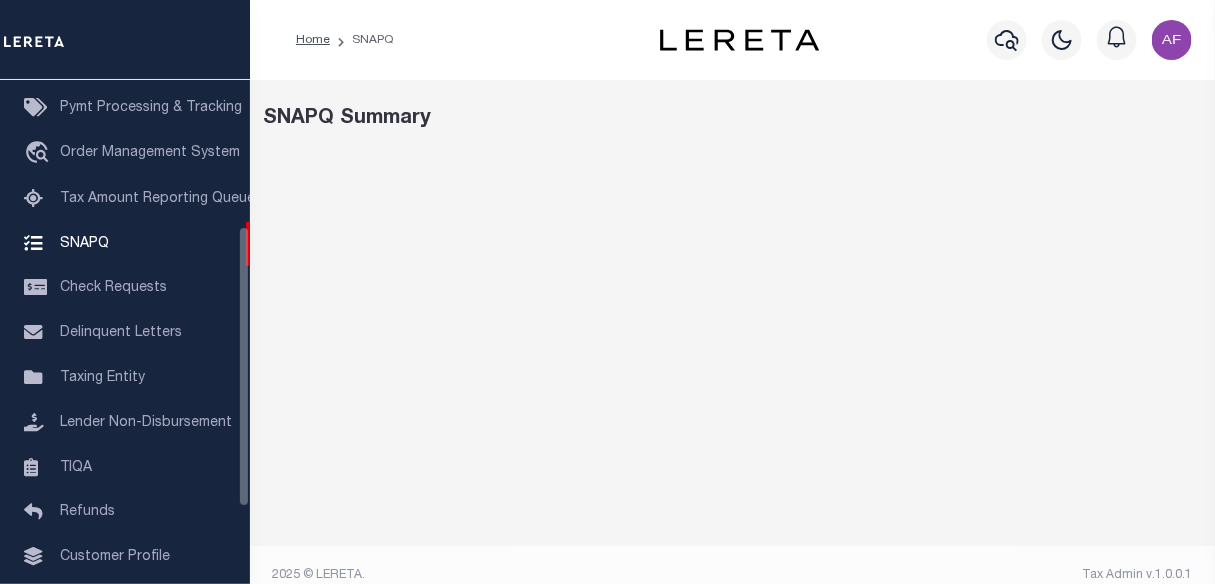 select on "100" 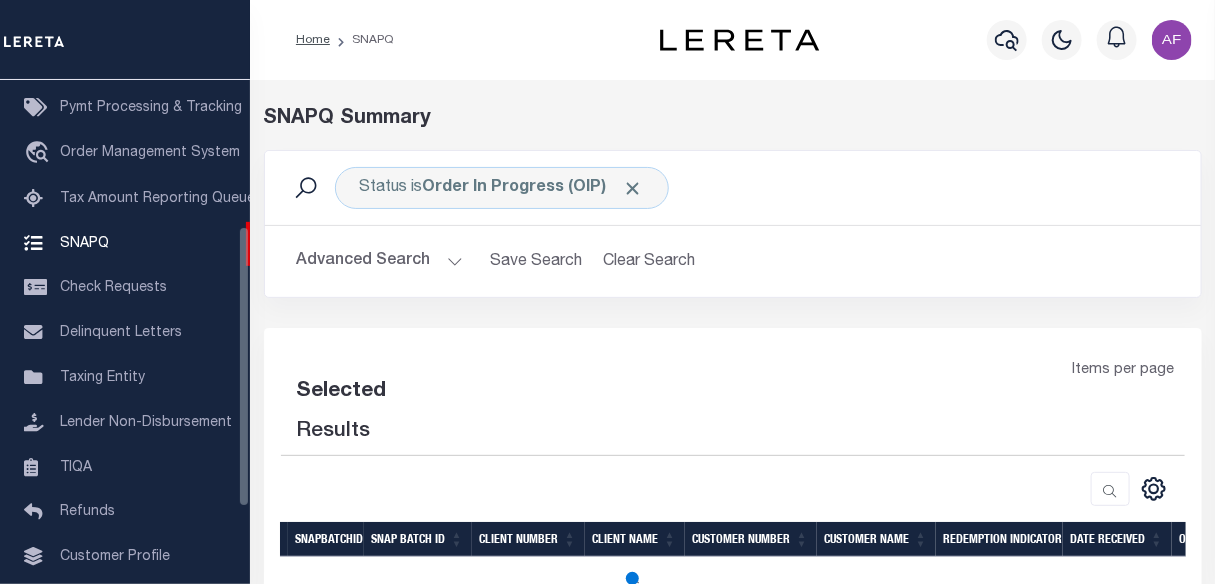 select on "100" 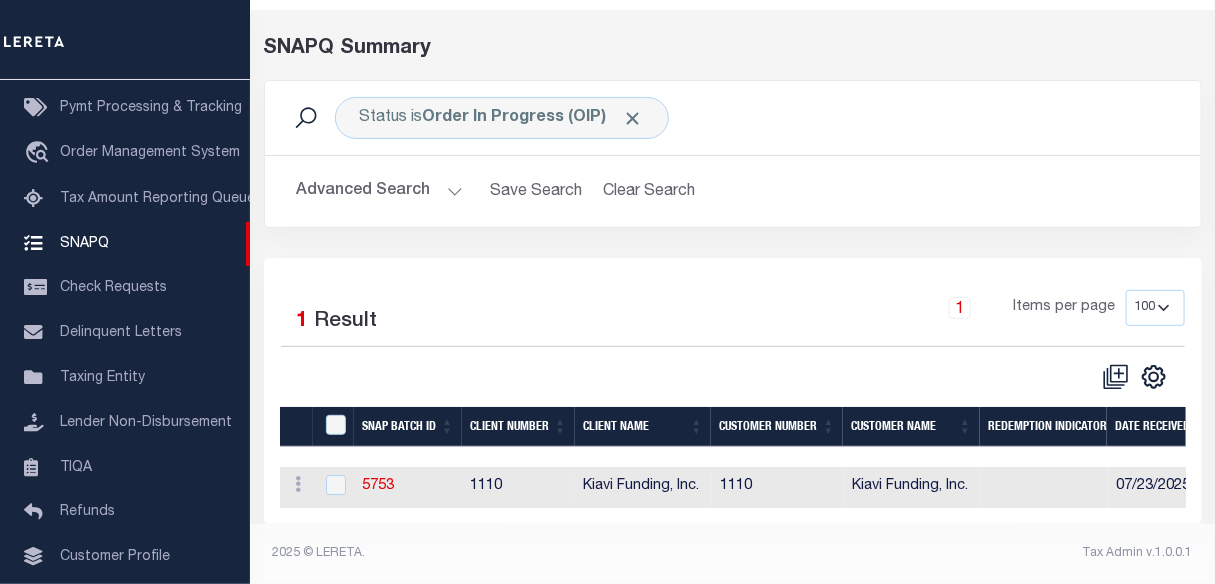scroll, scrollTop: 86, scrollLeft: 0, axis: vertical 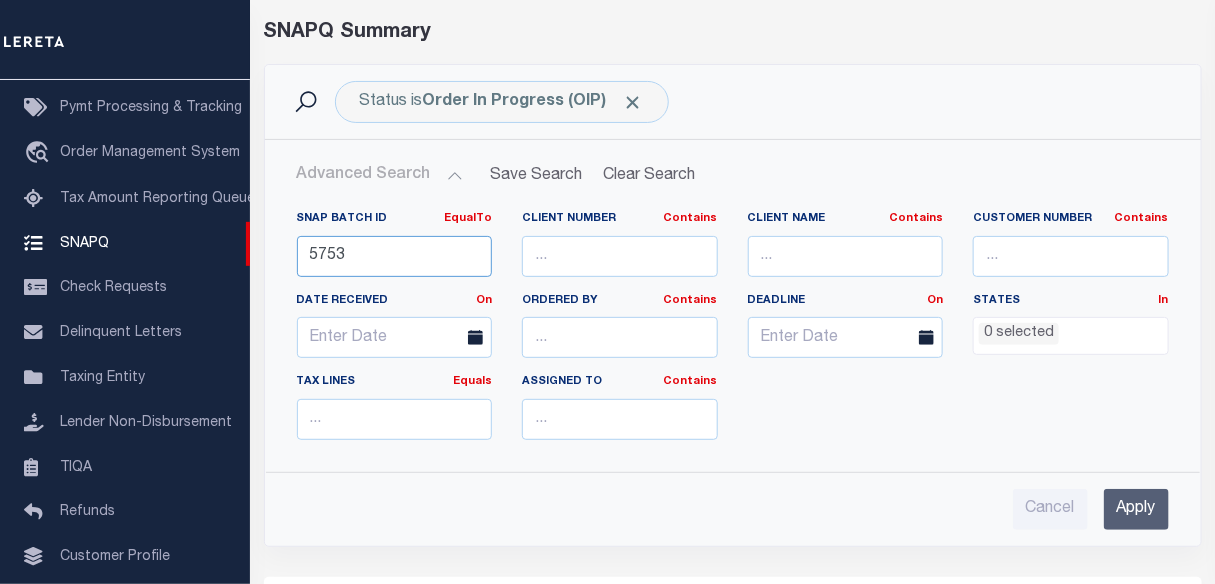 drag, startPoint x: 361, startPoint y: 255, endPoint x: 257, endPoint y: 249, distance: 104.172935 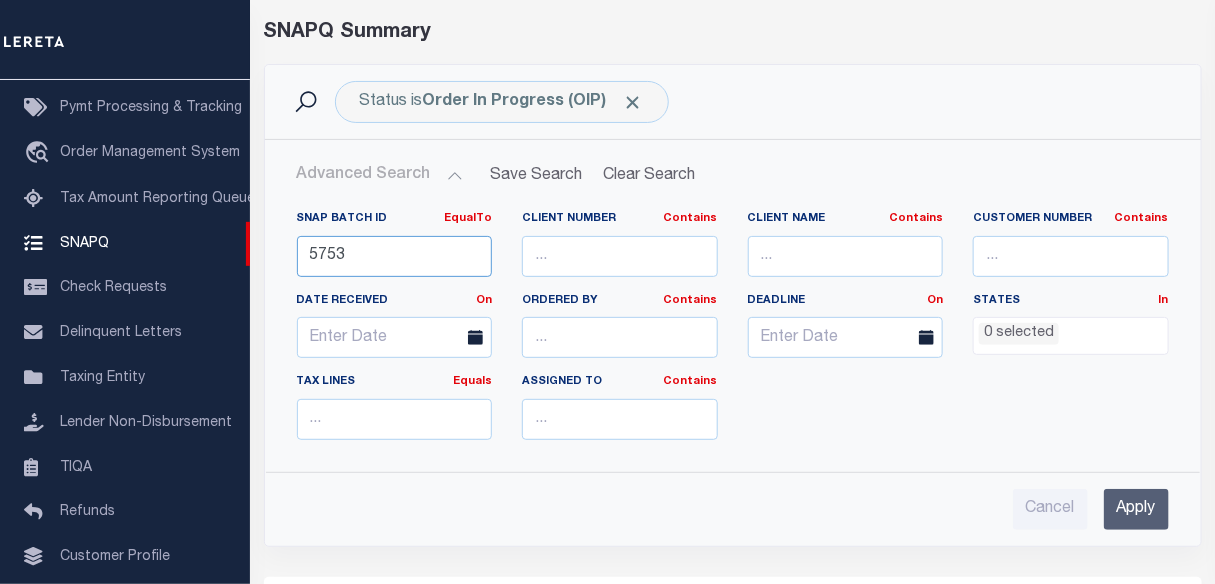click on "Status is  Order In Progress (OIP)
Search
Advanced Search
Save Search Clear Search
SNAPQSummaryGridWrapper_dynamictable_____DefaultSaveFilter
EqualTo Equals" at bounding box center [733, 320] 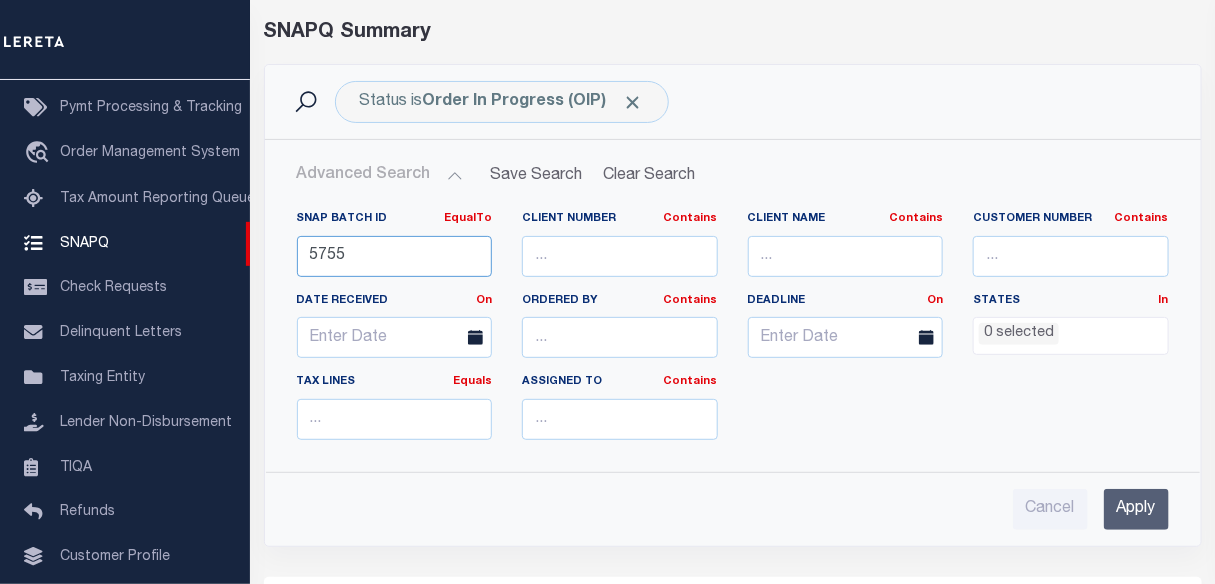 type on "5755" 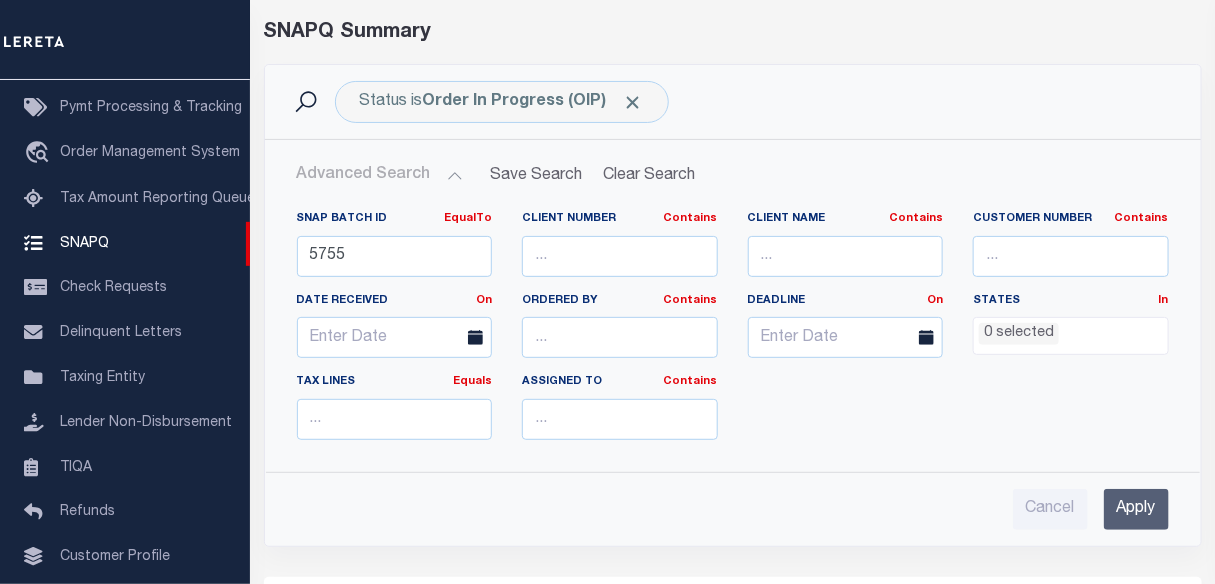 click on "Apply" at bounding box center (1136, 509) 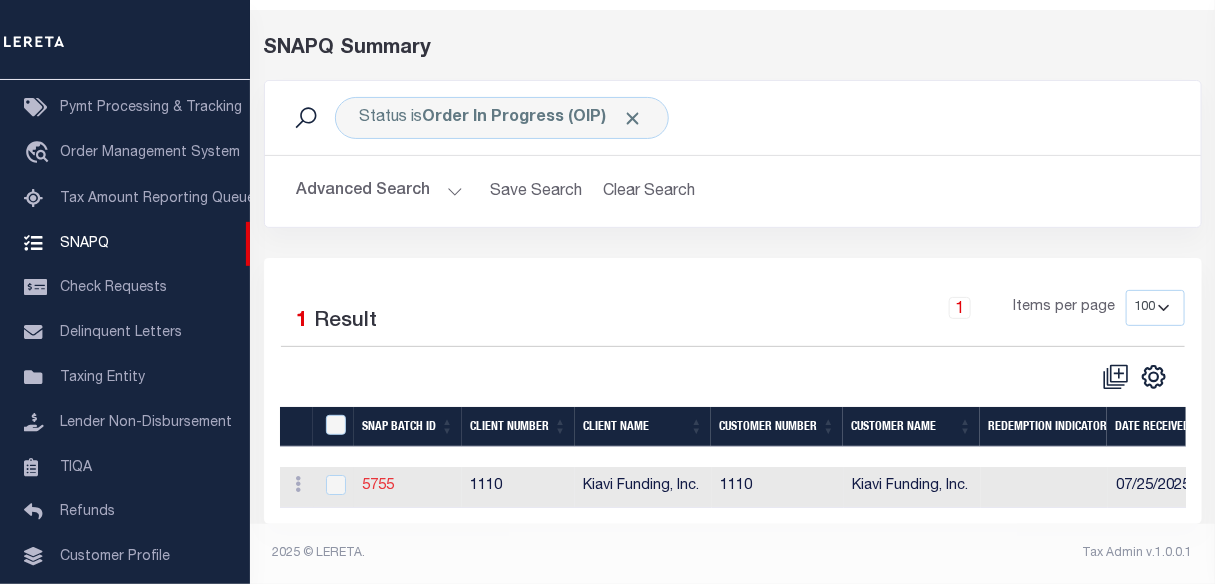 click on "5755" at bounding box center (378, 486) 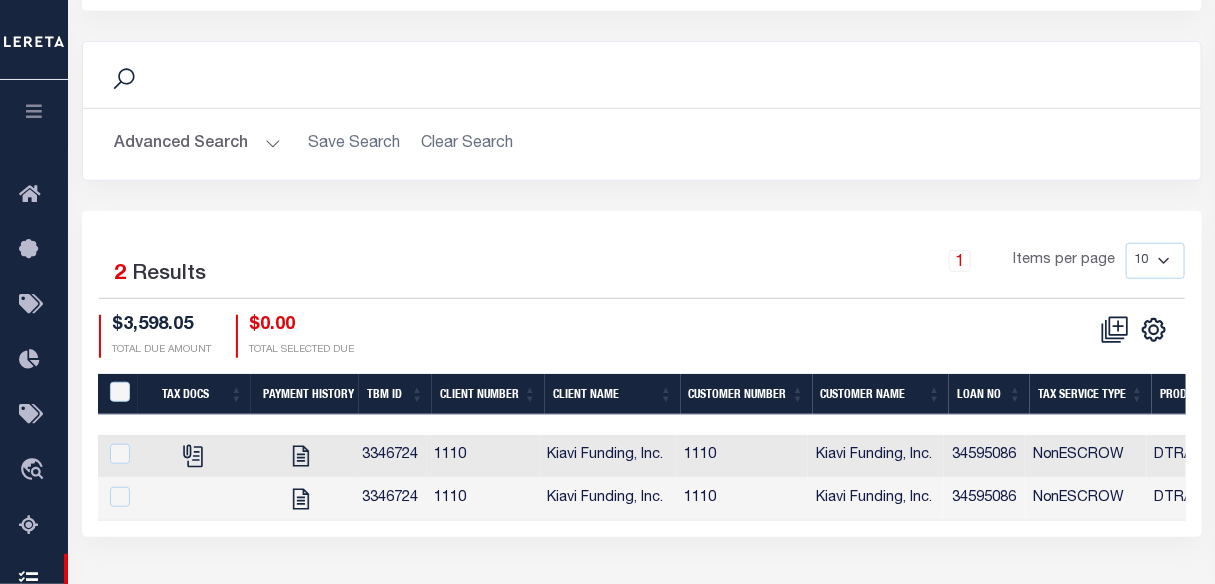 scroll, scrollTop: 363, scrollLeft: 0, axis: vertical 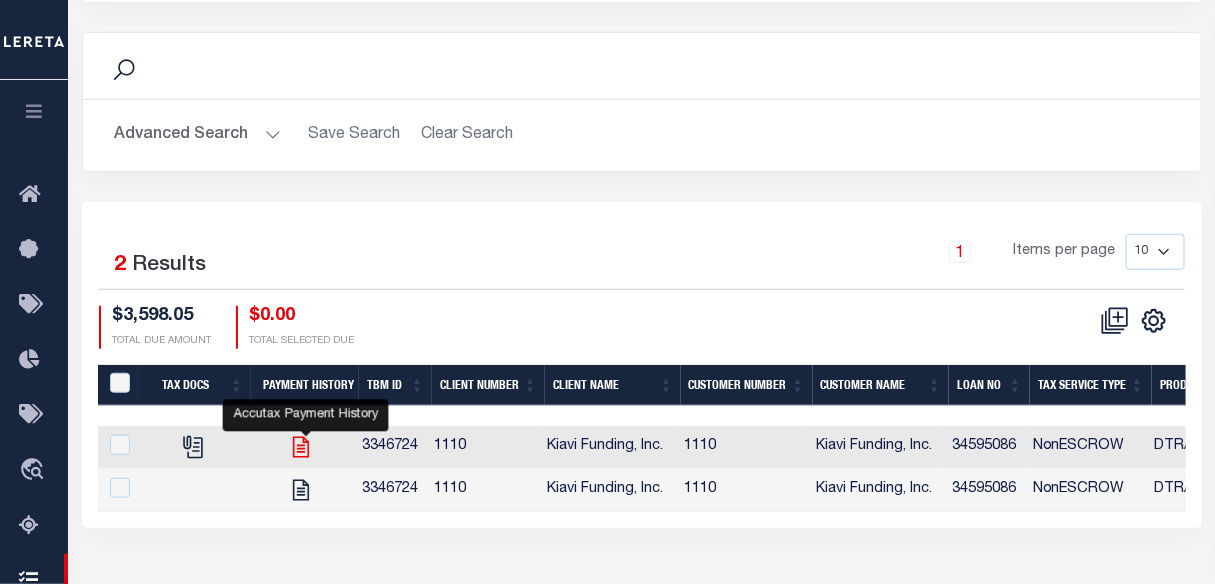 click 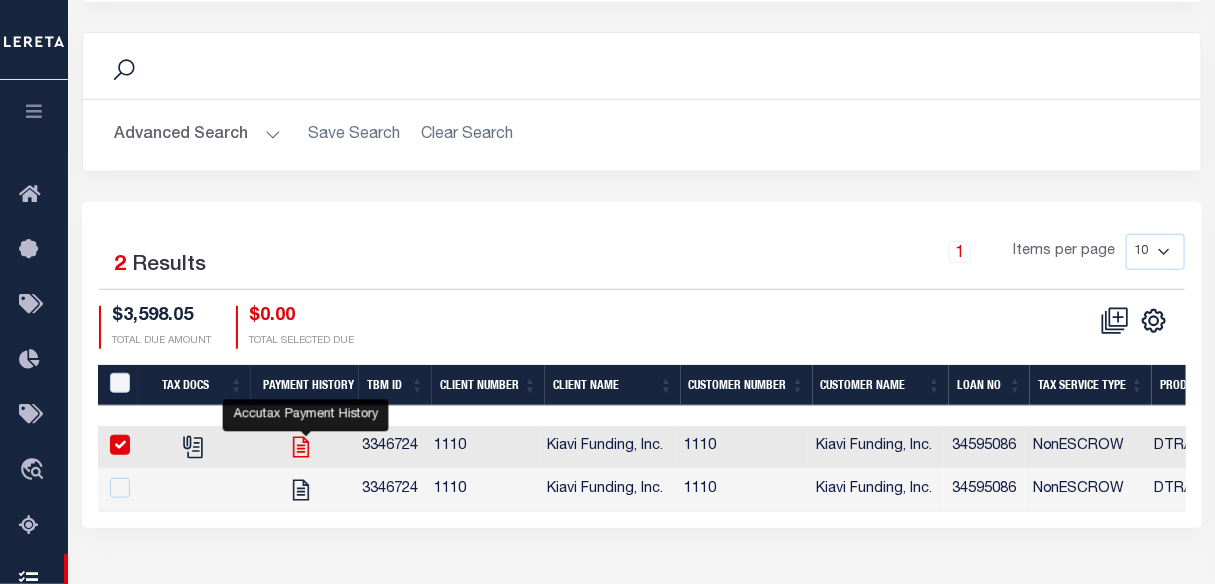 checkbox on "true" 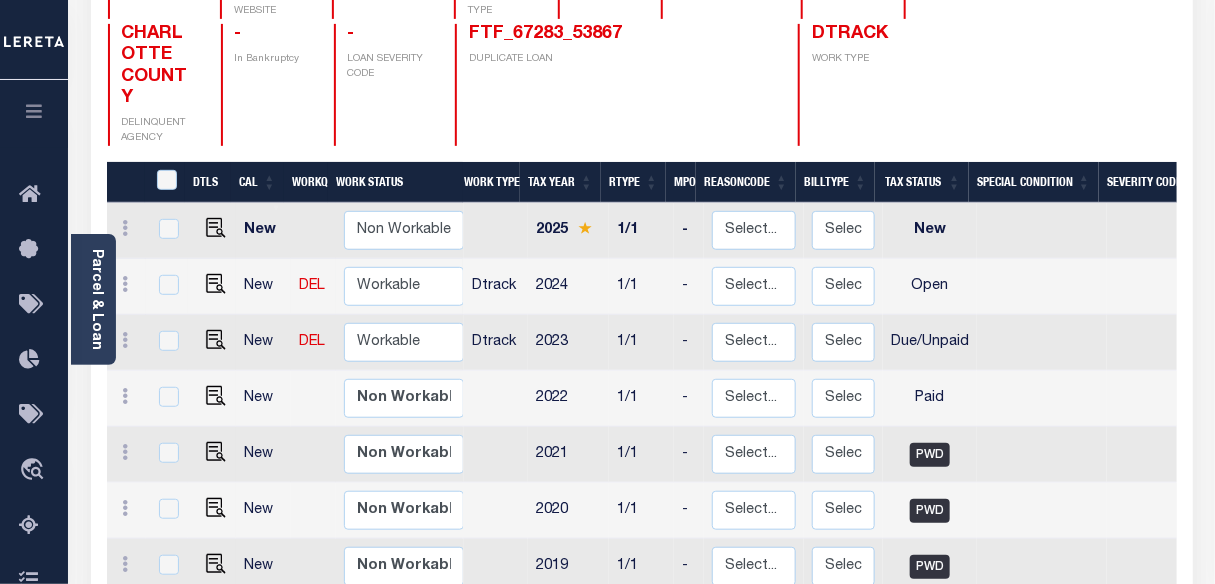 scroll, scrollTop: 181, scrollLeft: 0, axis: vertical 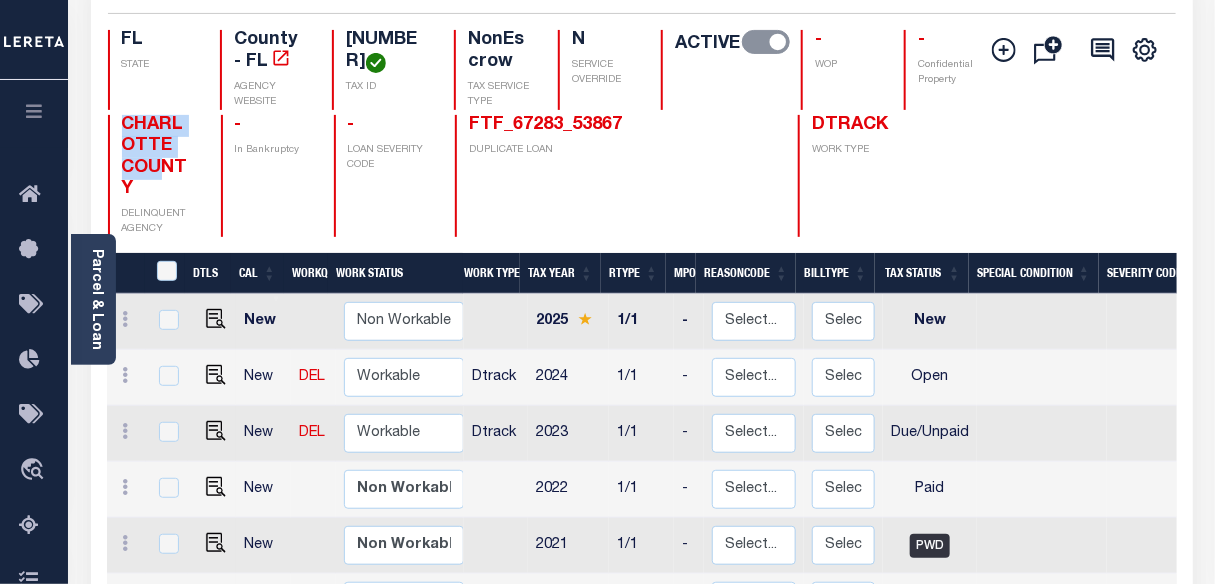 drag, startPoint x: 120, startPoint y: 119, endPoint x: 158, endPoint y: 174, distance: 66.85058 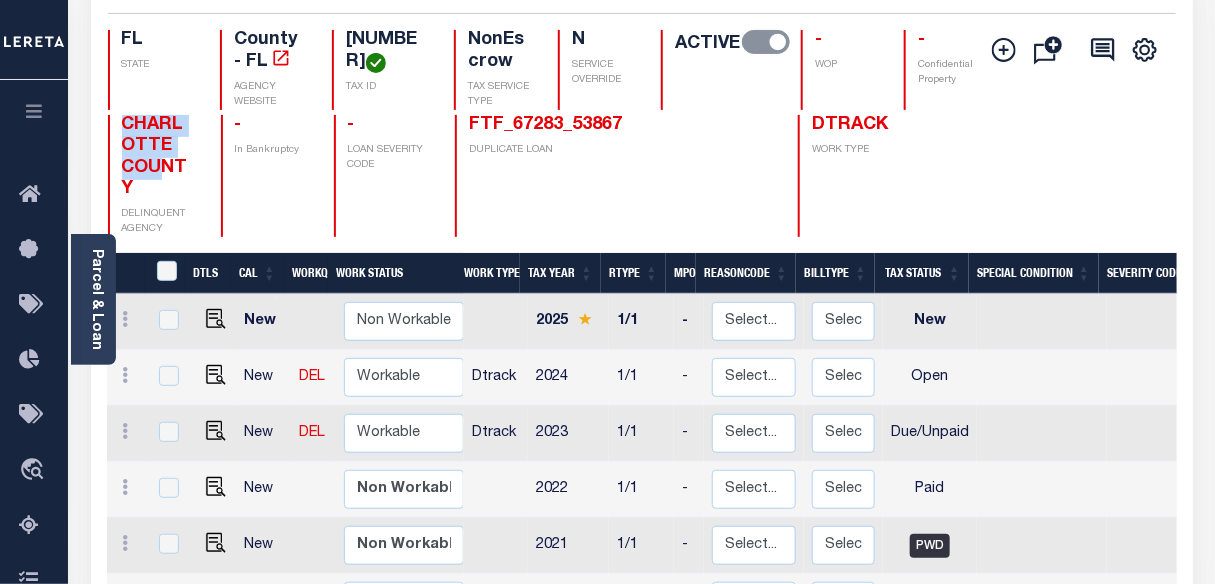 click on "CHARLOTTE COUNTY" at bounding box center [155, 157] 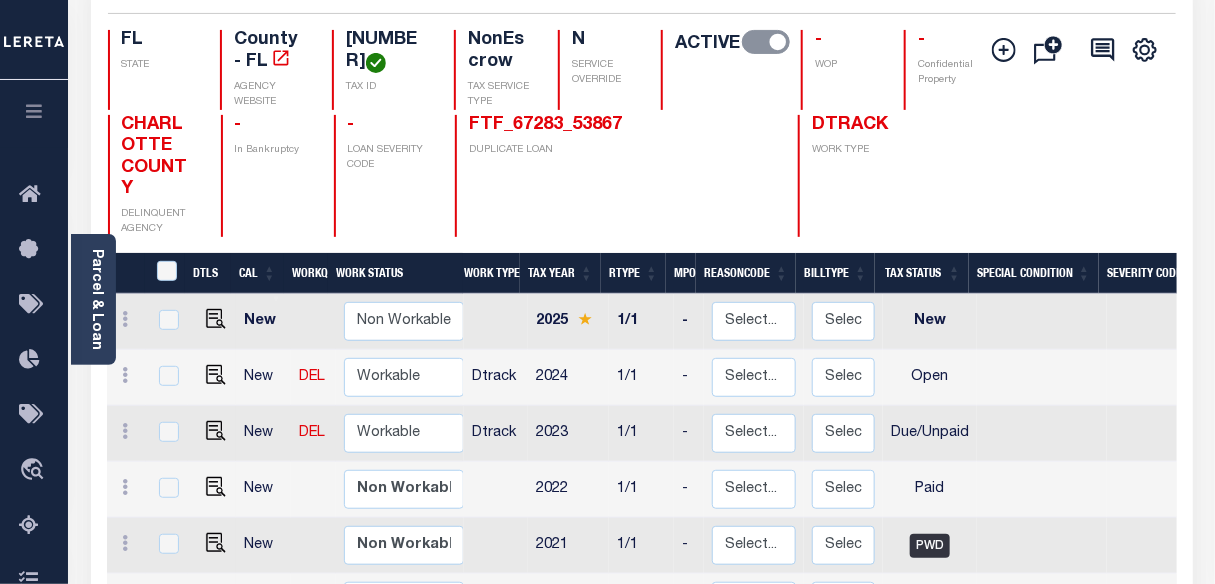 click on "-
In Bankruptcy" at bounding box center (265, 176) 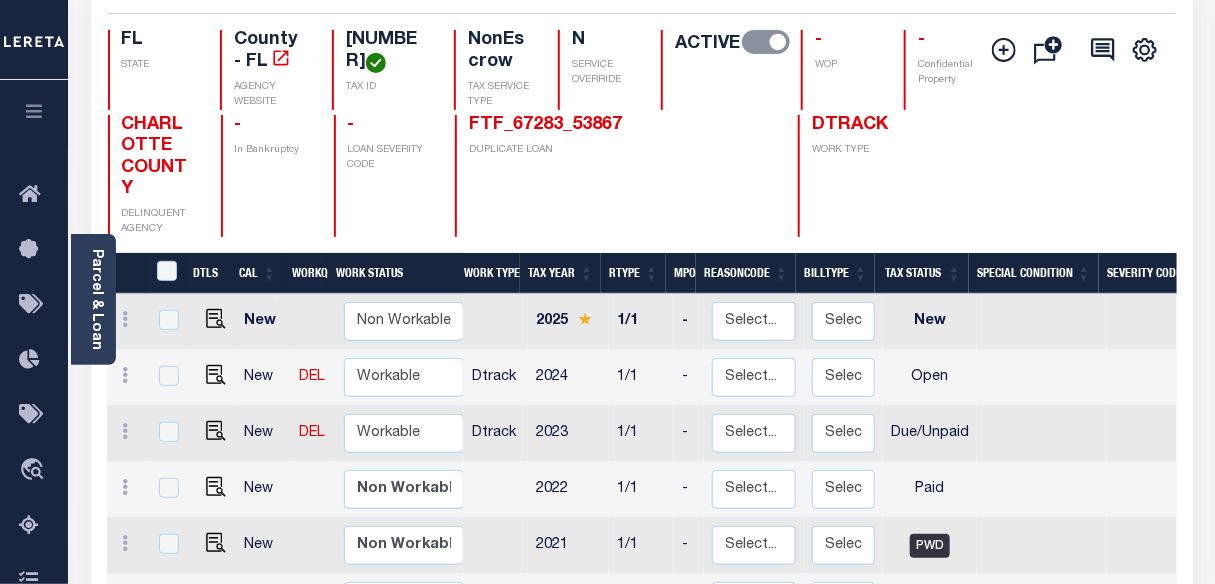 scroll, scrollTop: 0, scrollLeft: 0, axis: both 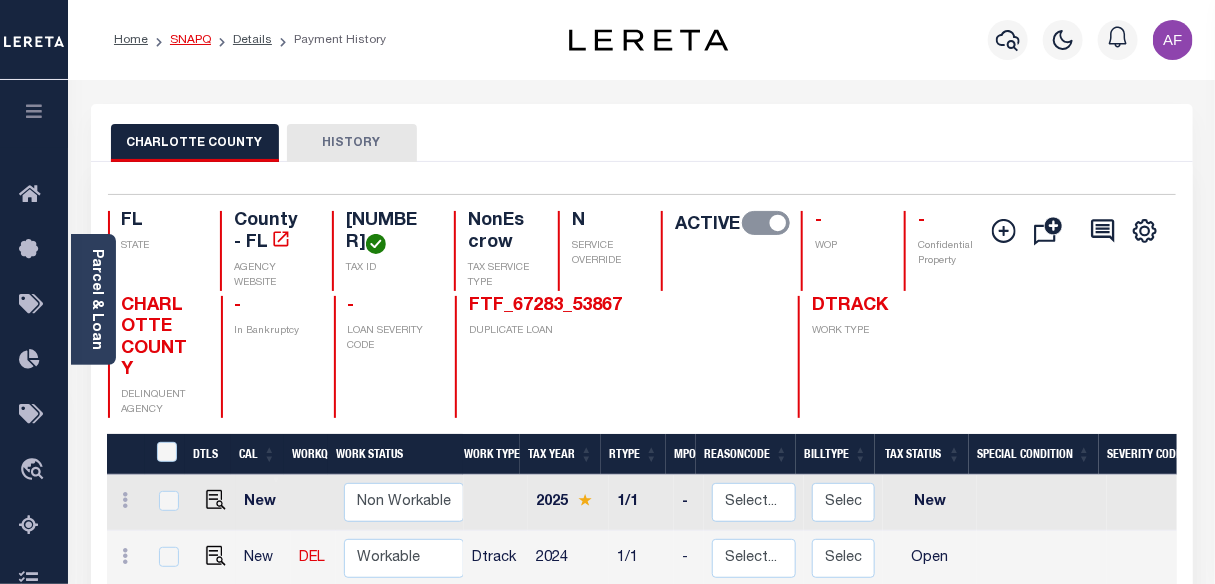 click on "SNAPQ" at bounding box center (190, 40) 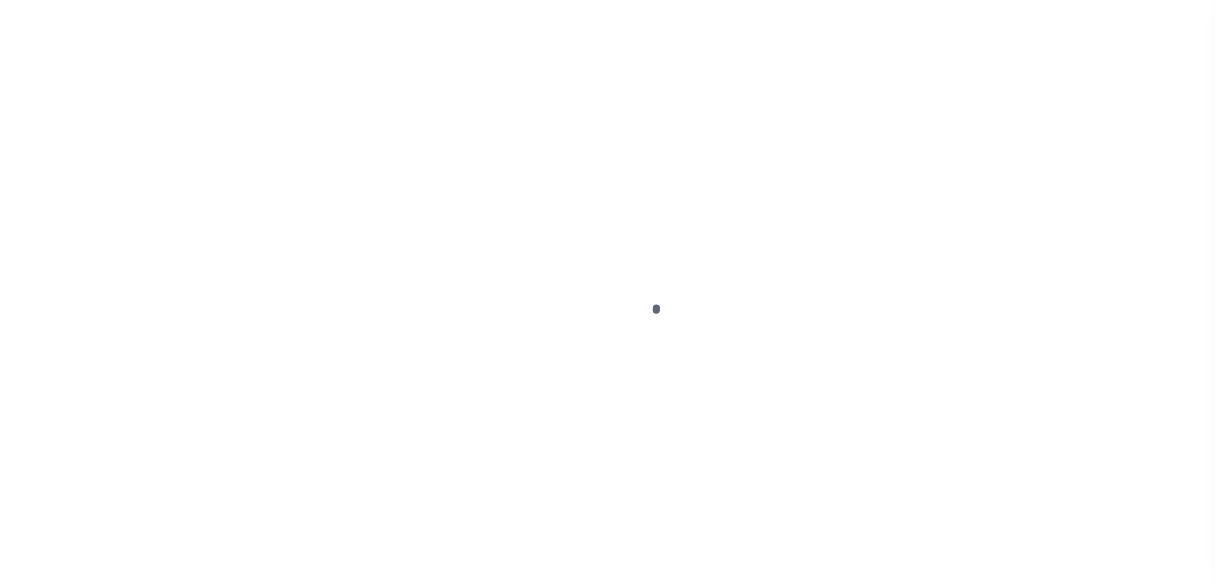 scroll, scrollTop: 0, scrollLeft: 0, axis: both 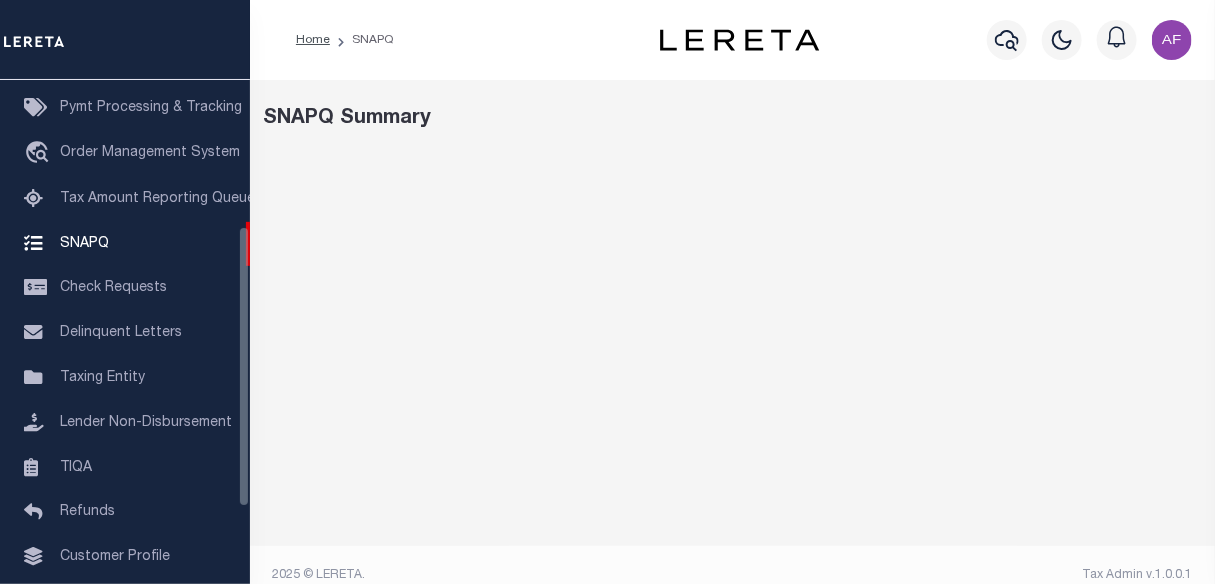 select on "100" 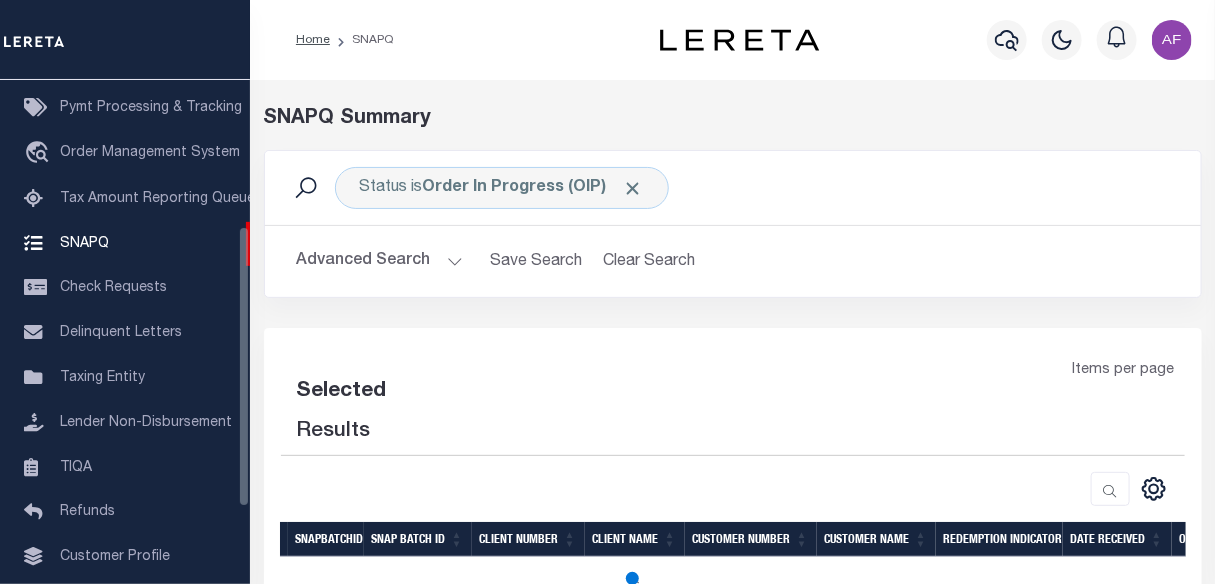 select on "100" 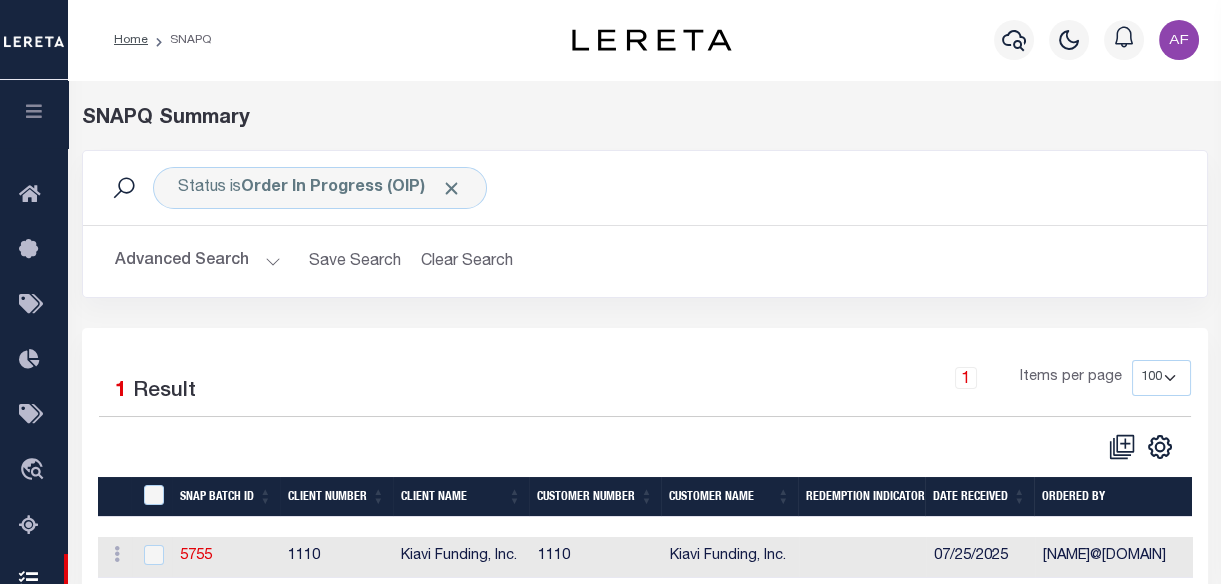 click on "Advanced Search" at bounding box center [198, 261] 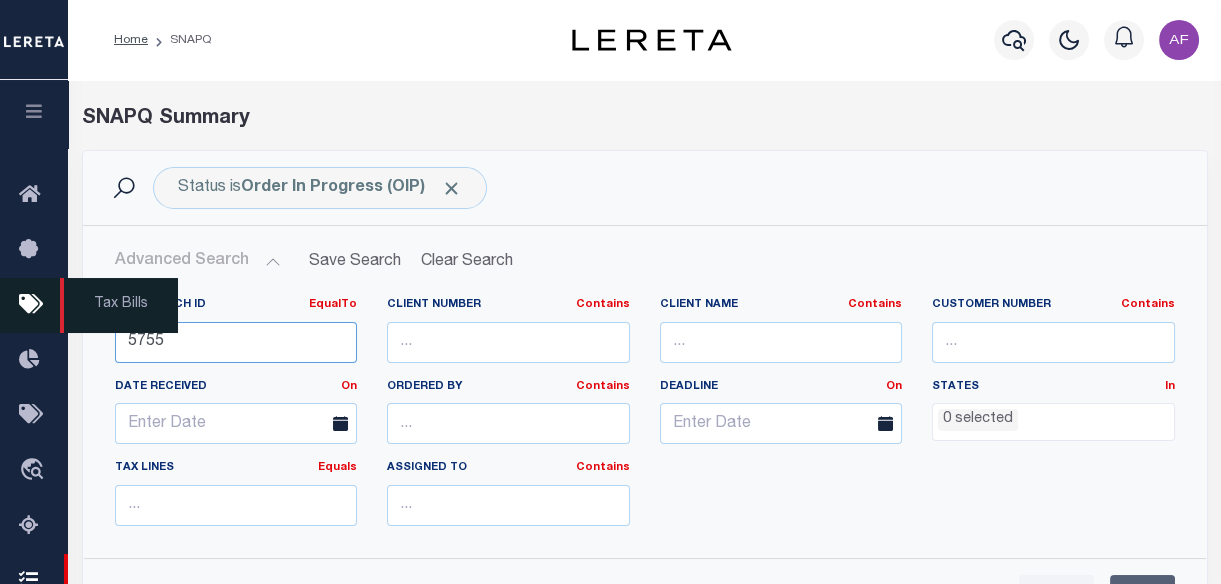 drag, startPoint x: 178, startPoint y: 348, endPoint x: 52, endPoint y: 332, distance: 127.01181 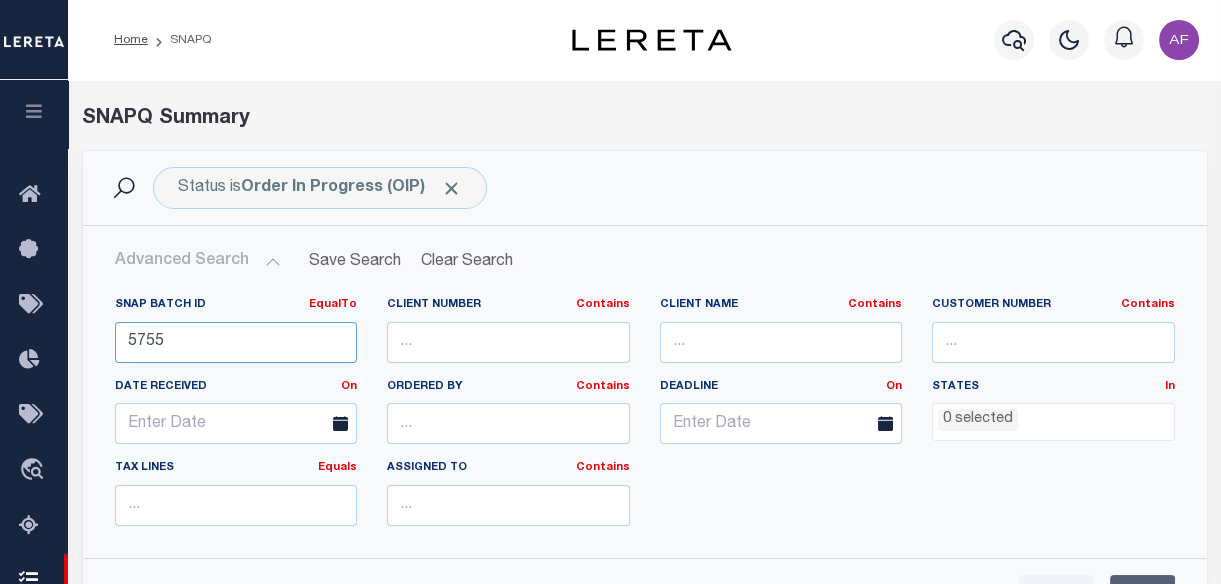 paste on "3" 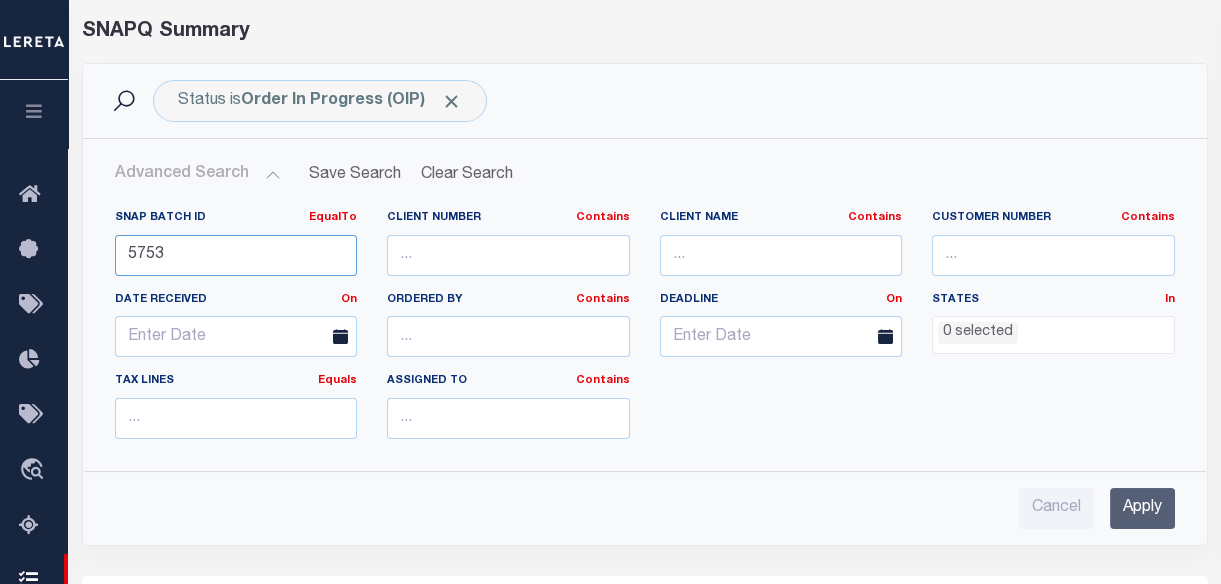 scroll, scrollTop: 90, scrollLeft: 0, axis: vertical 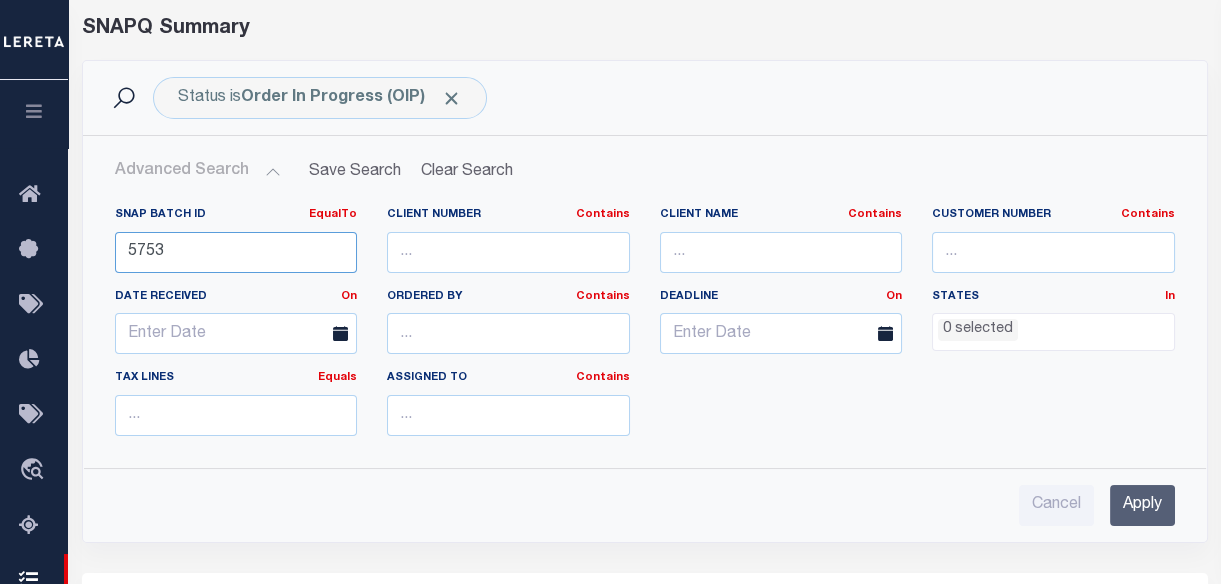 type on "5753" 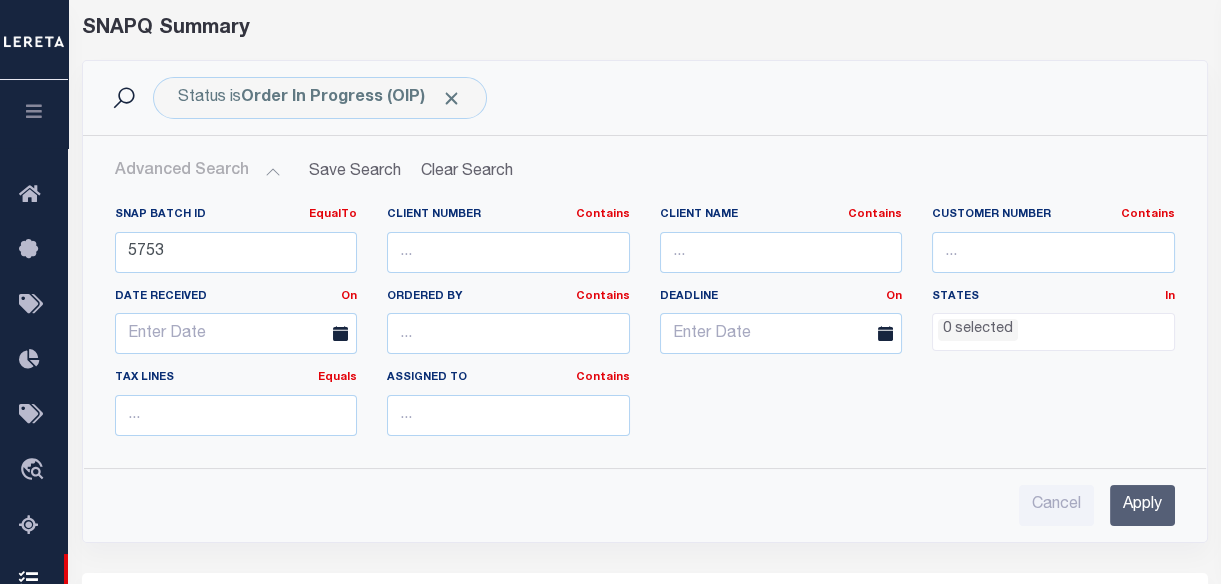 click on "Apply" at bounding box center (1142, 505) 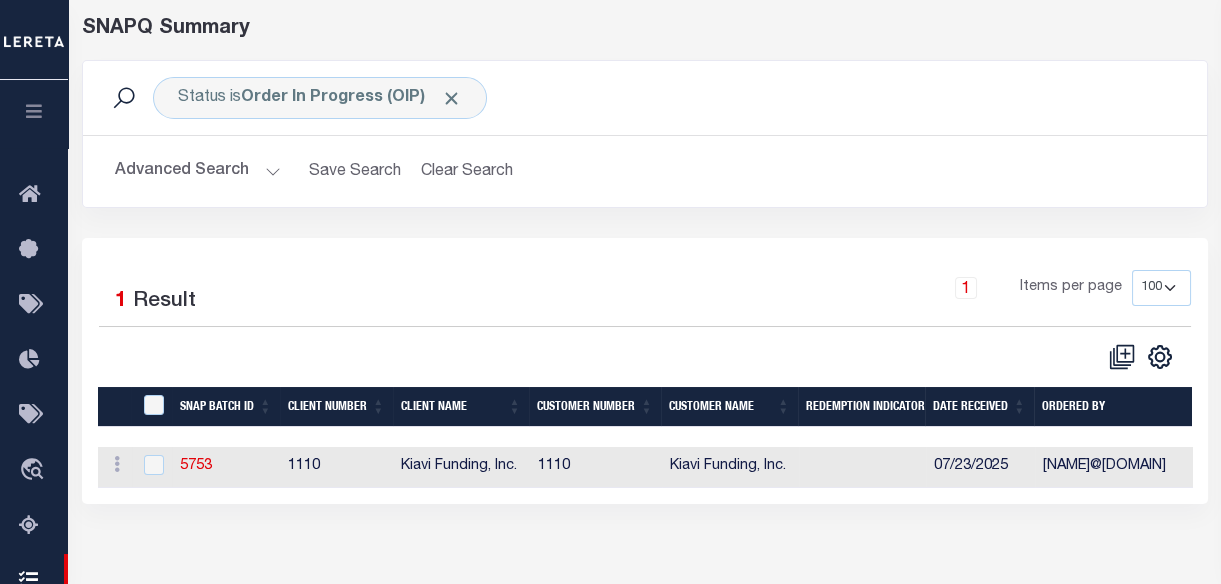 scroll, scrollTop: 0, scrollLeft: 46, axis: horizontal 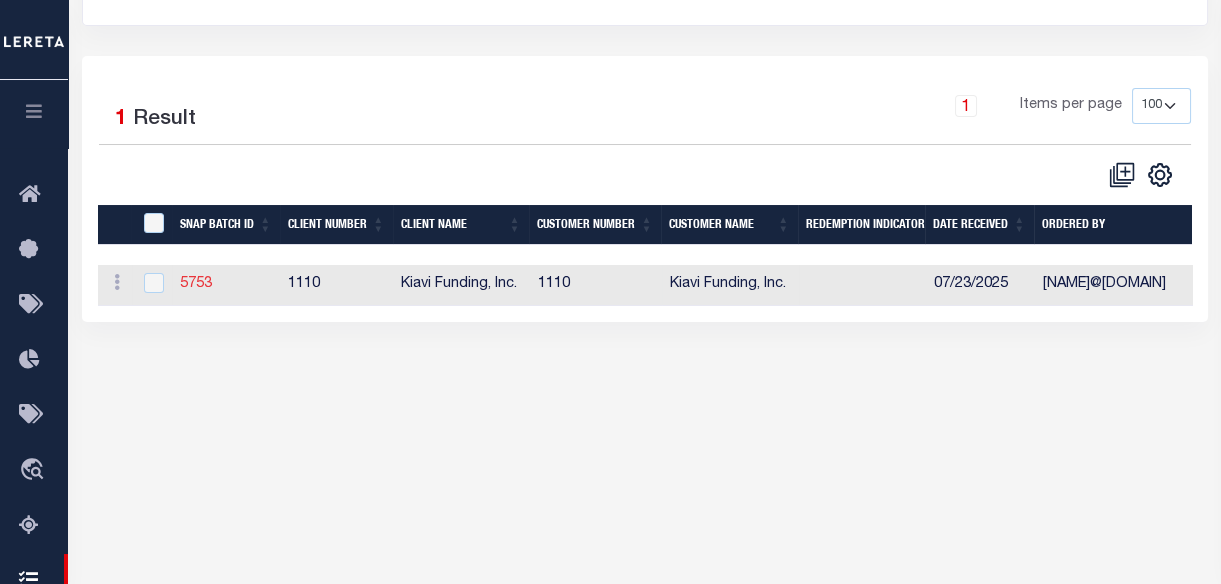click on "5753" at bounding box center [196, 284] 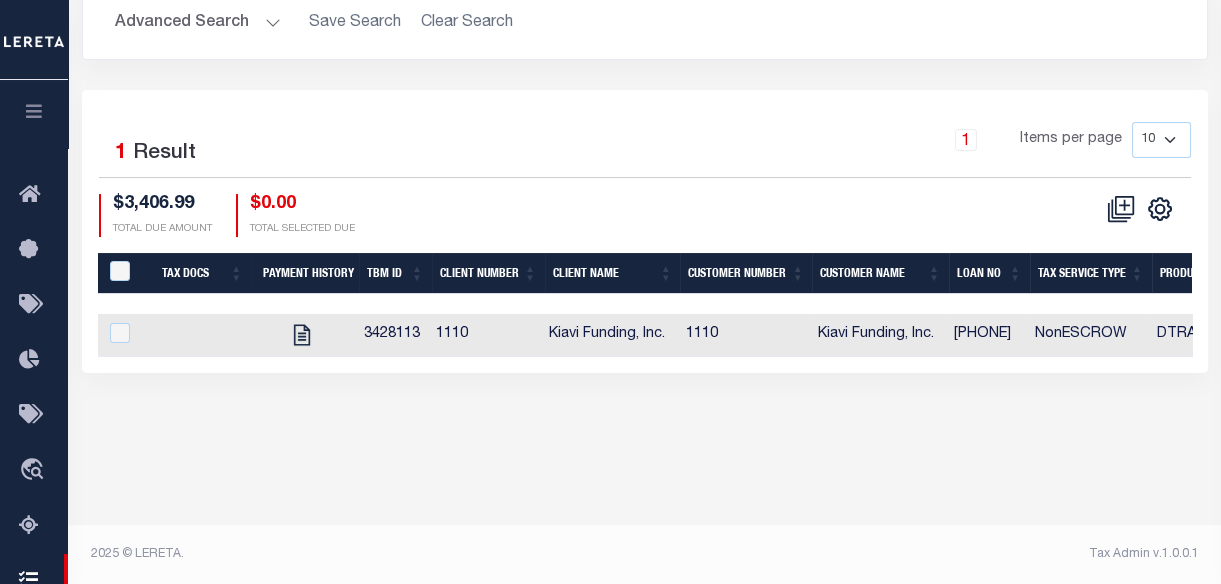 scroll, scrollTop: 476, scrollLeft: 0, axis: vertical 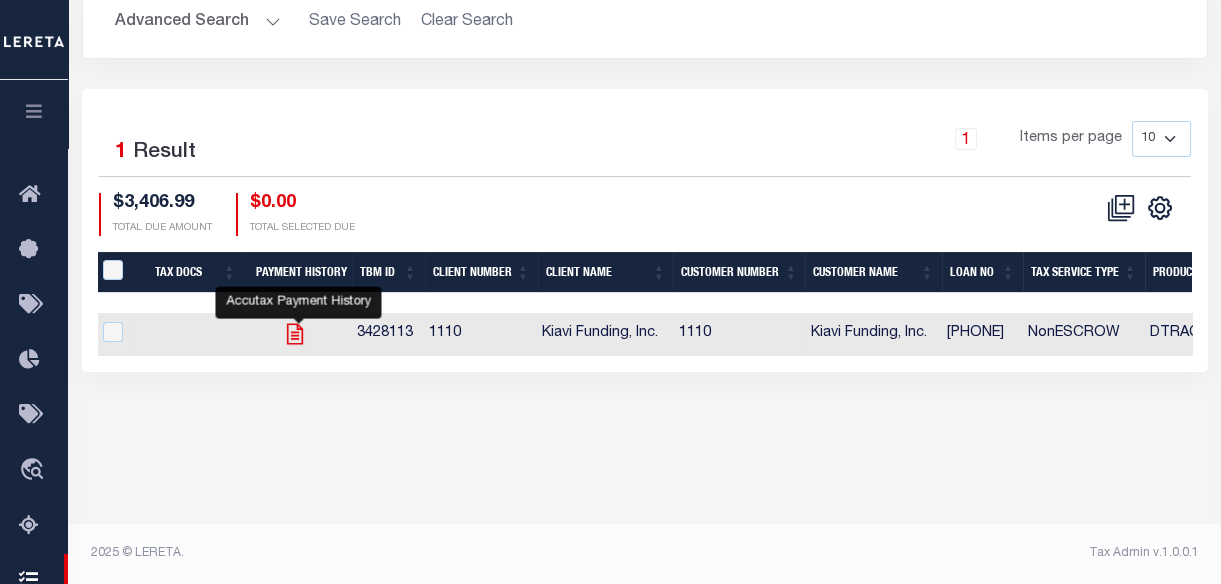click 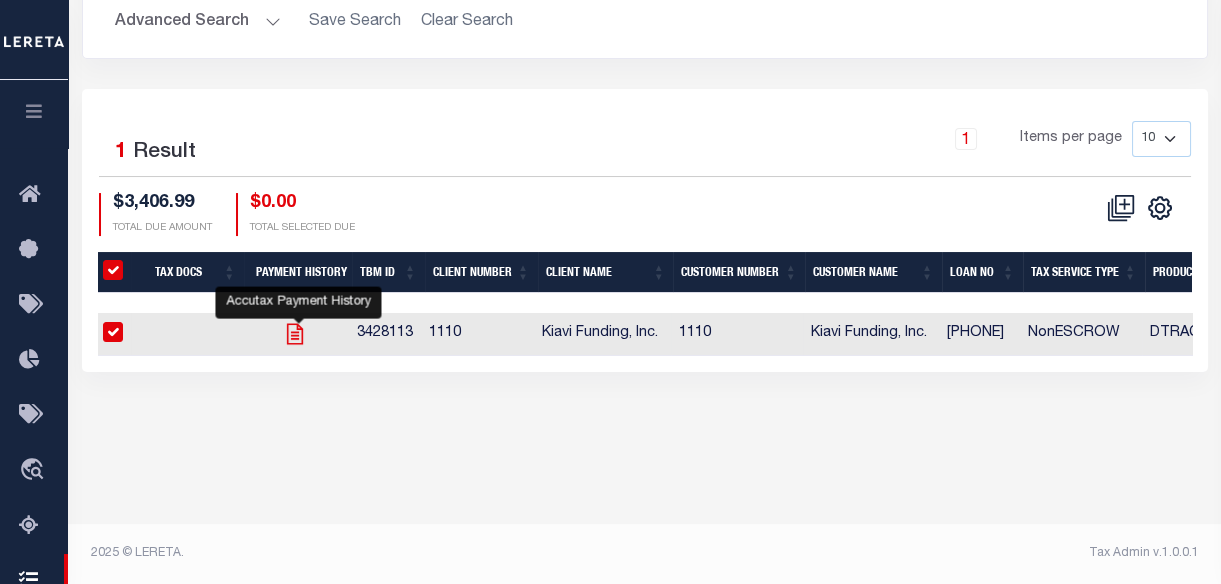 checkbox on "true" 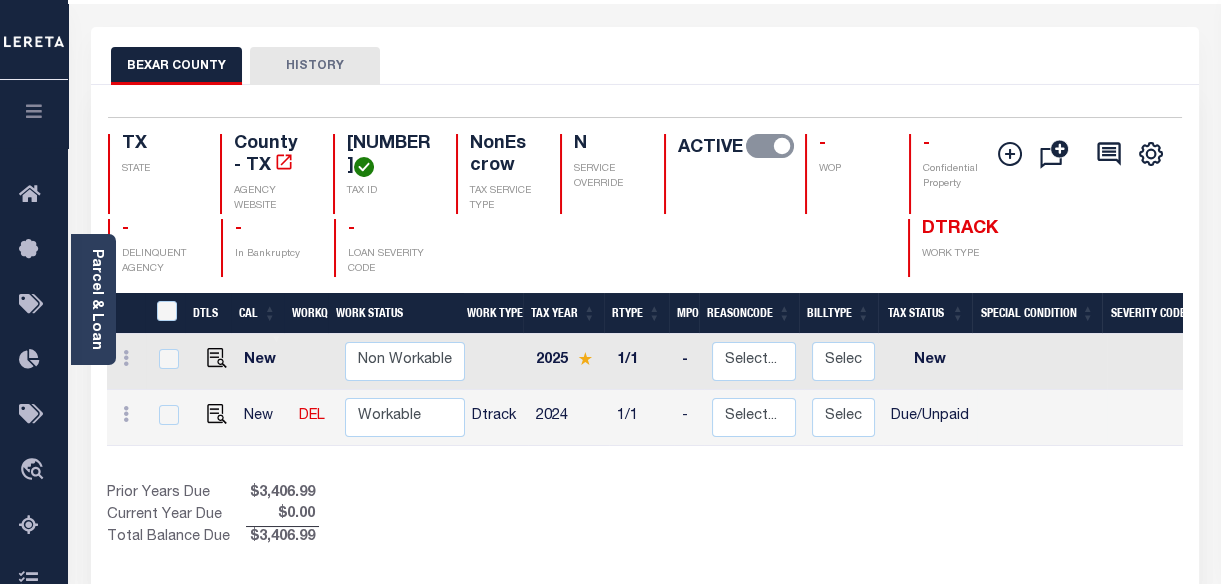 scroll, scrollTop: 90, scrollLeft: 0, axis: vertical 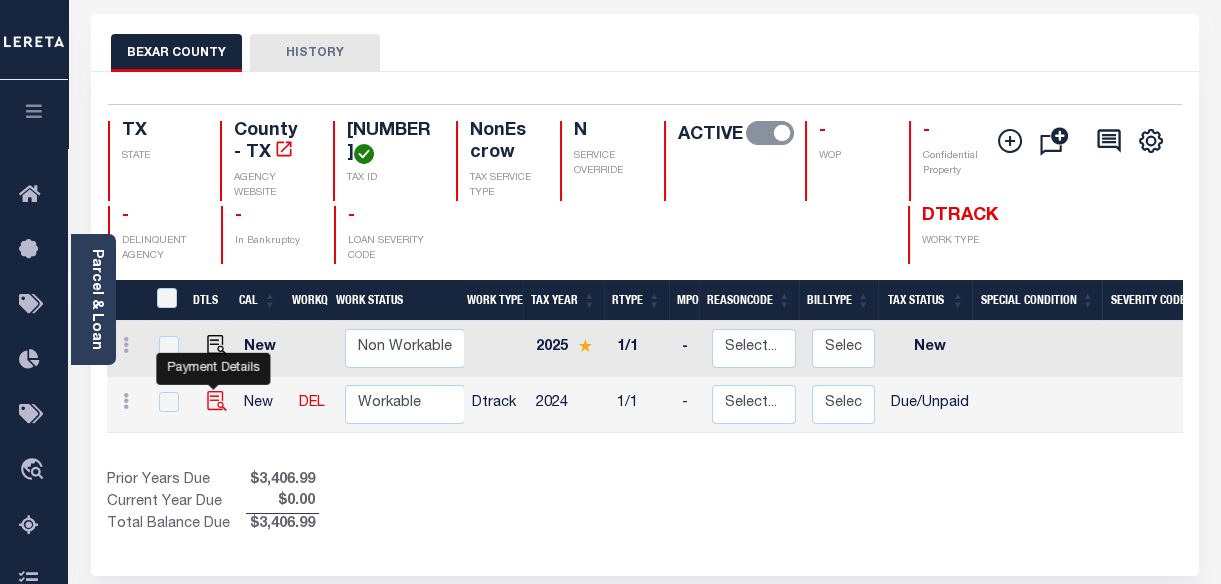 click at bounding box center (217, 401) 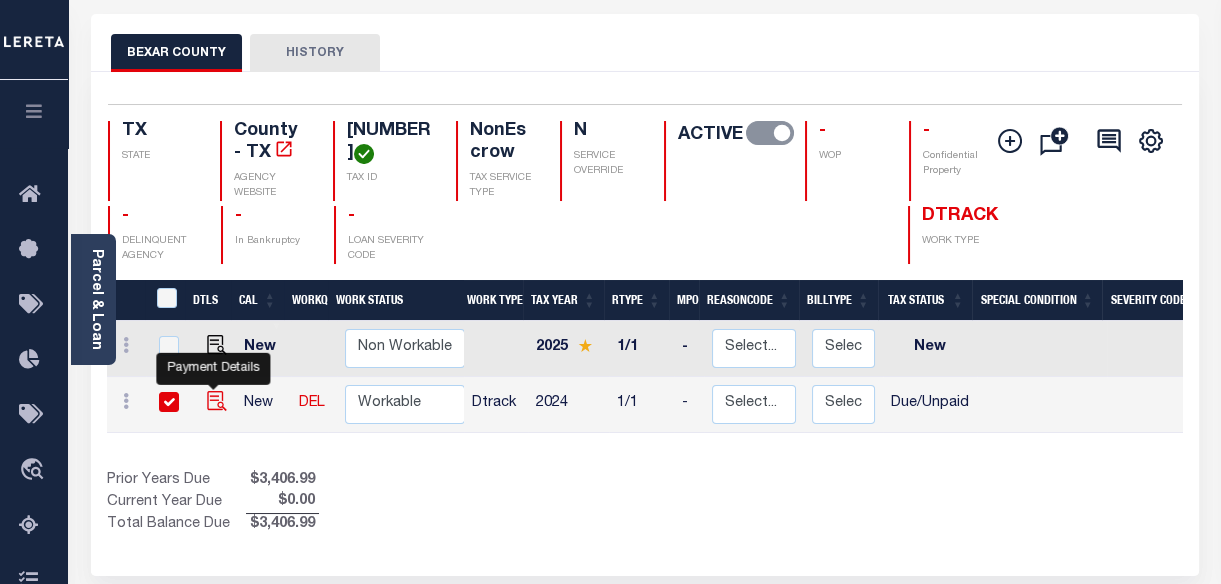 checkbox on "true" 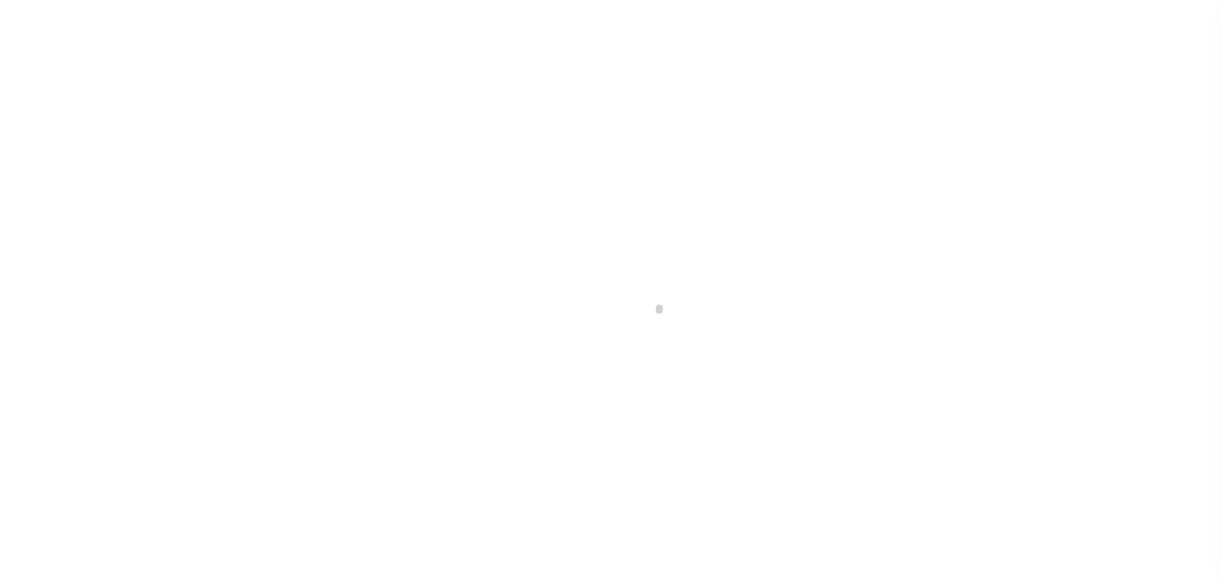 select on "DUE" 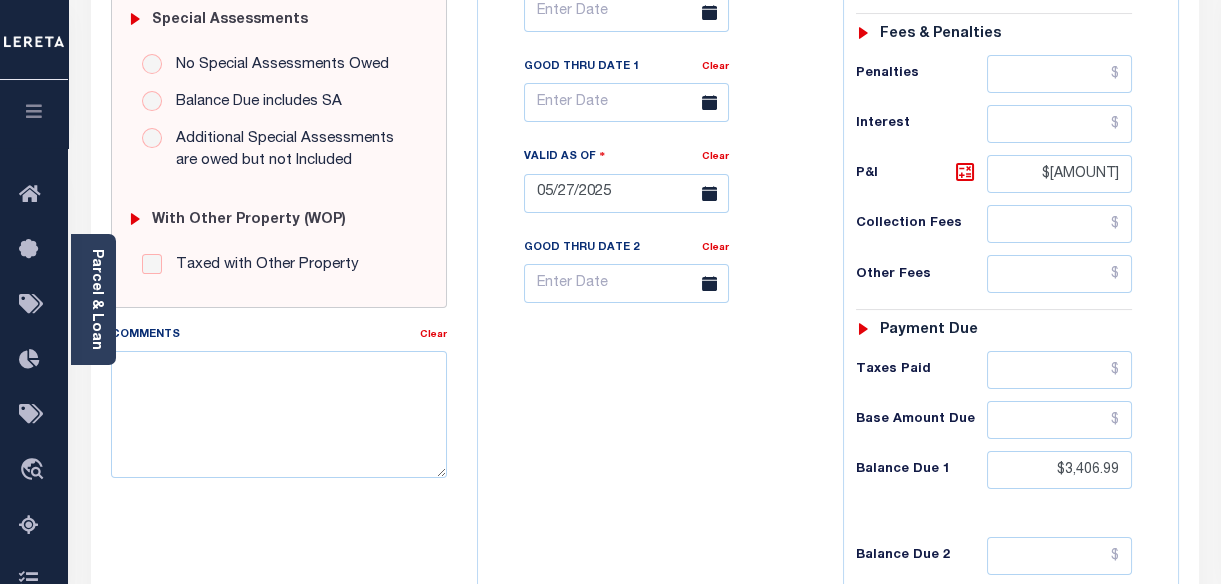 scroll, scrollTop: 636, scrollLeft: 0, axis: vertical 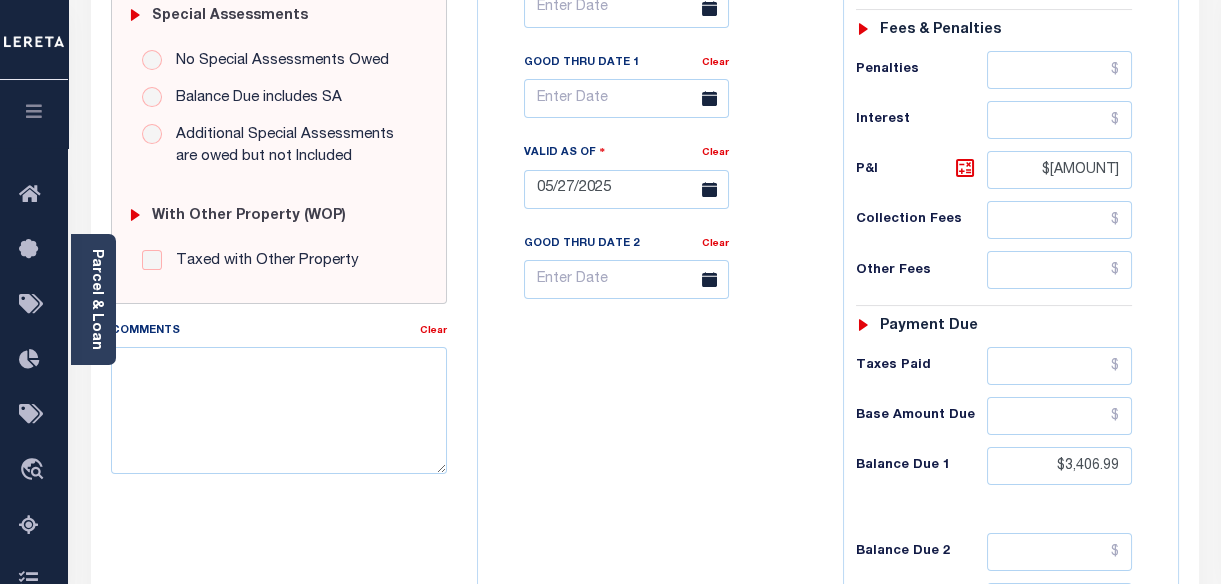 click on "Tax Bill No
Multiple Payment Option
Payment Plan
Clear" at bounding box center (655, 179) 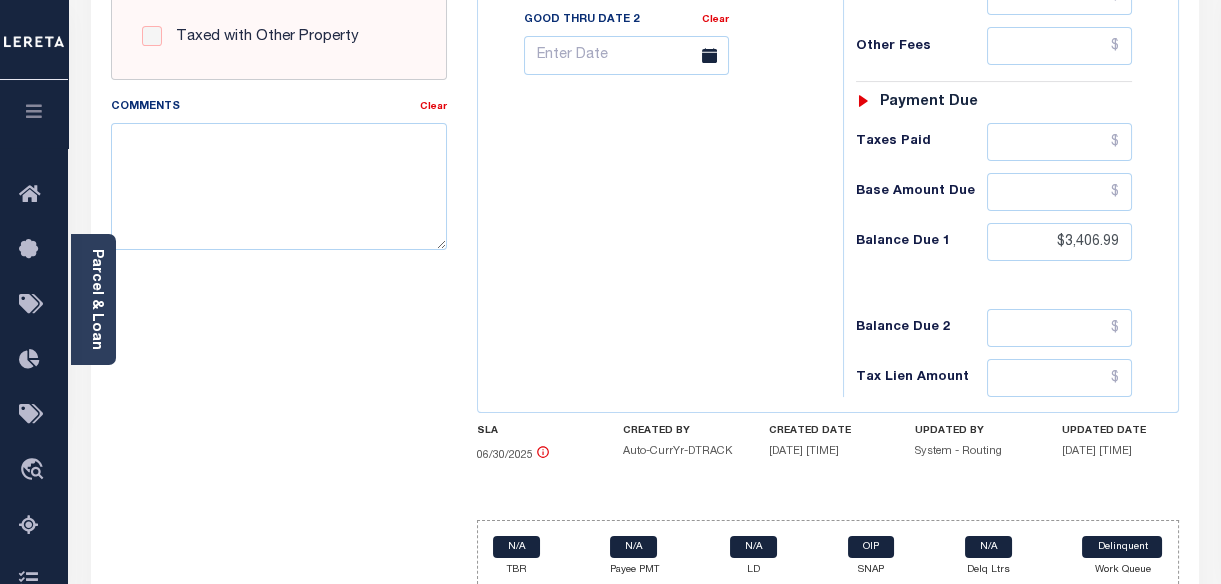 scroll, scrollTop: 909, scrollLeft: 0, axis: vertical 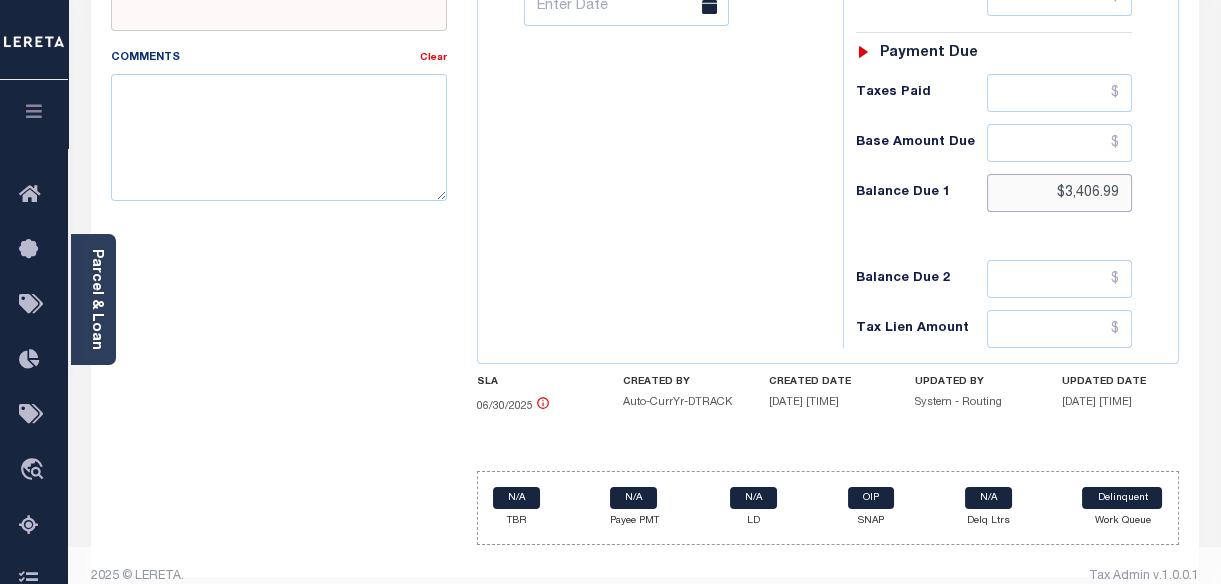 drag, startPoint x: 1067, startPoint y: 189, endPoint x: 1136, endPoint y: 186, distance: 69.065186 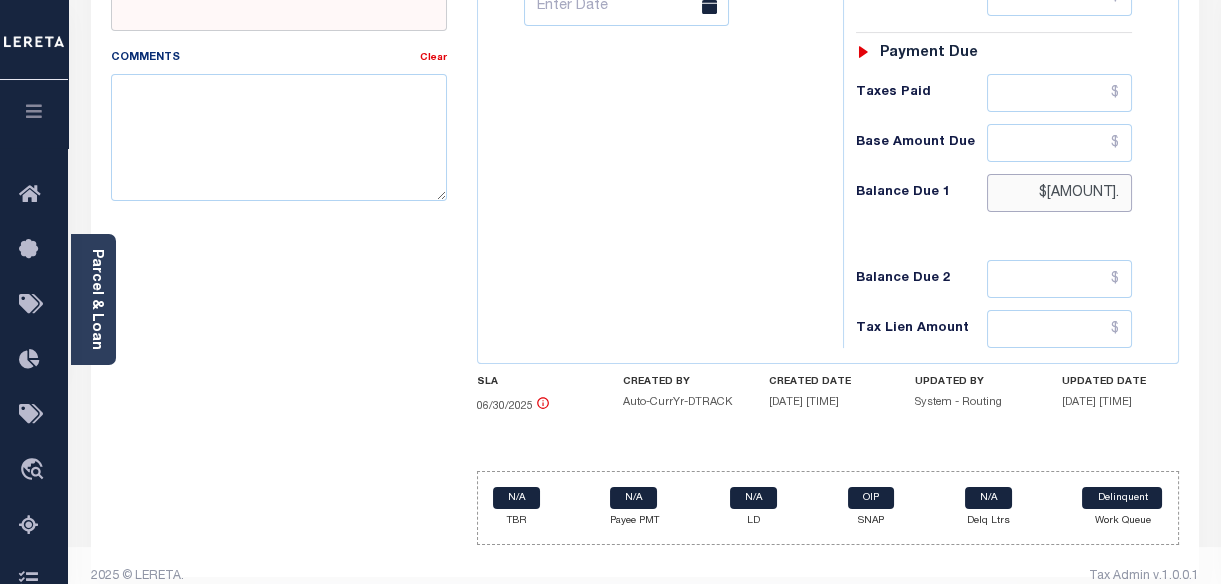 type on "$4,265." 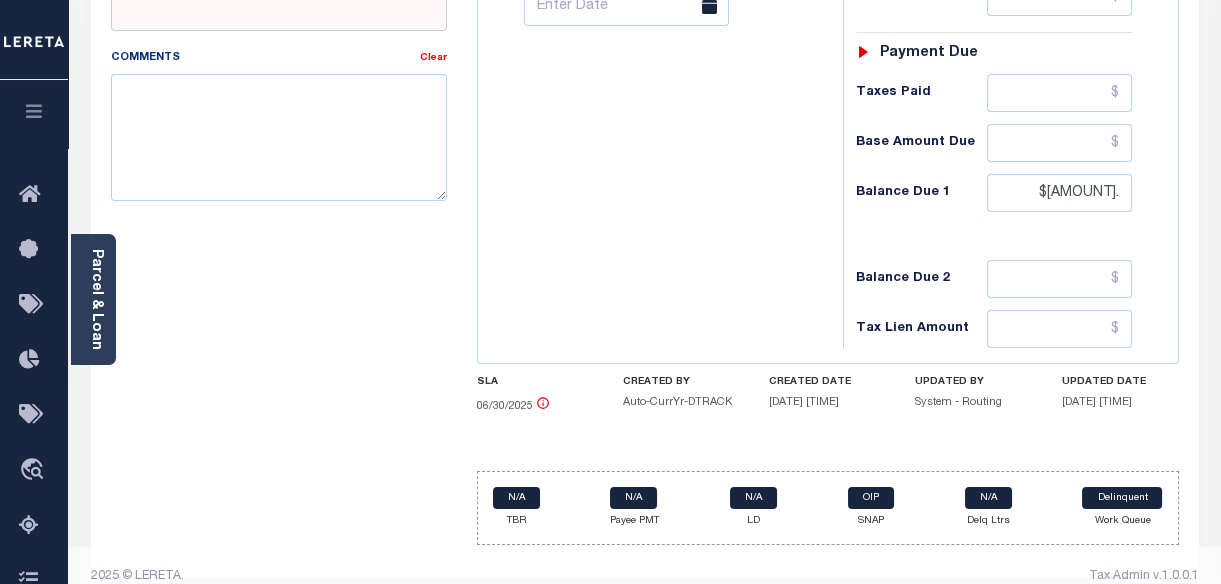type on "08/05/2025" 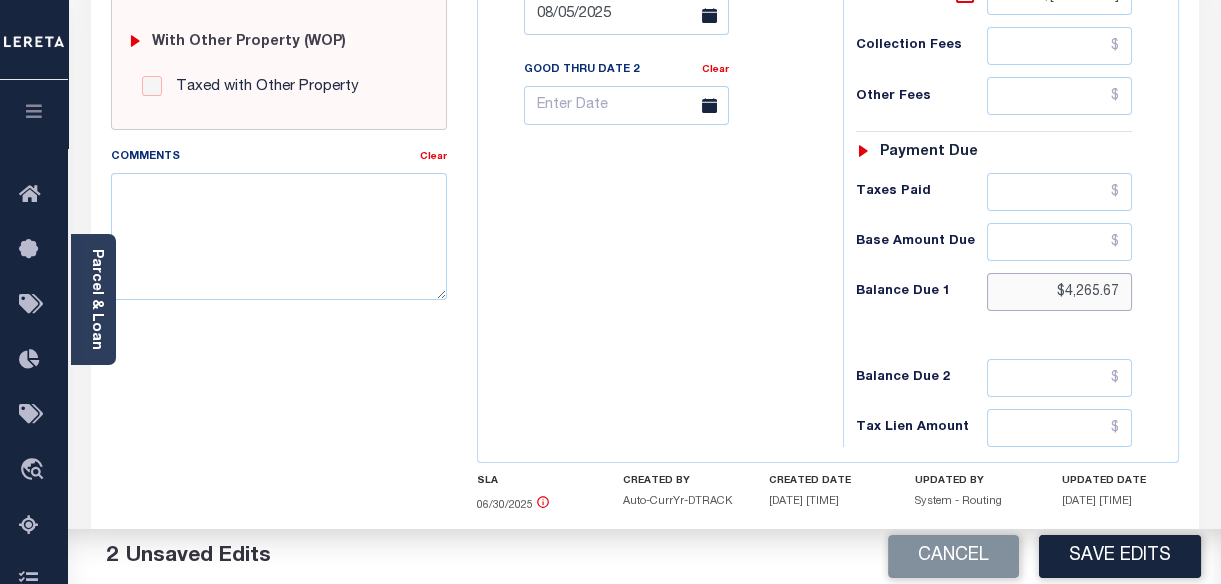scroll, scrollTop: 727, scrollLeft: 0, axis: vertical 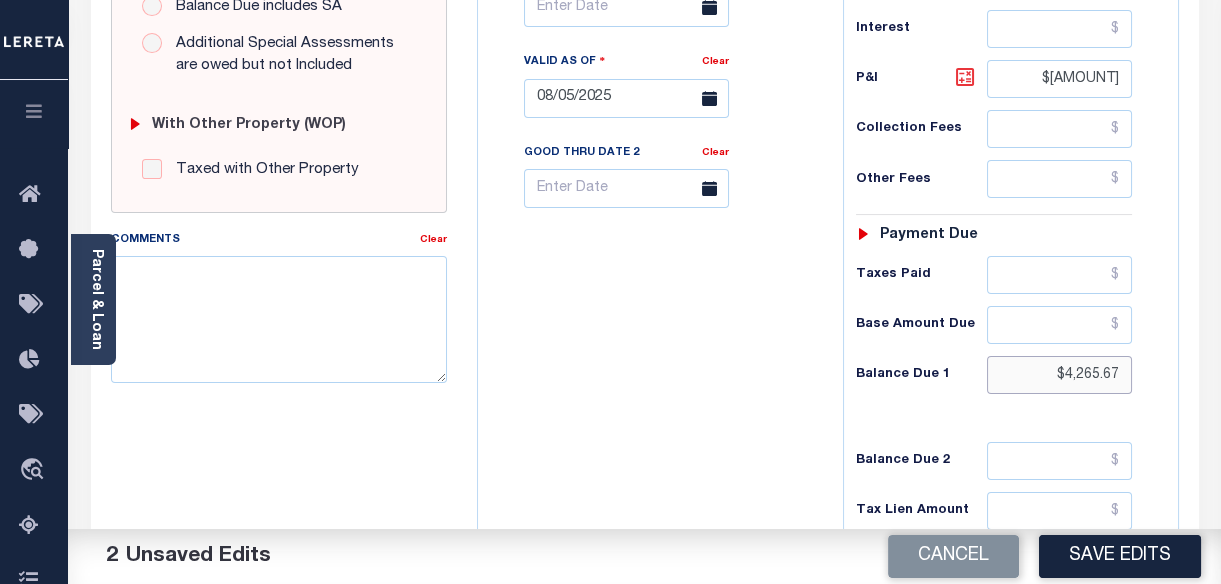 type on "$4,265.67" 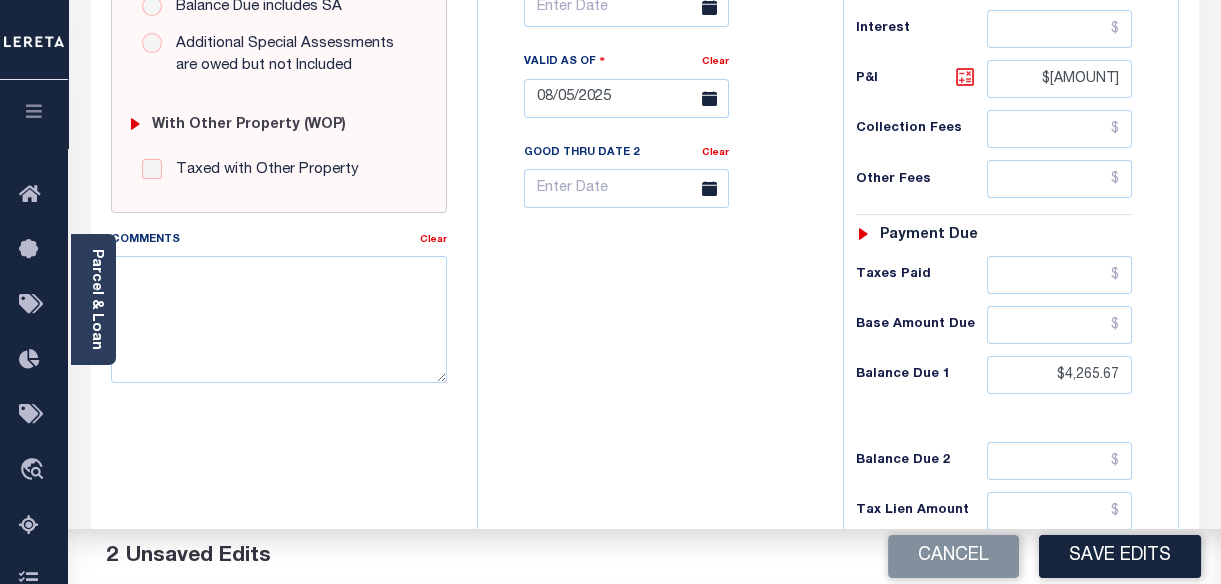 click 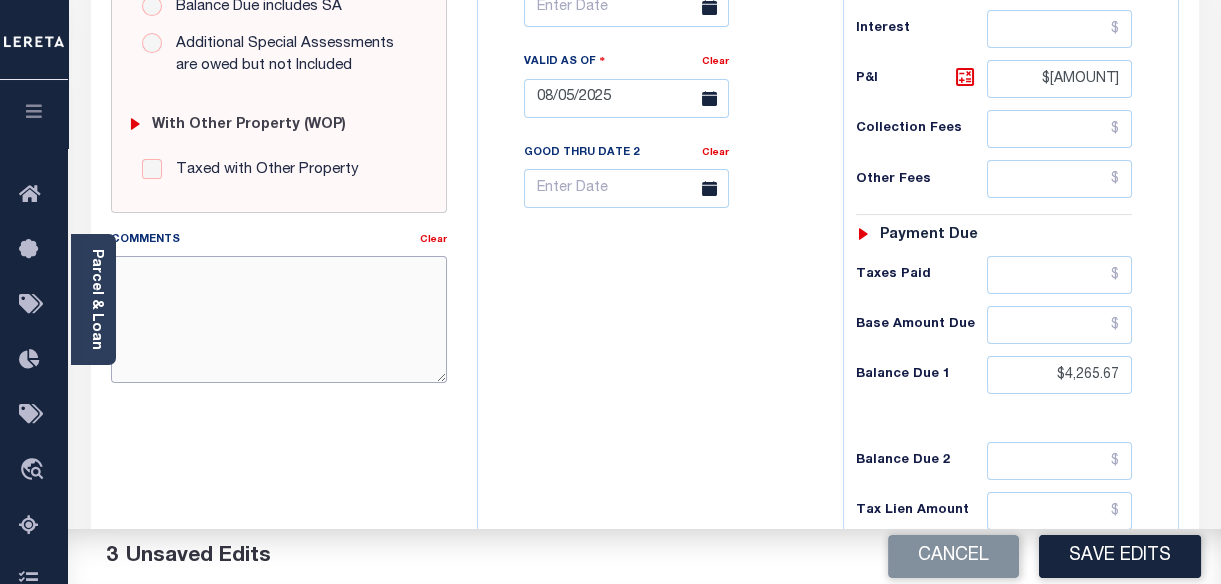 click on "Comments" at bounding box center [279, 319] 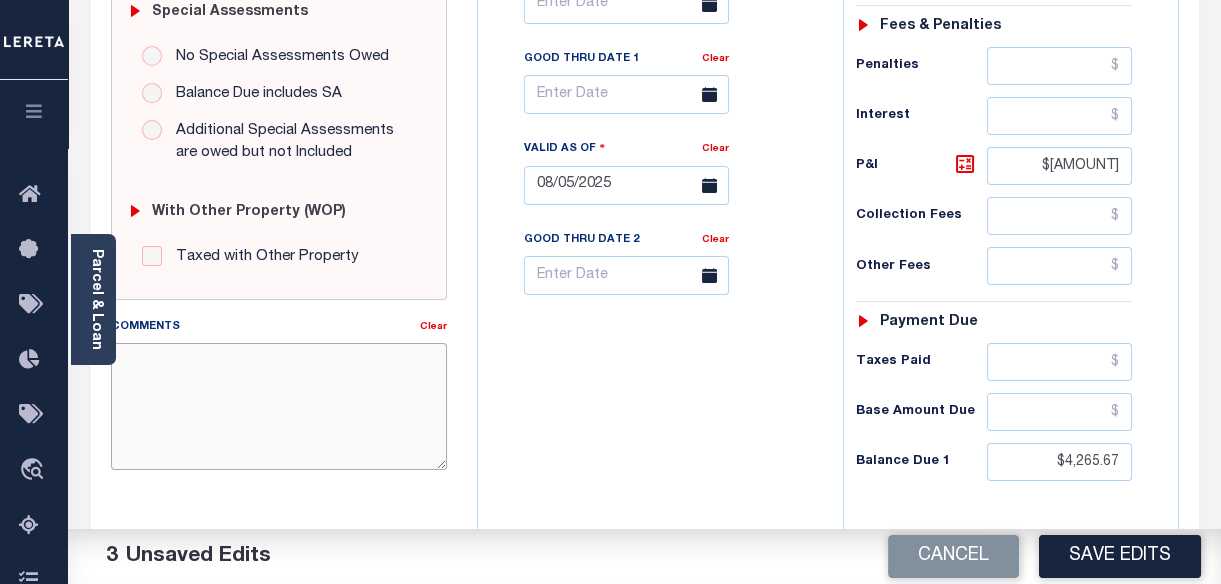 scroll, scrollTop: 636, scrollLeft: 0, axis: vertical 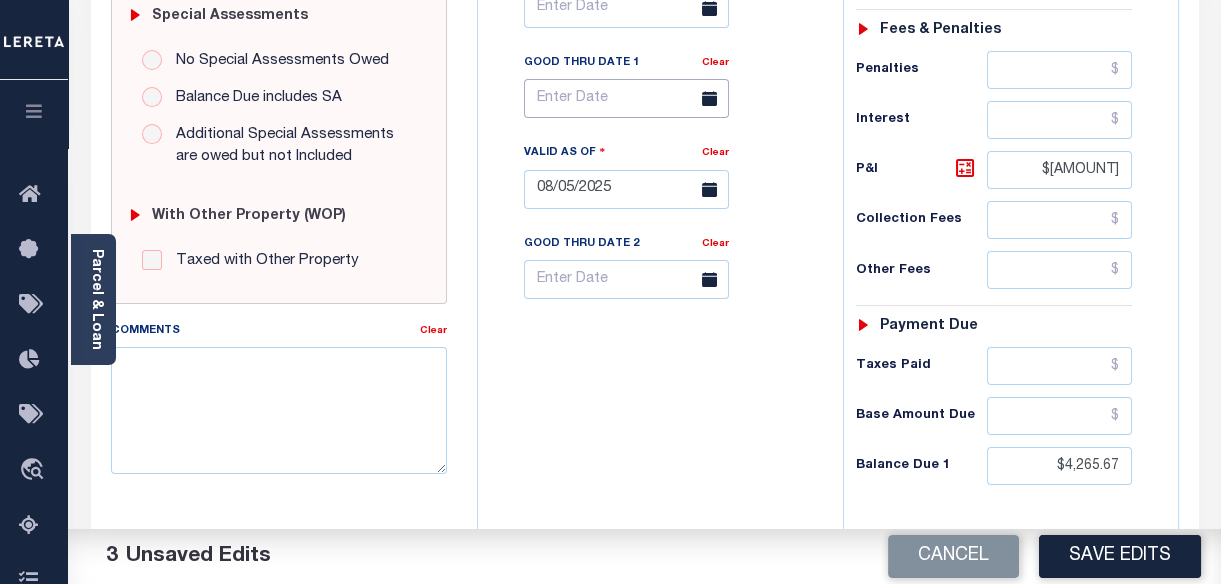 click at bounding box center (626, 98) 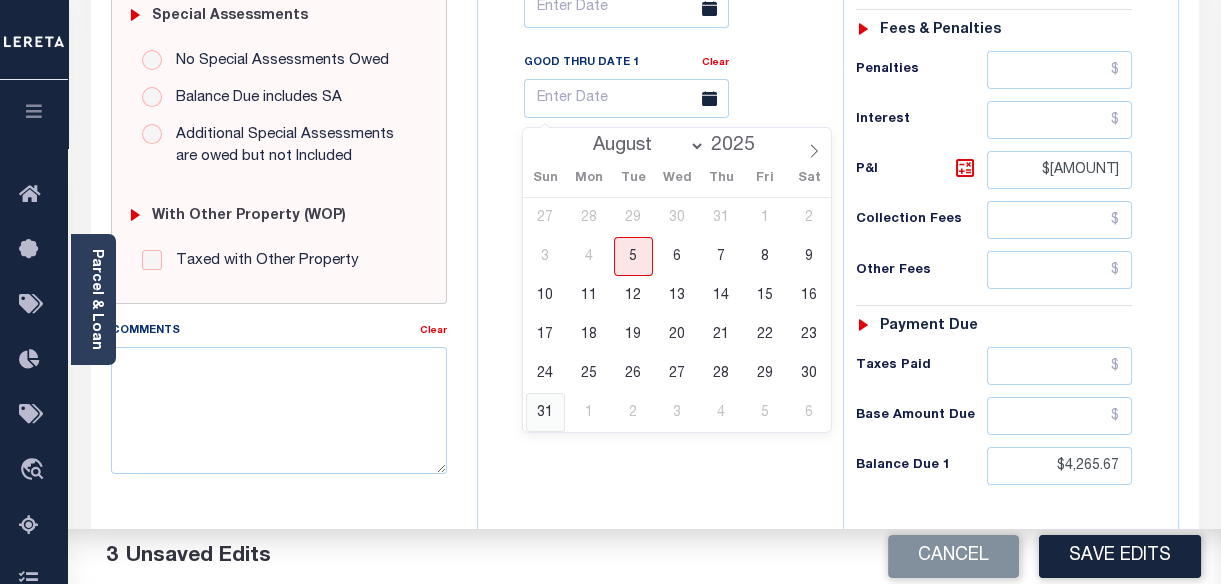 click on "31" at bounding box center (545, 412) 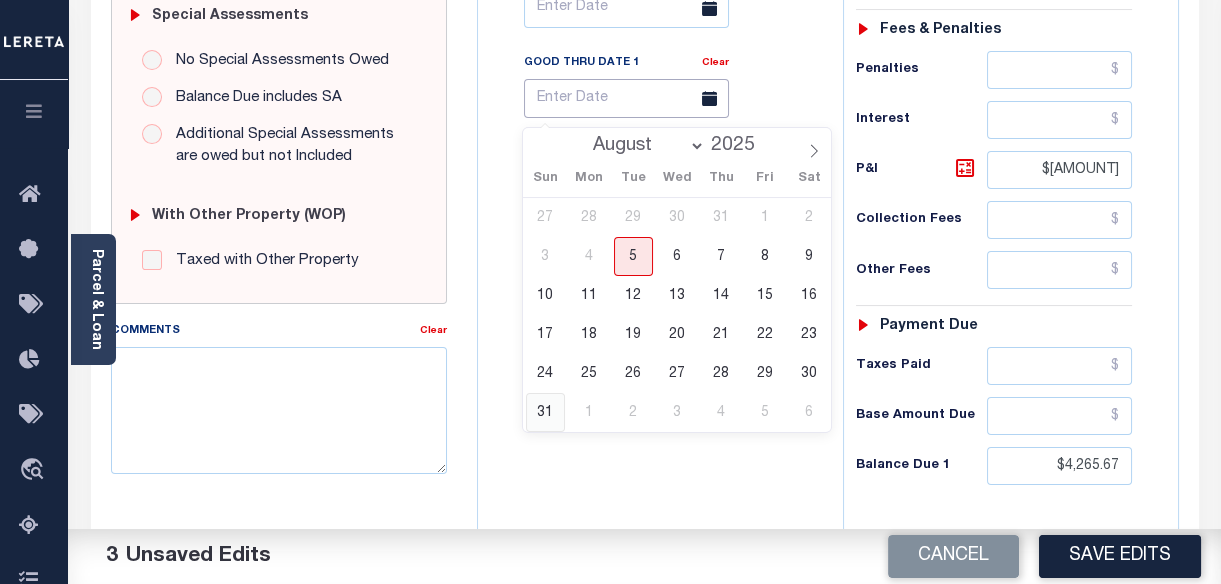 type on "08/31/2025" 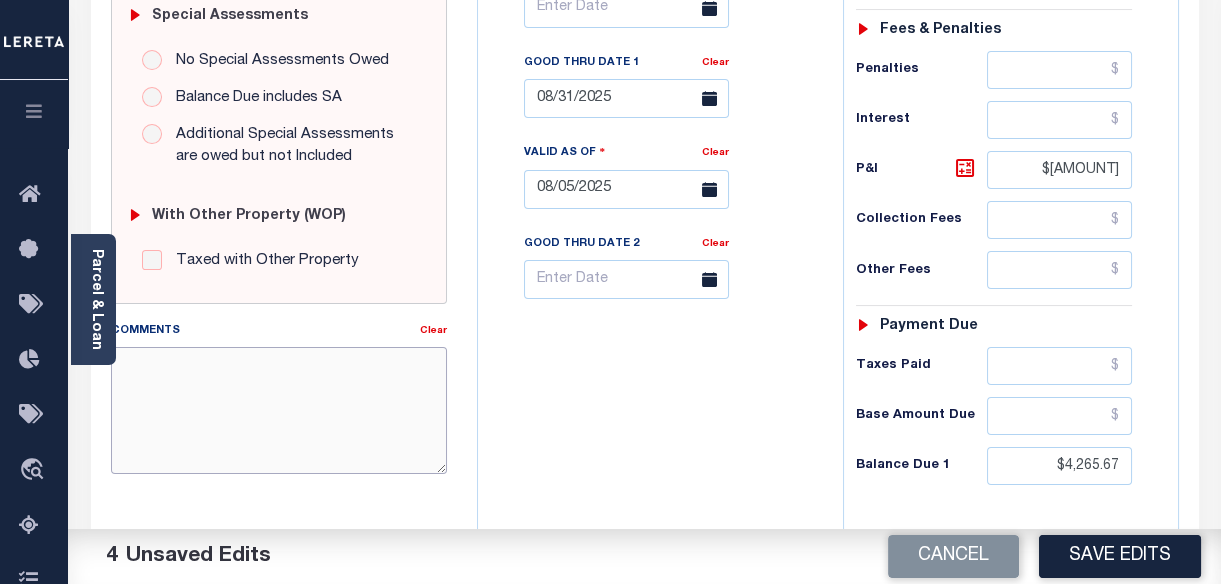 click on "Comments" at bounding box center [279, 410] 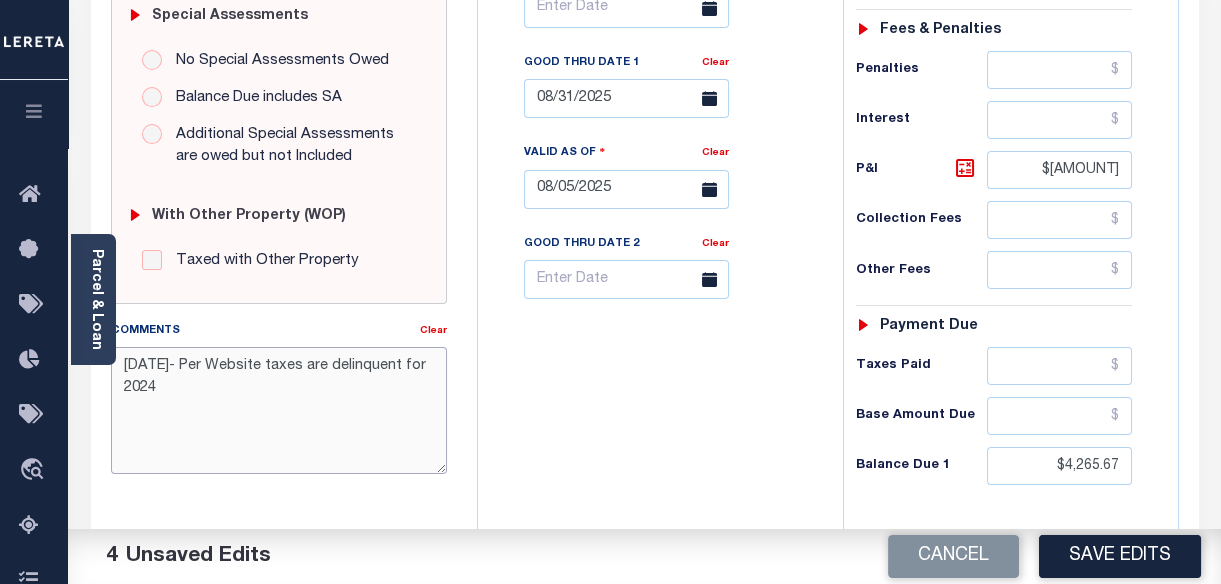 type on "8/5/2025- Per Website taxes are delinquent for 2024" 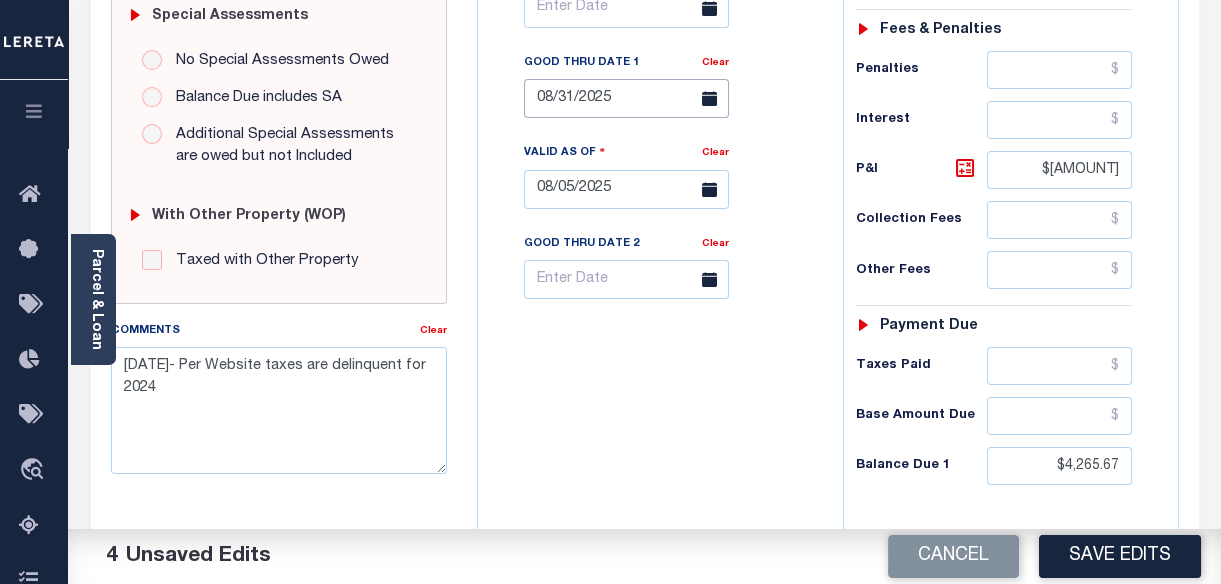 click on "08/31/2025" at bounding box center [626, 98] 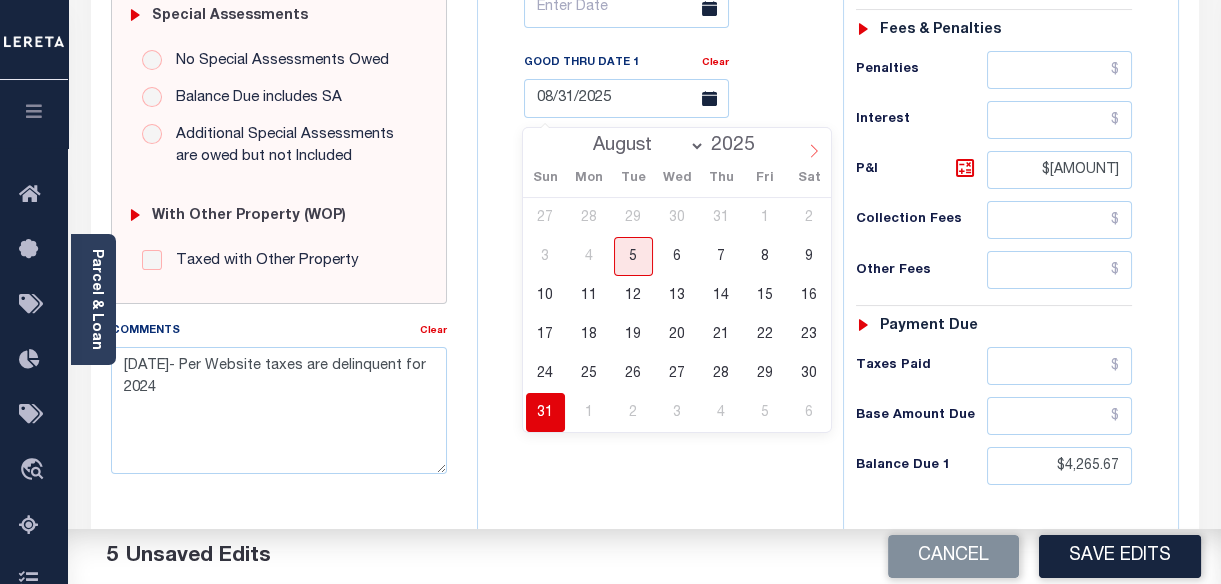 click 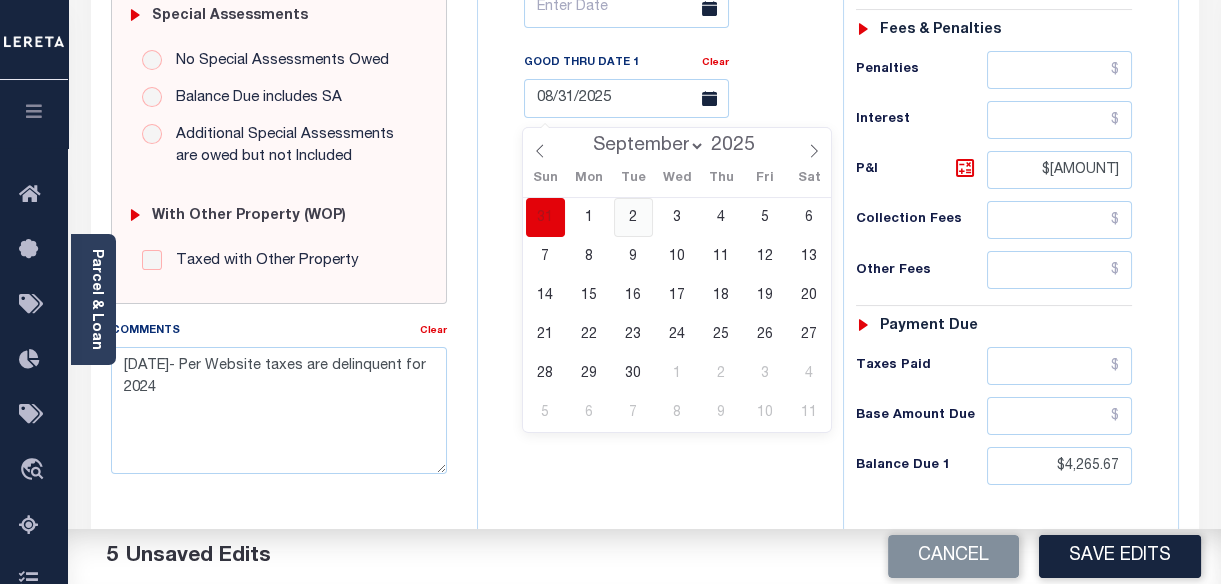 click on "2" at bounding box center (633, 217) 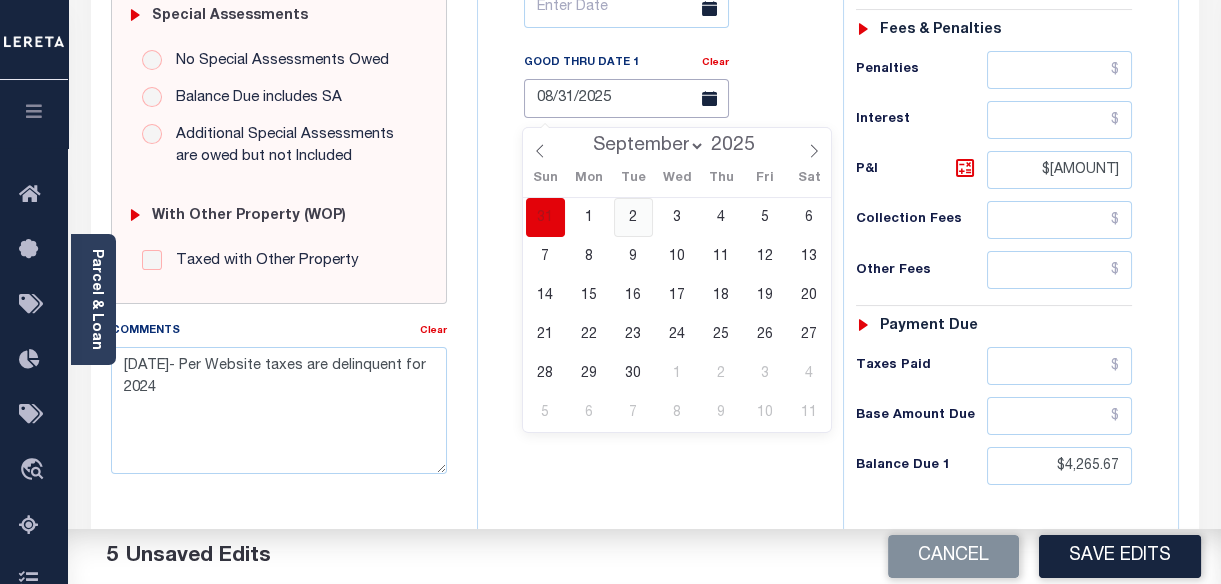 type on "09/02/2025" 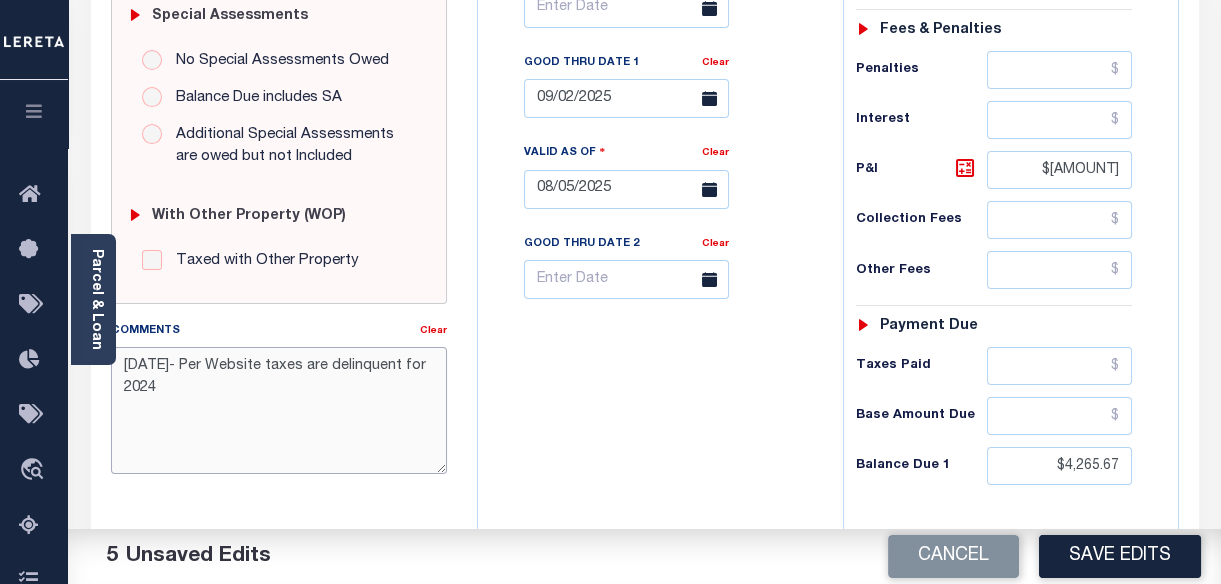 click on "8/5/2025- Per Website taxes are delinquent for 2024" at bounding box center [279, 410] 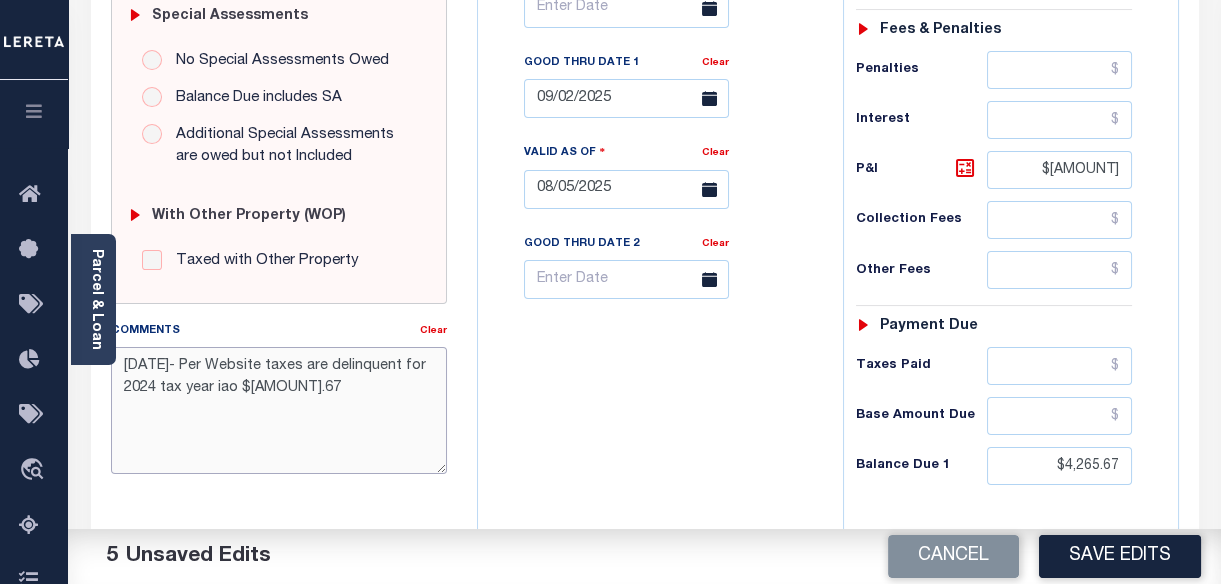 click on "8/5/2025- Per Website taxes are delinquent for 2024 tax year iao $4265.67" at bounding box center [279, 410] 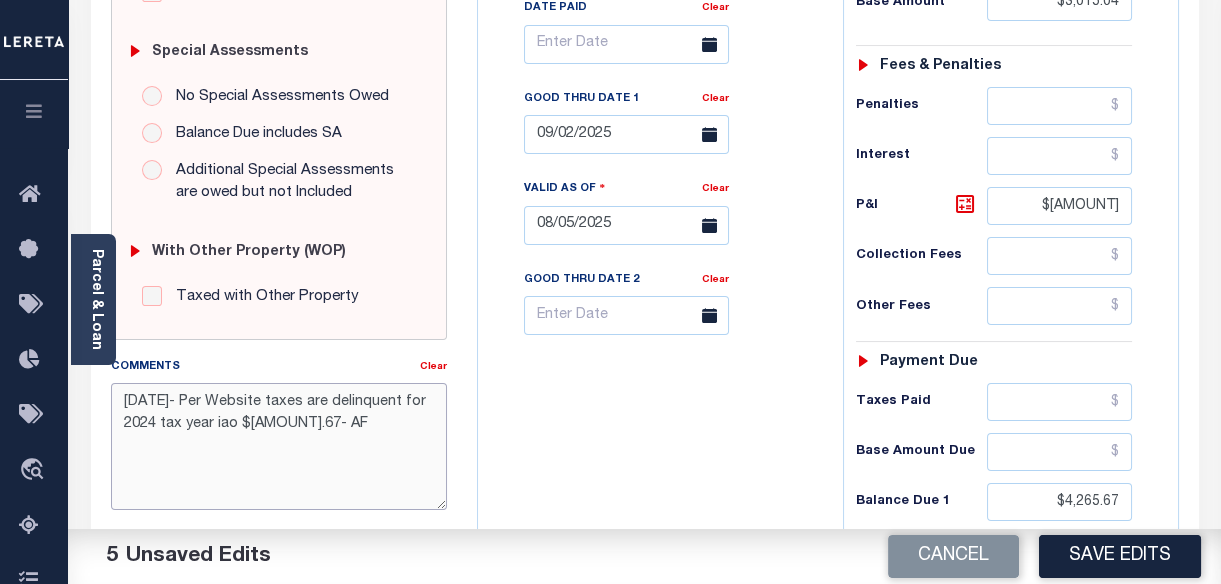 scroll, scrollTop: 727, scrollLeft: 0, axis: vertical 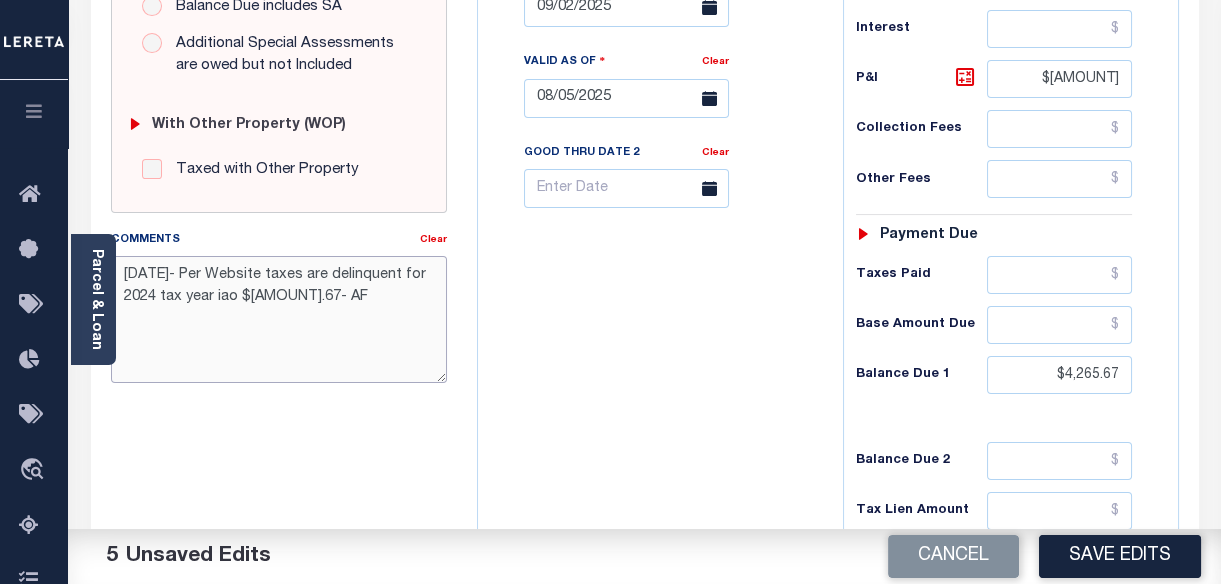 drag, startPoint x: 123, startPoint y: 275, endPoint x: 380, endPoint y: 317, distance: 260.4093 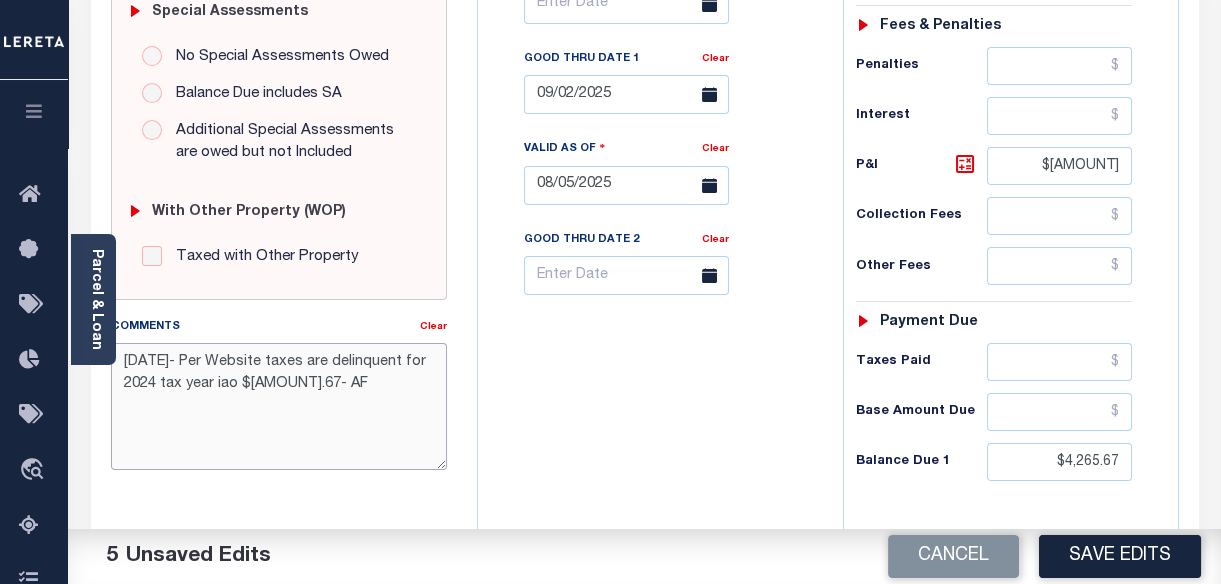 scroll, scrollTop: 636, scrollLeft: 0, axis: vertical 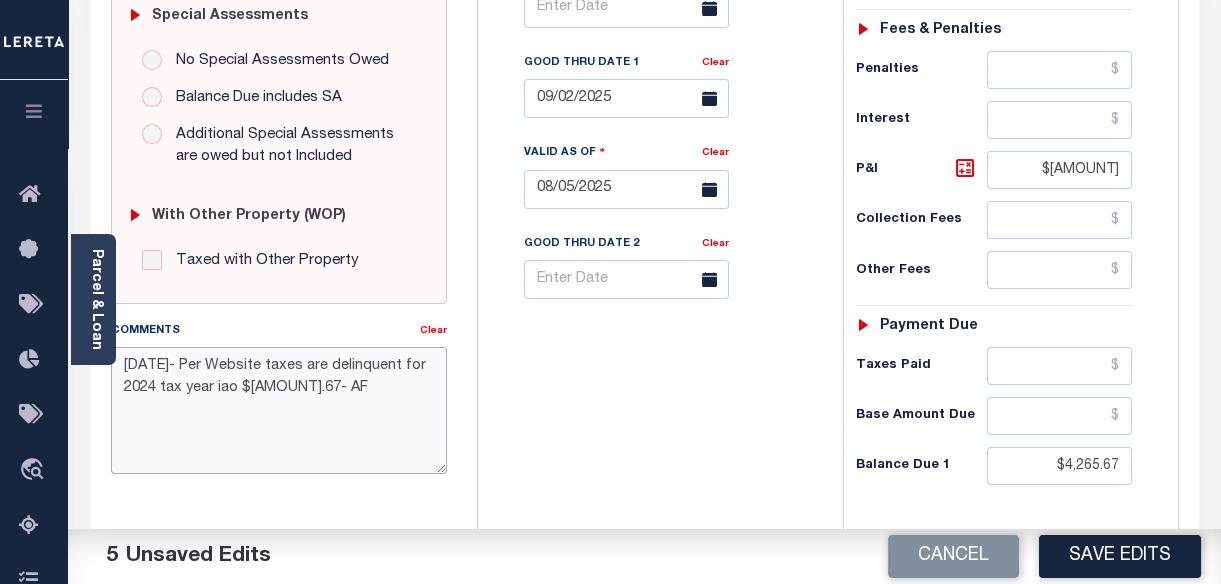 type on "8/5/2025- Per Website taxes are delinquent for 2024 tax year iao $4,265.67- AF" 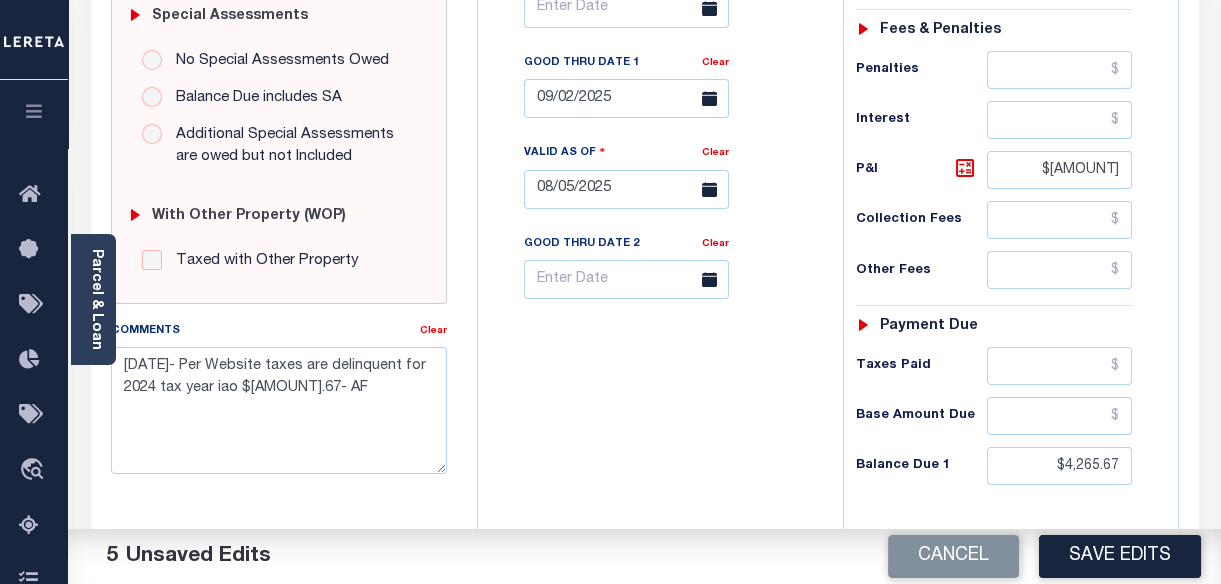 click on "Tax Bill No
Multiple Payment Option
Payment Plan
Clear" at bounding box center [655, 179] 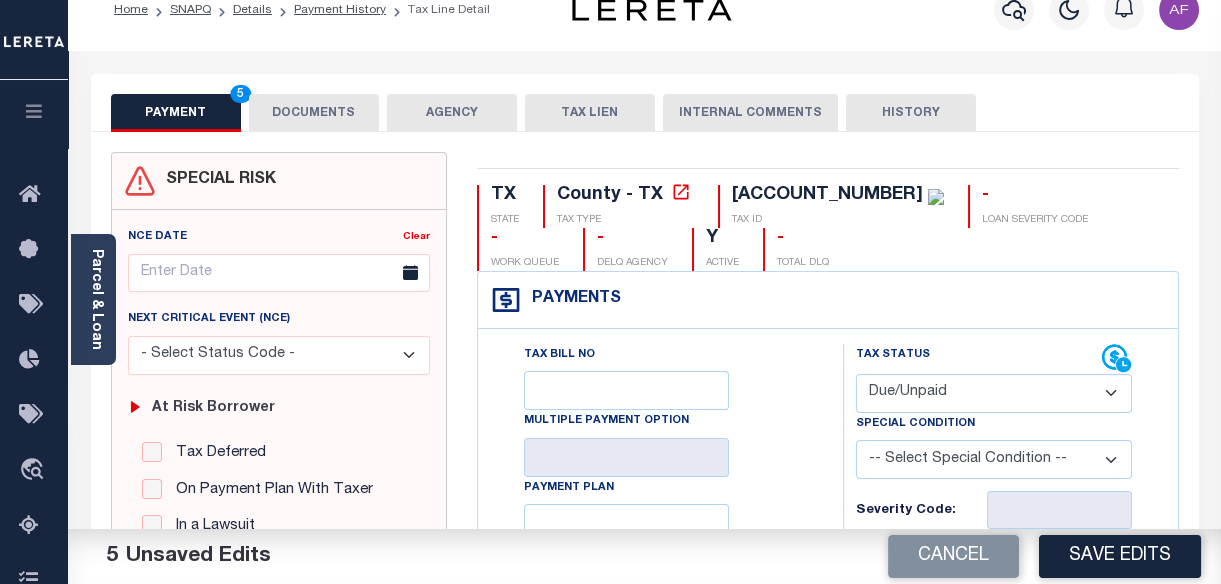 scroll, scrollTop: 0, scrollLeft: 0, axis: both 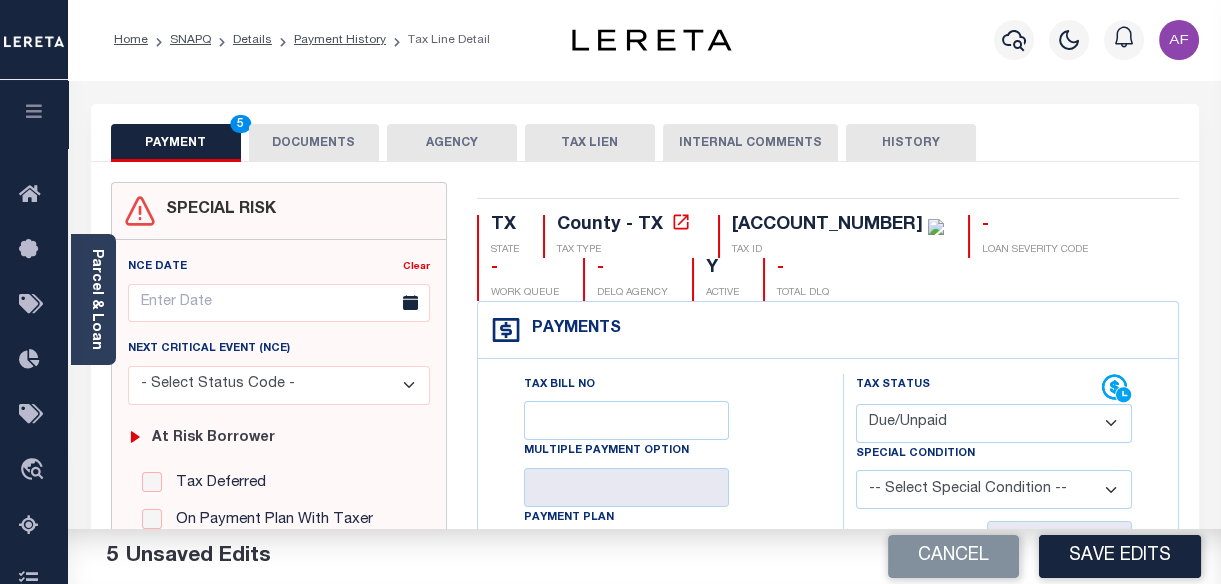 click on "DOCUMENTS" at bounding box center (314, 143) 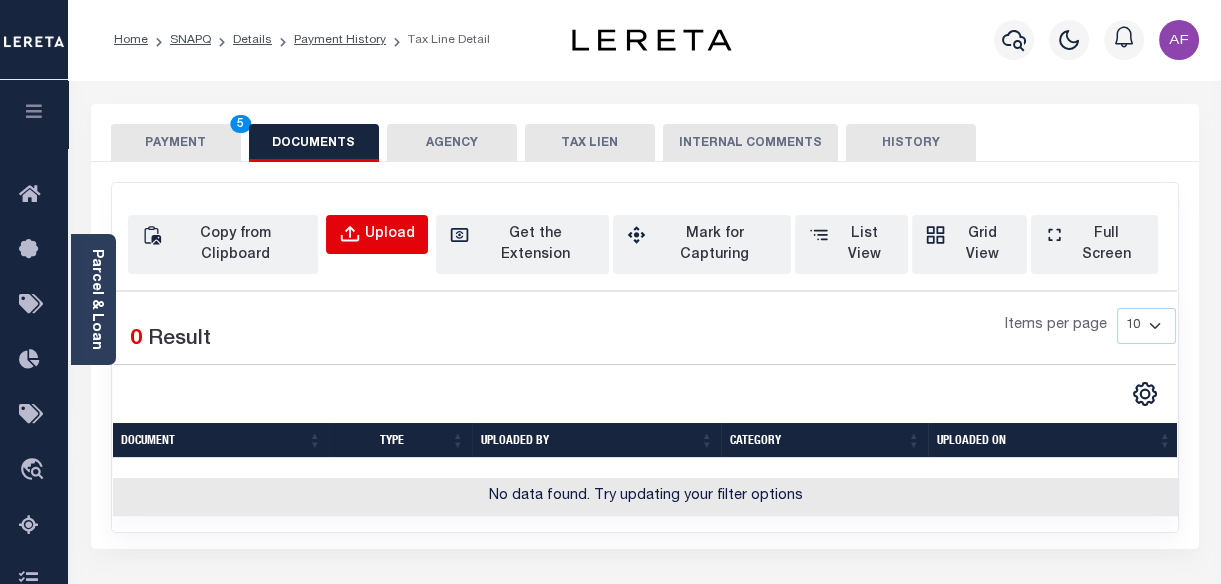 click on "Upload" at bounding box center [377, 234] 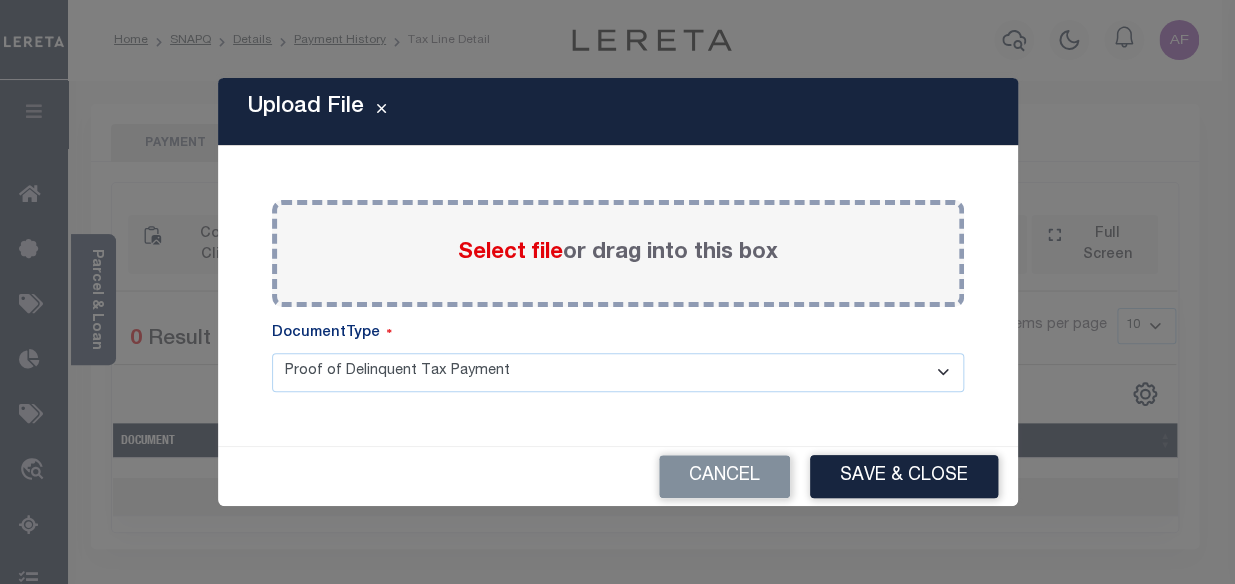 click on "Select file" at bounding box center [510, 253] 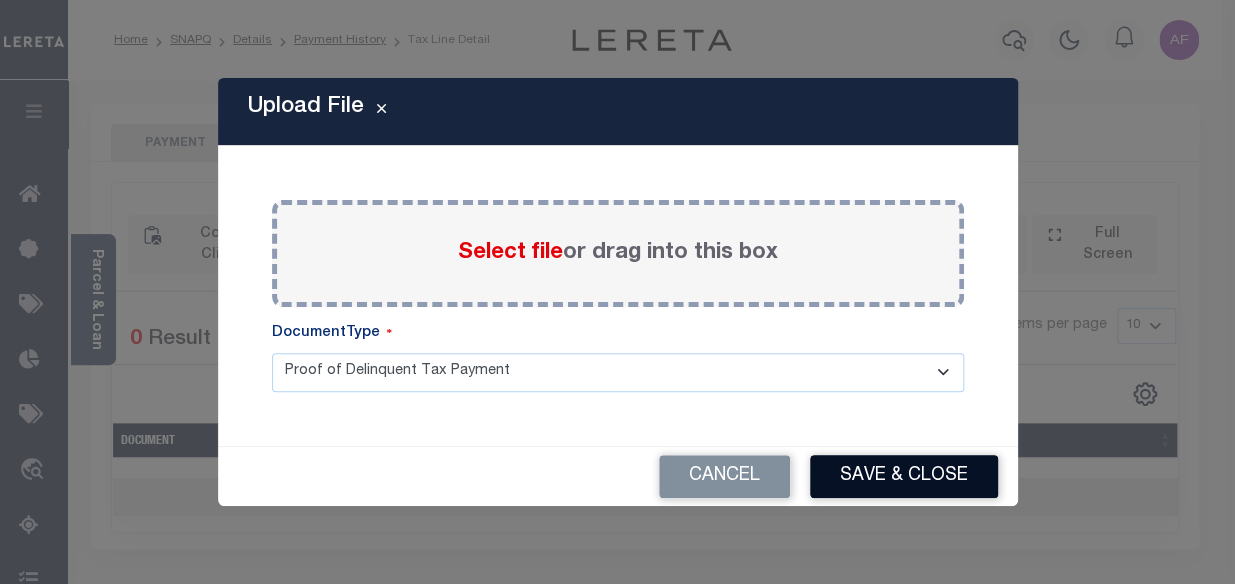 click on "Save & Close" at bounding box center (904, 476) 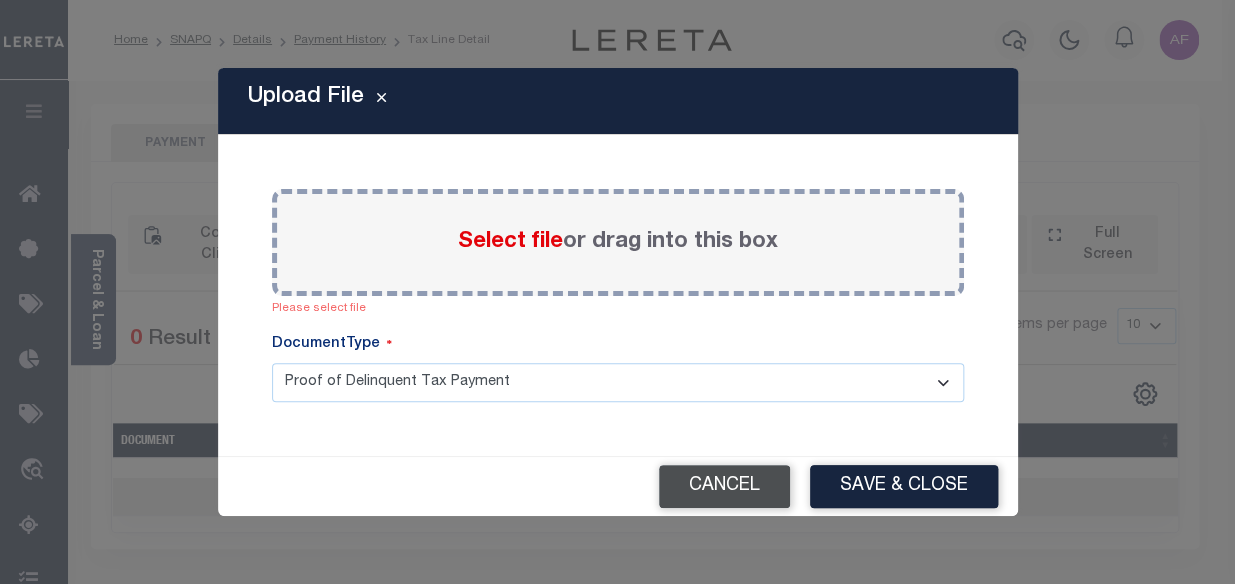 drag, startPoint x: 919, startPoint y: 471, endPoint x: 774, endPoint y: 489, distance: 146.11298 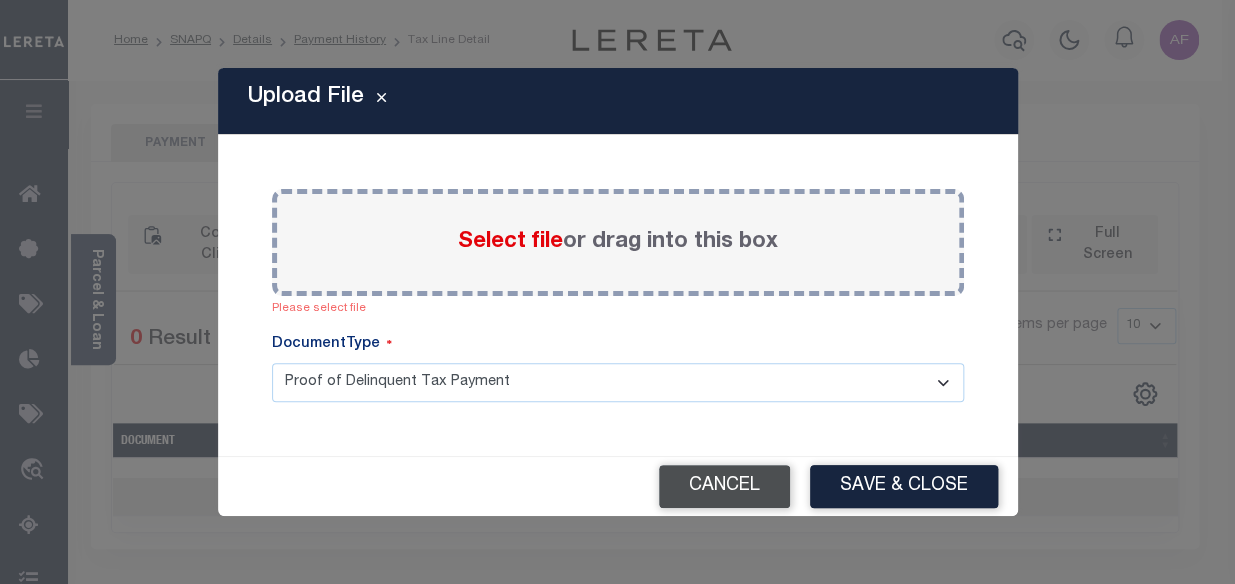 click on "Cancel" at bounding box center [724, 486] 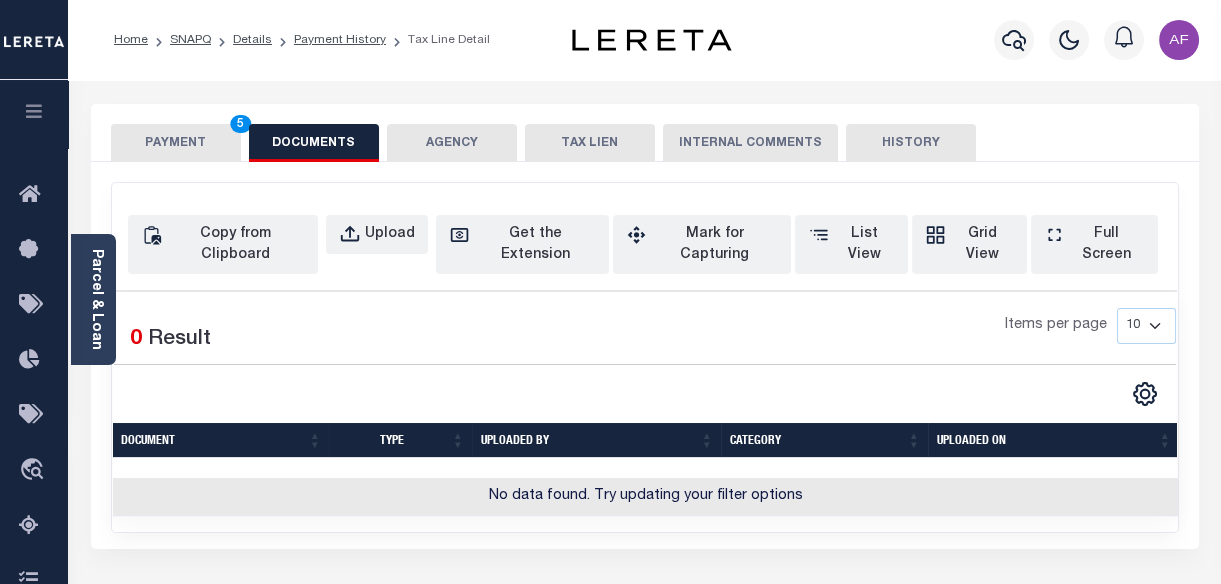 click on "PAYMENT
5" at bounding box center [176, 143] 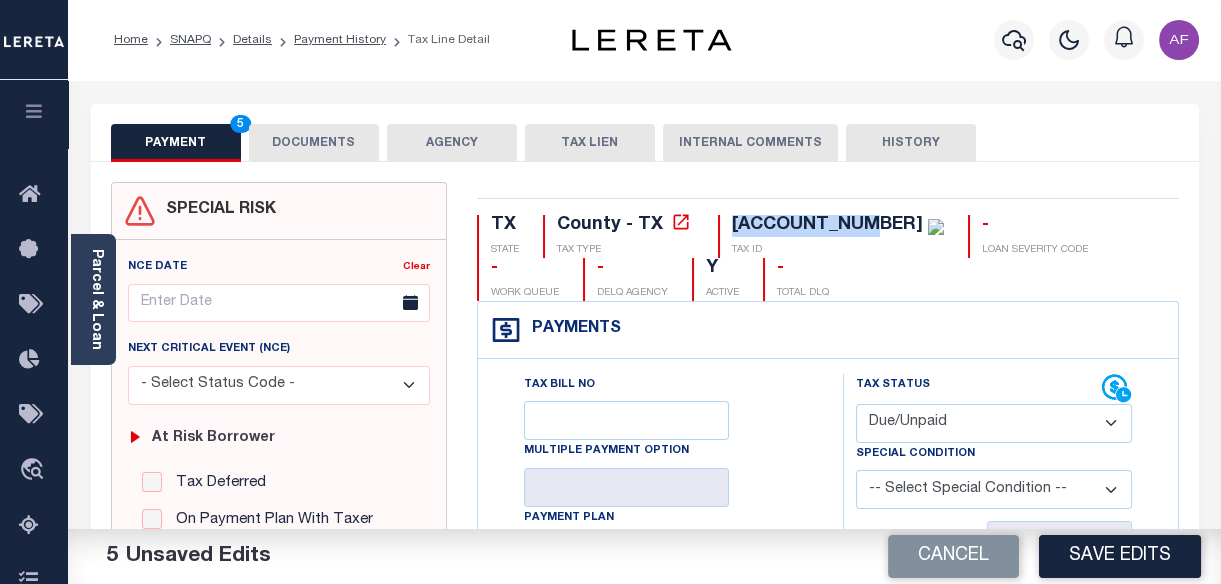drag, startPoint x: 732, startPoint y: 223, endPoint x: 850, endPoint y: 221, distance: 118.016945 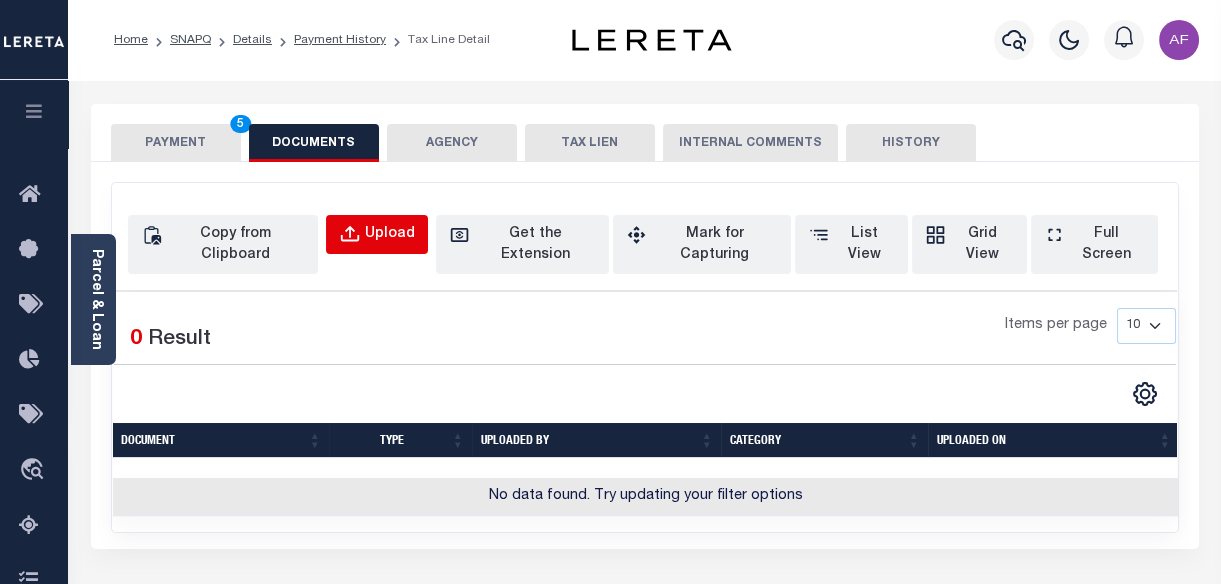 click on "Upload" at bounding box center (390, 235) 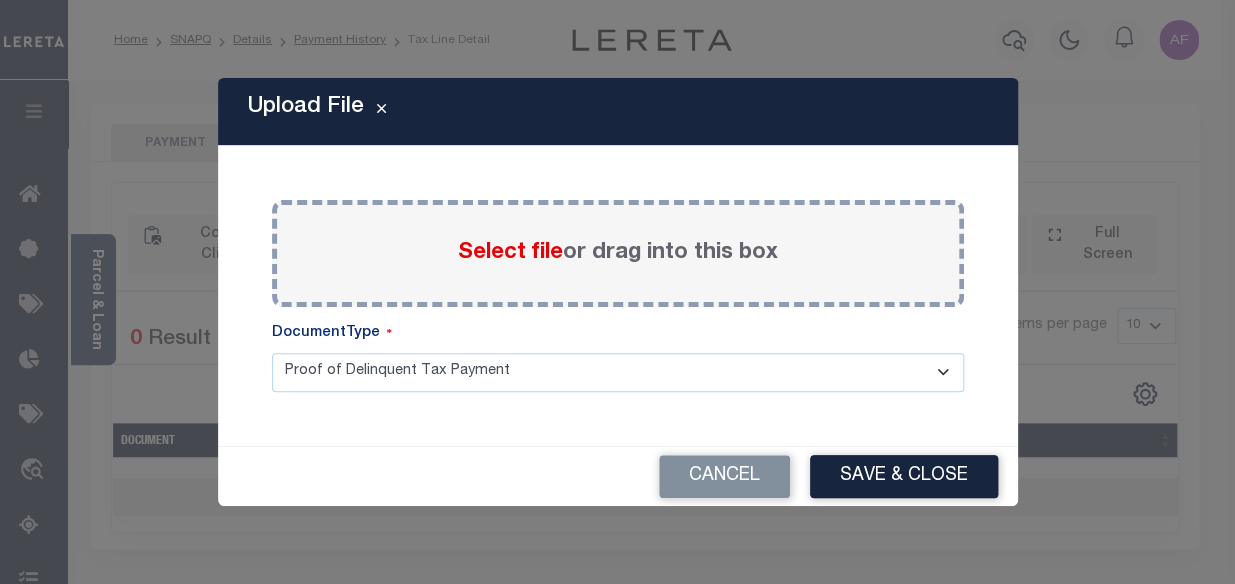 click on "Select file" at bounding box center [510, 253] 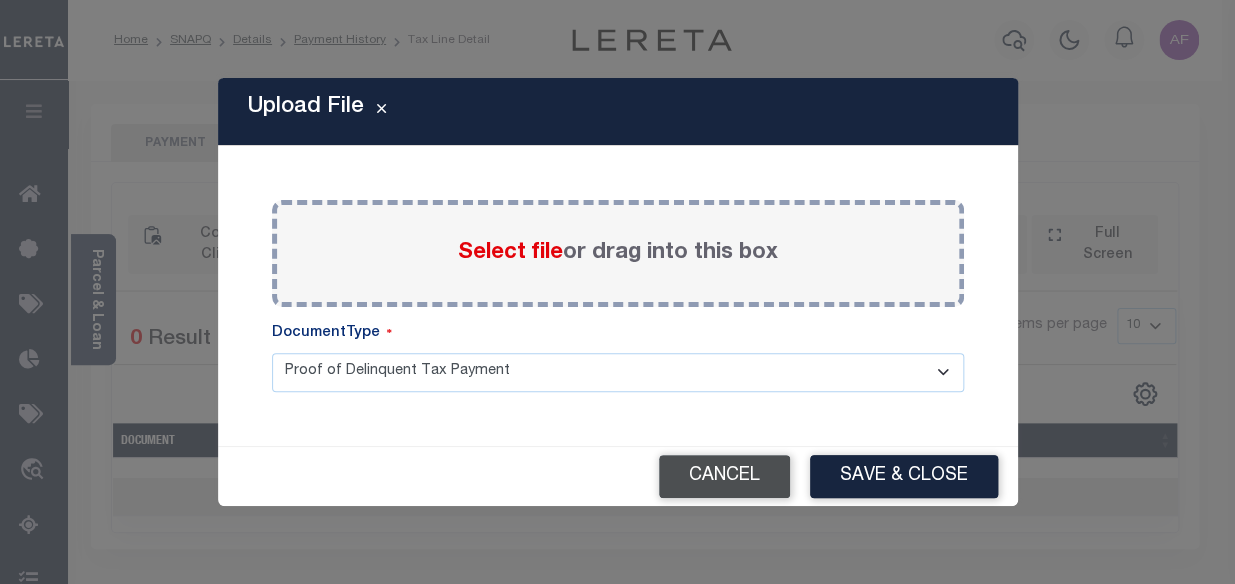 click on "Cancel" at bounding box center (724, 476) 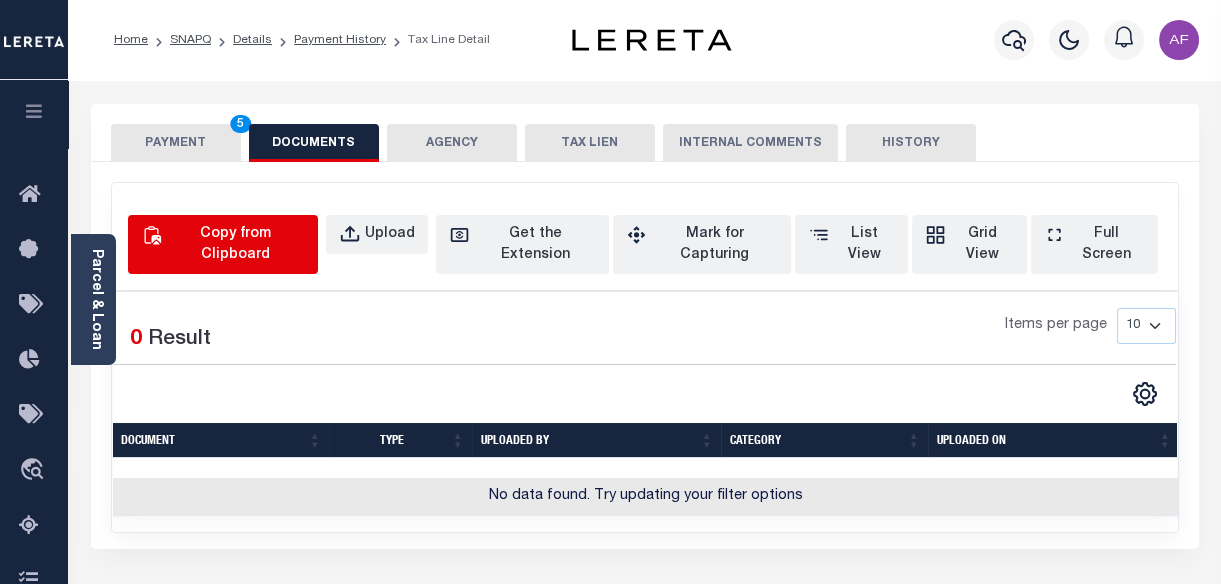 click on "Copy from Clipboard" at bounding box center (235, 245) 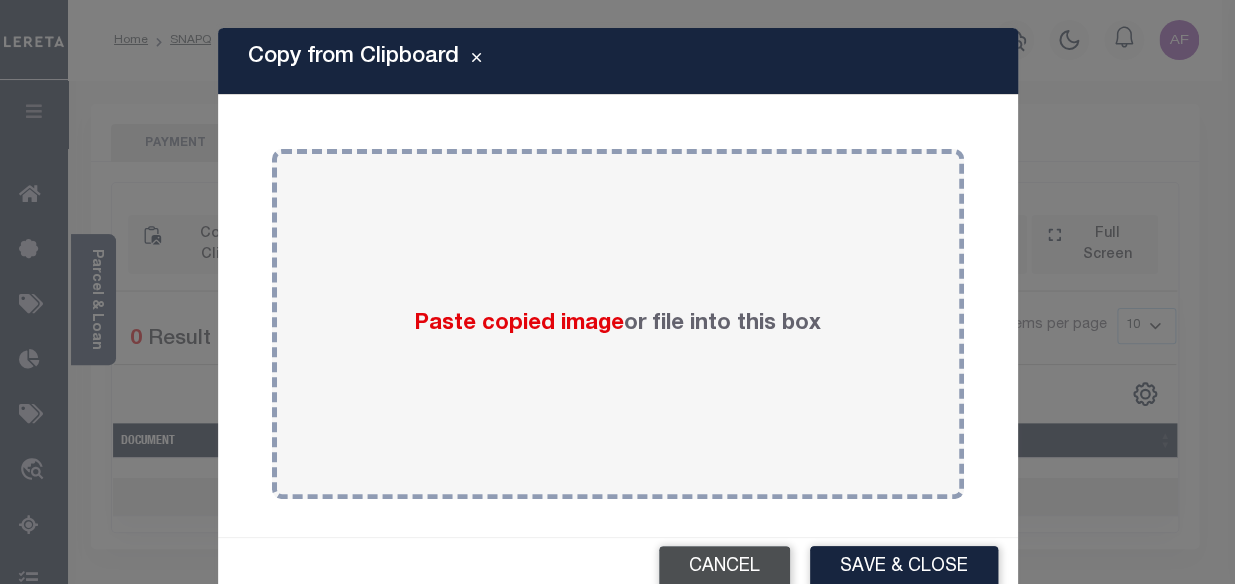 click on "Cancel" at bounding box center (724, 567) 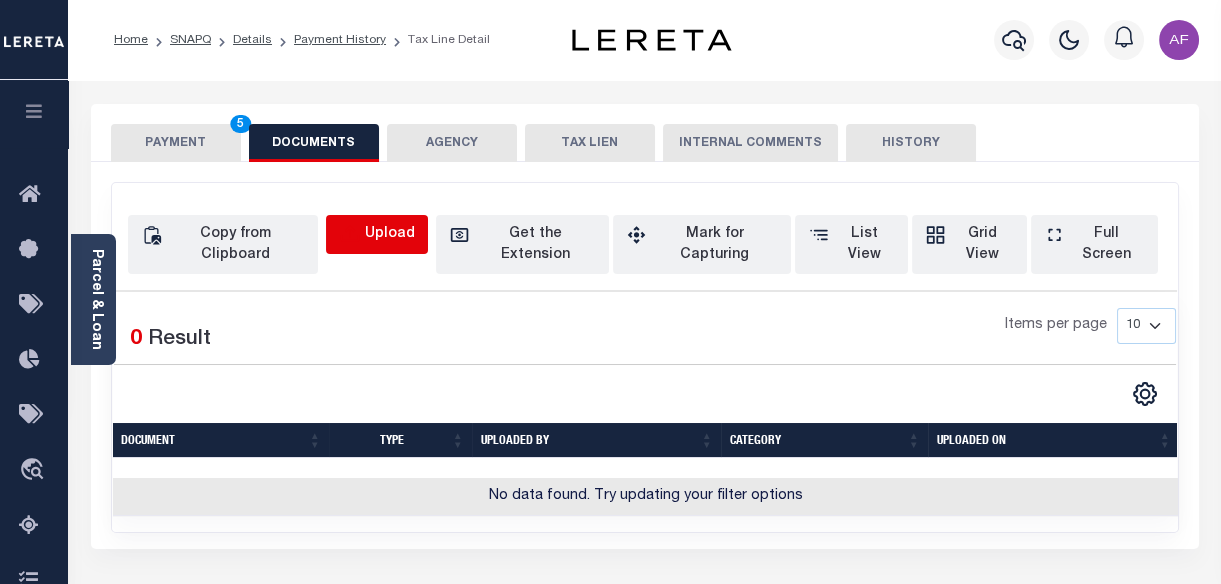 click 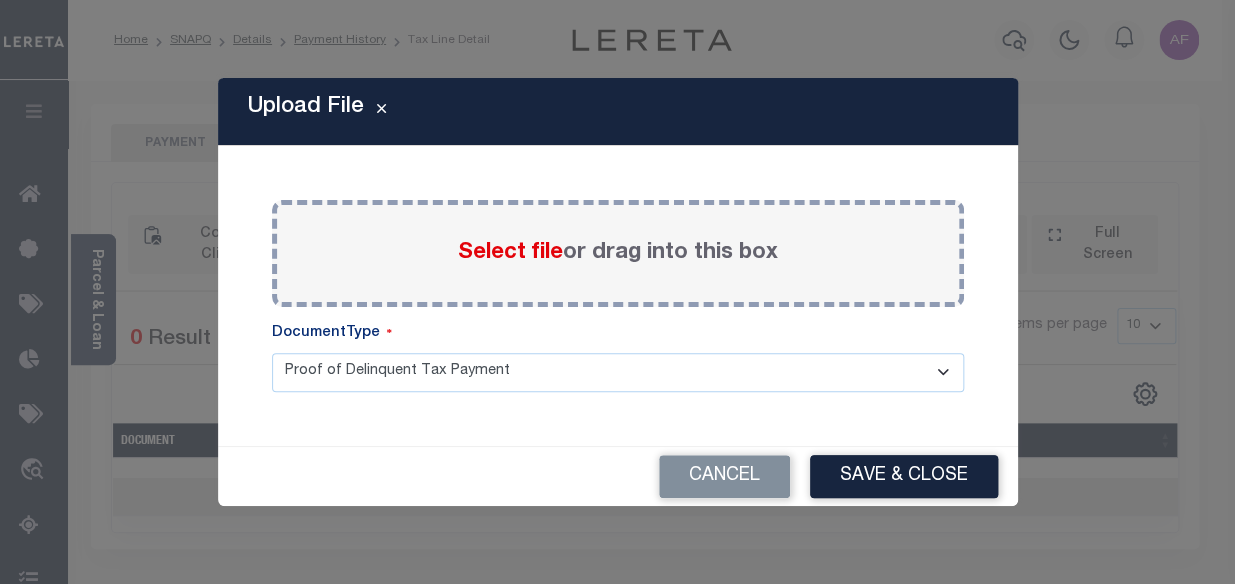 click on "Select file" at bounding box center [510, 253] 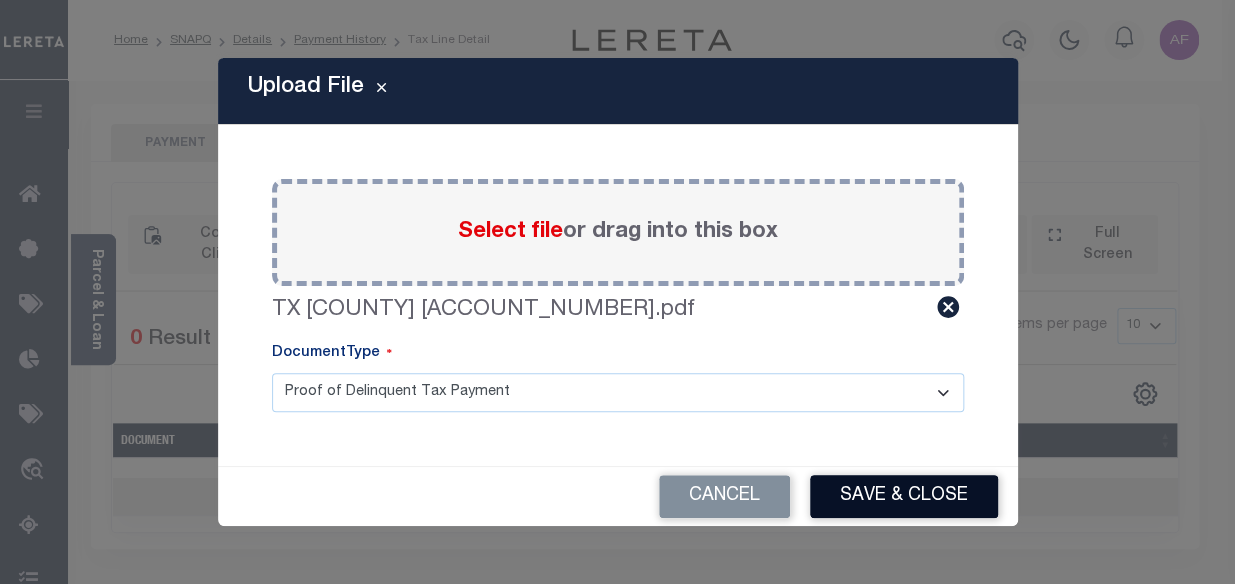 click on "Save & Close" at bounding box center (904, 496) 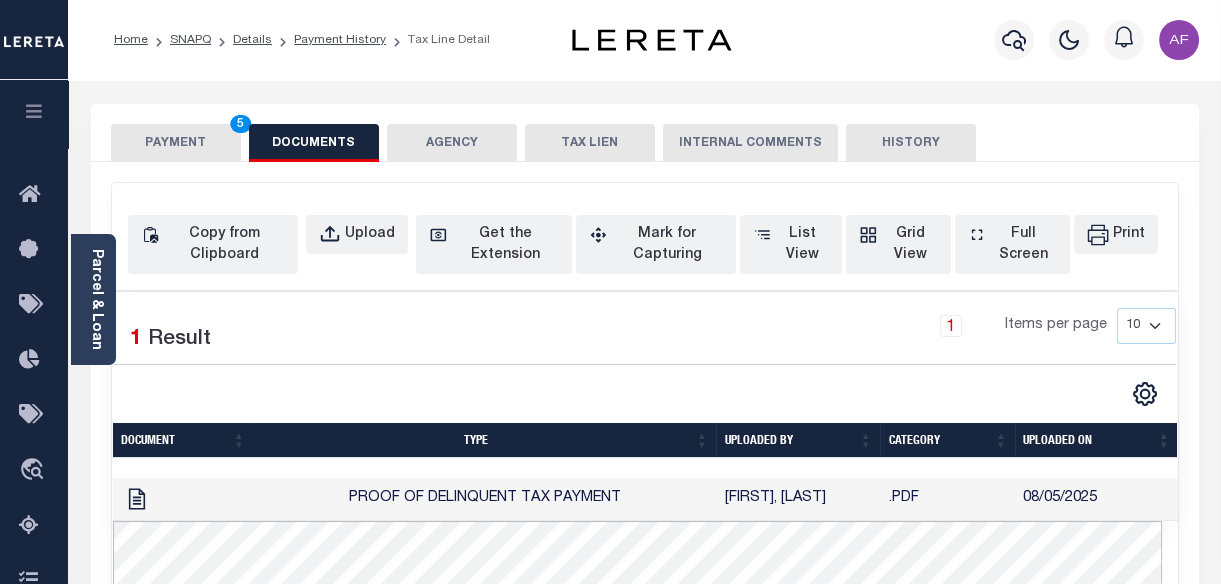 click on "PAYMENT
5" at bounding box center [176, 143] 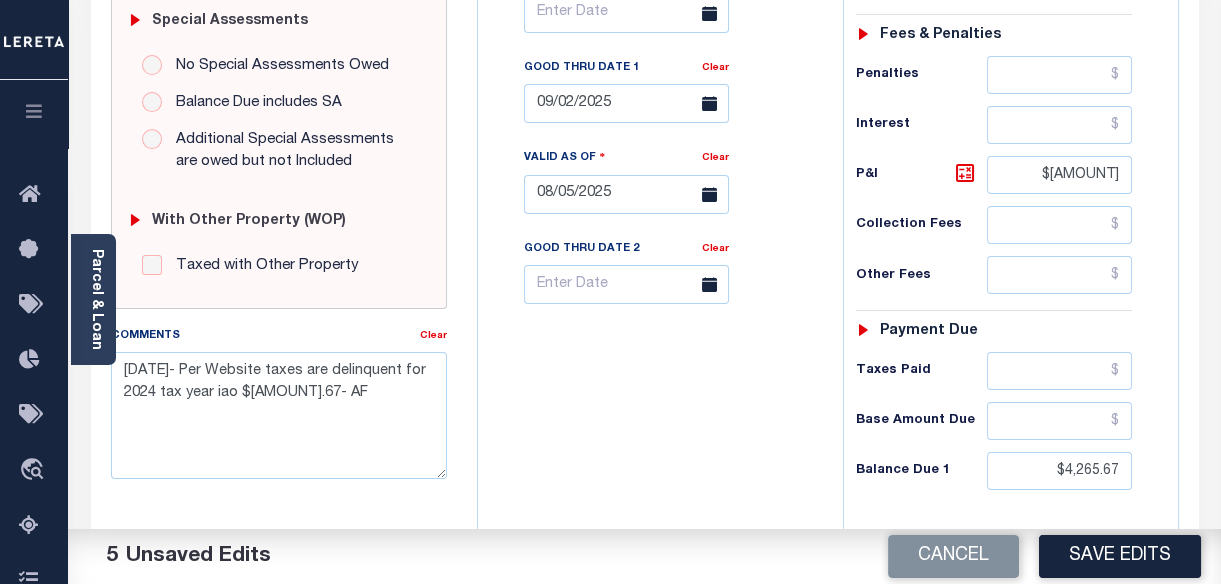 scroll, scrollTop: 636, scrollLeft: 0, axis: vertical 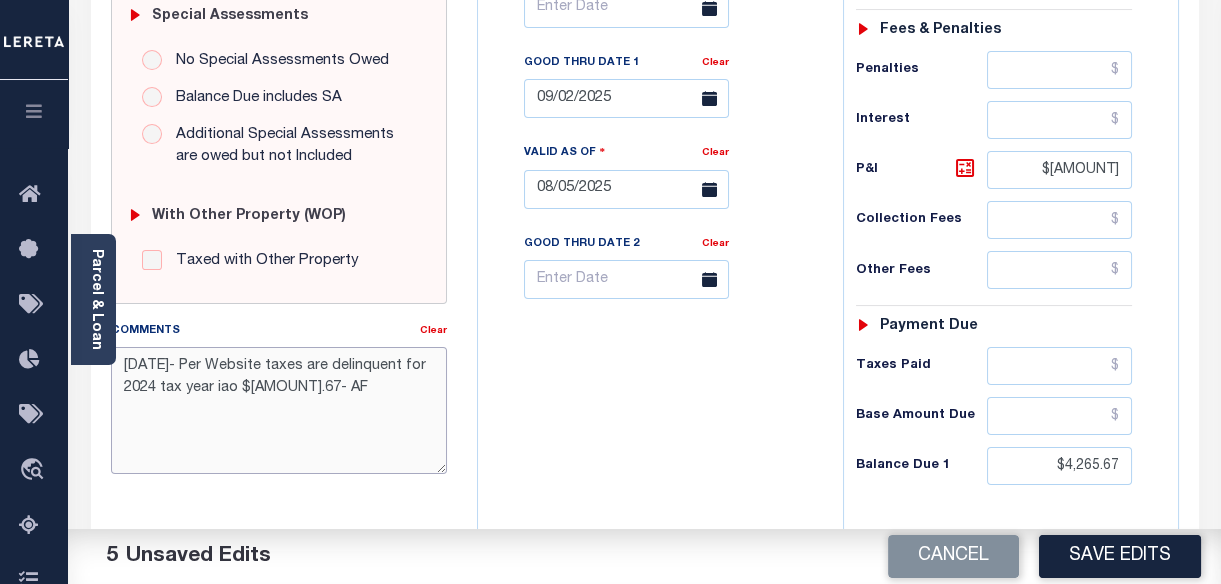 drag, startPoint x: 349, startPoint y: 387, endPoint x: 103, endPoint y: 368, distance: 246.73265 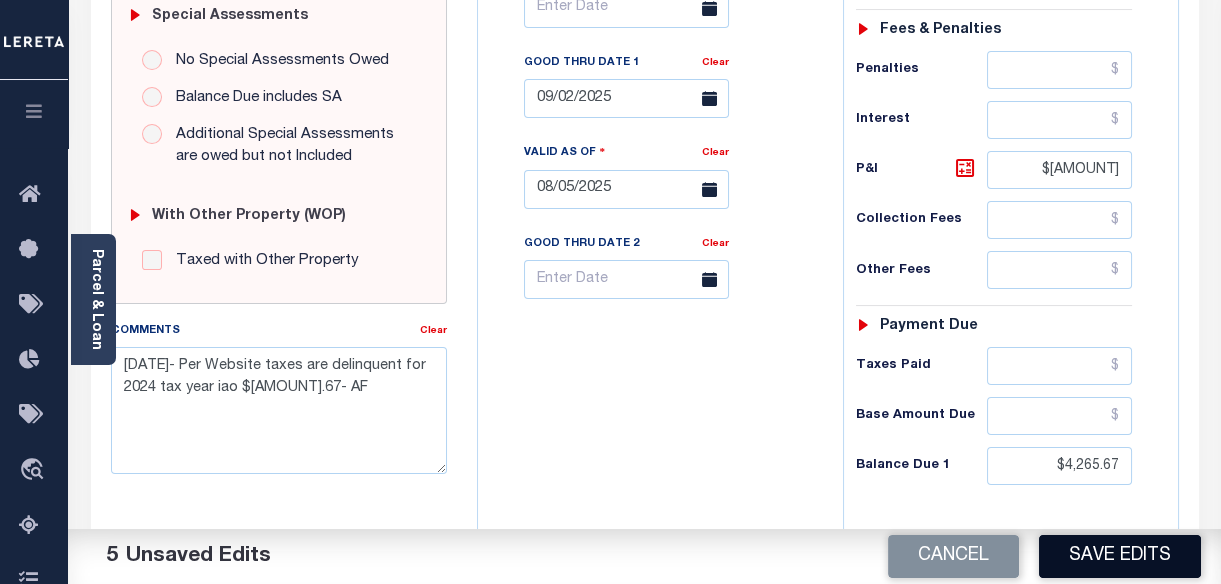 click on "Save Edits" at bounding box center (1120, 556) 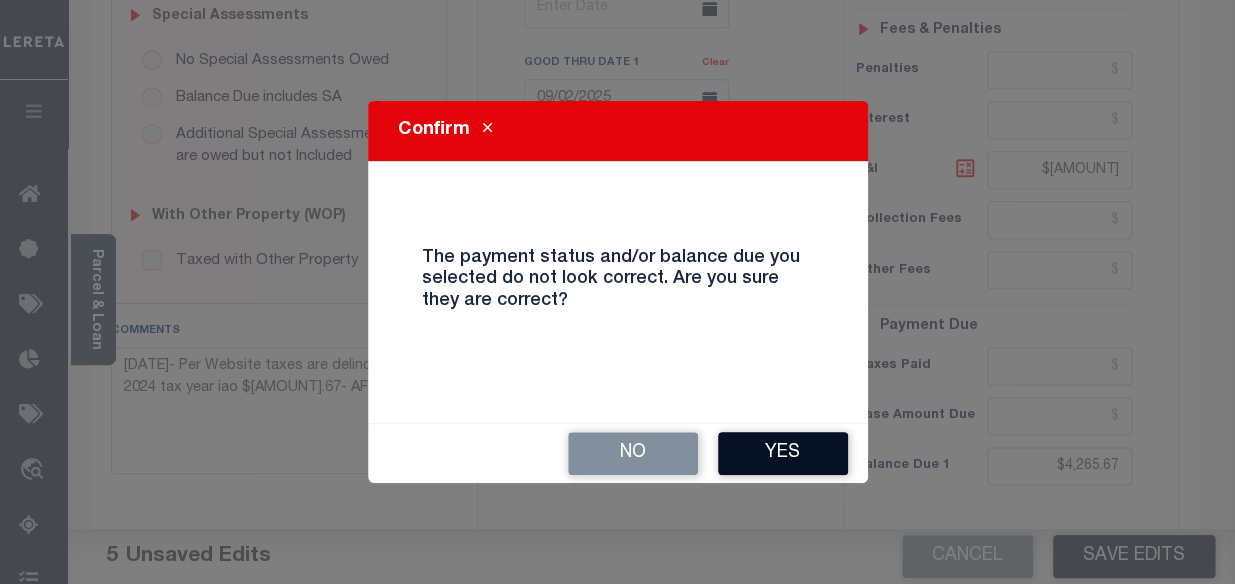 click on "Yes" at bounding box center [783, 453] 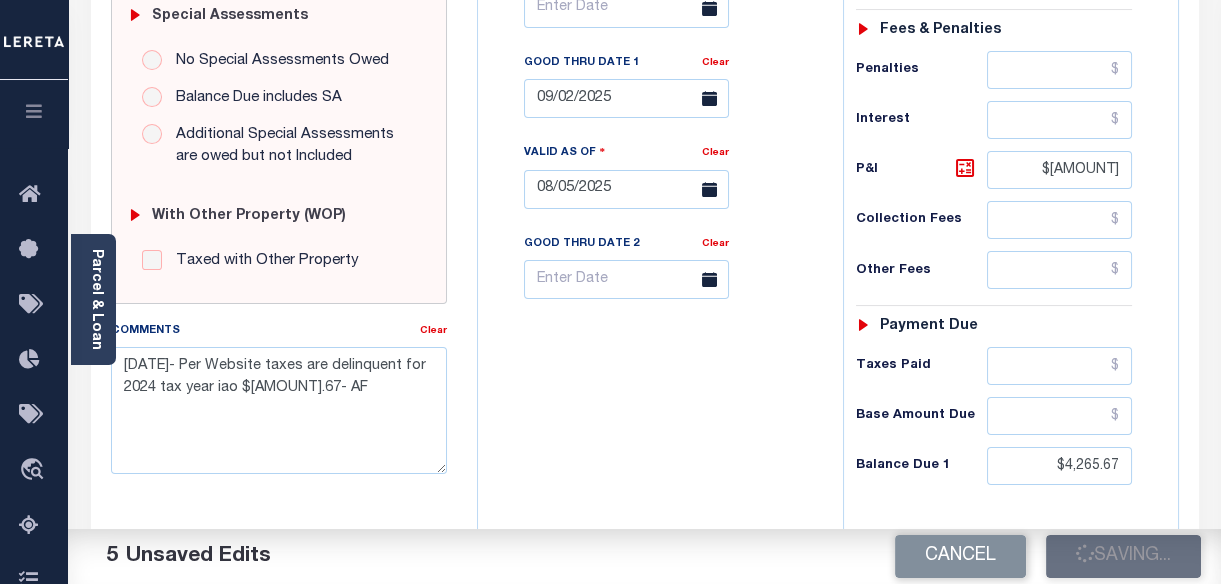 checkbox on "false" 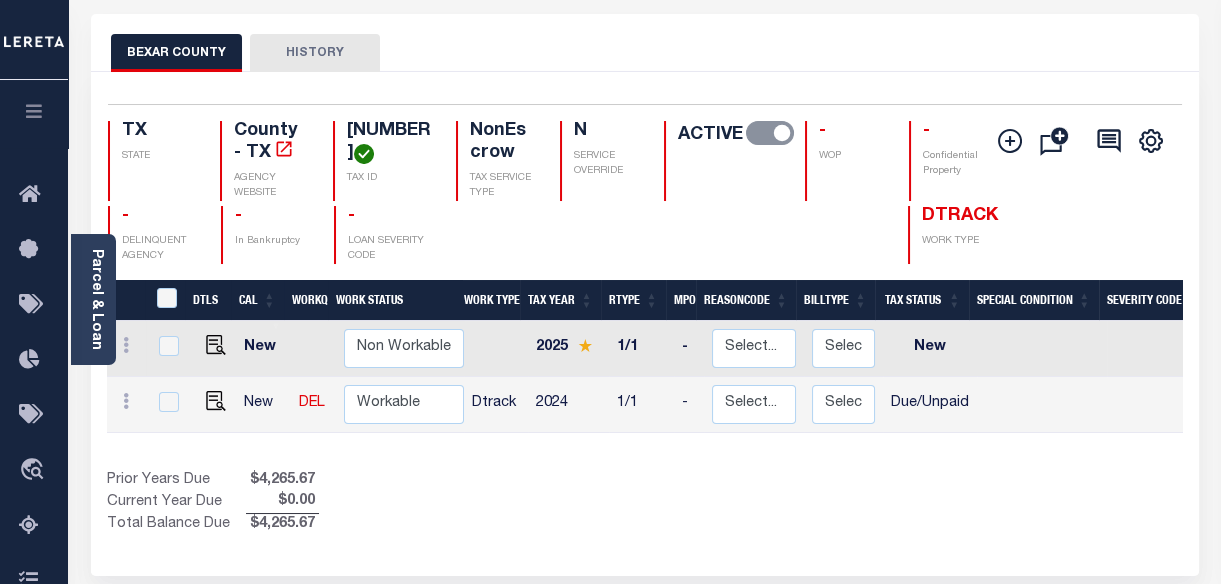 scroll, scrollTop: 90, scrollLeft: 0, axis: vertical 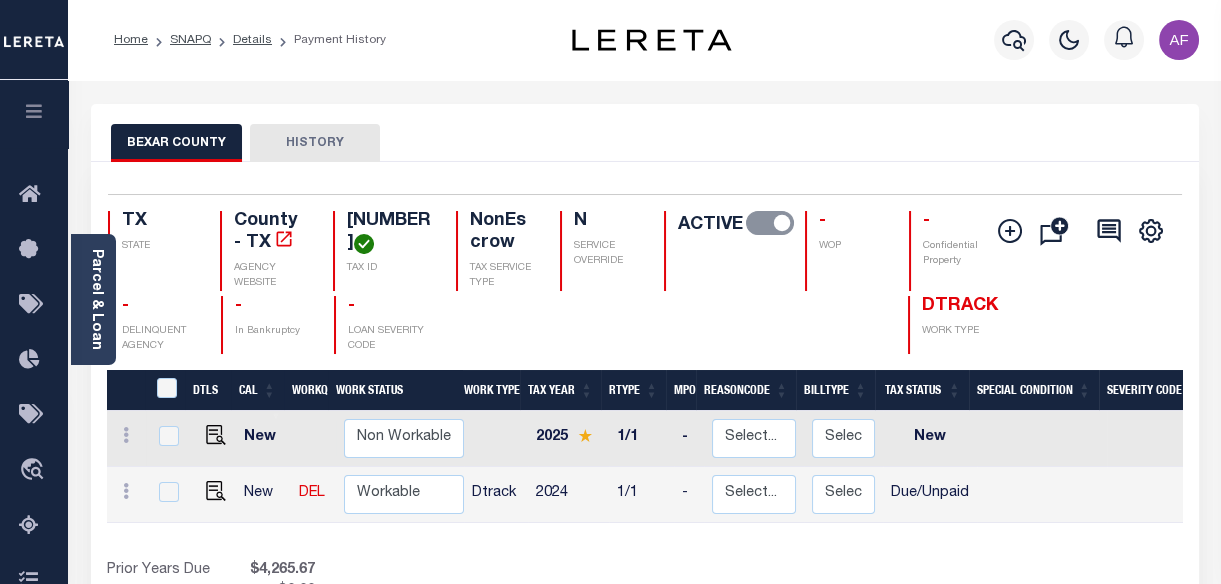 click on "BEXAR COUNTY
HISTORY" at bounding box center (645, 133) 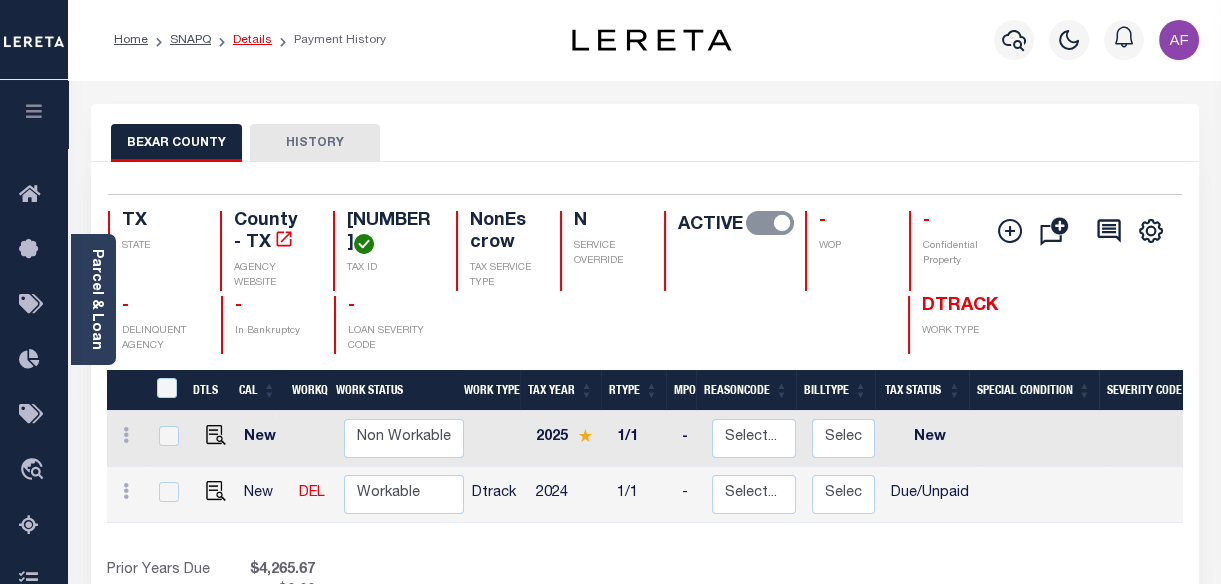 click on "Details" at bounding box center (252, 40) 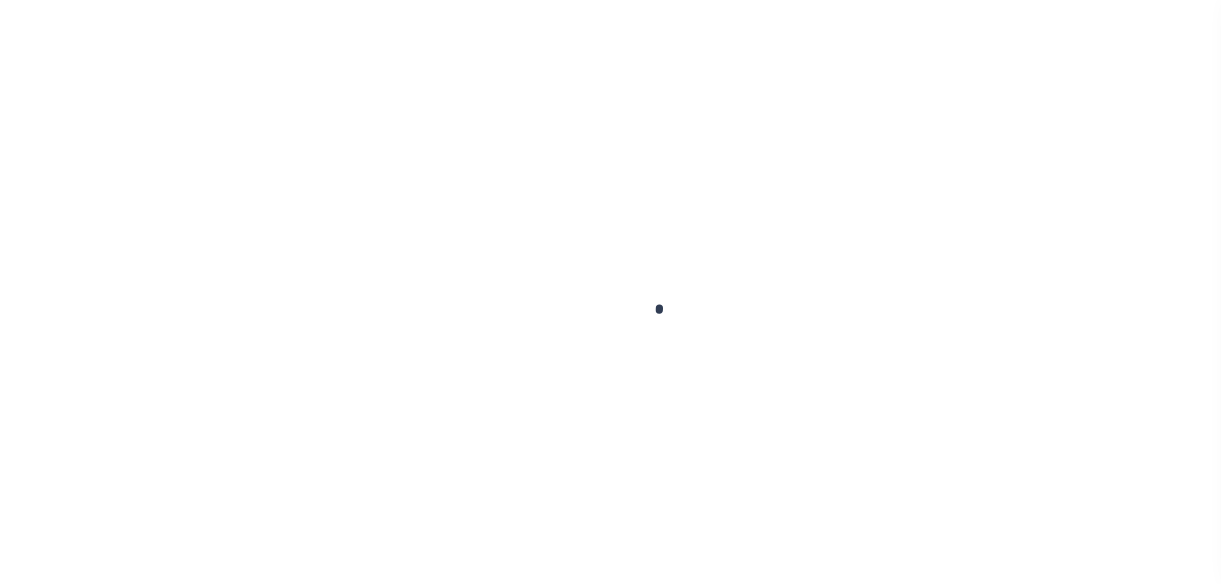 scroll, scrollTop: 0, scrollLeft: 0, axis: both 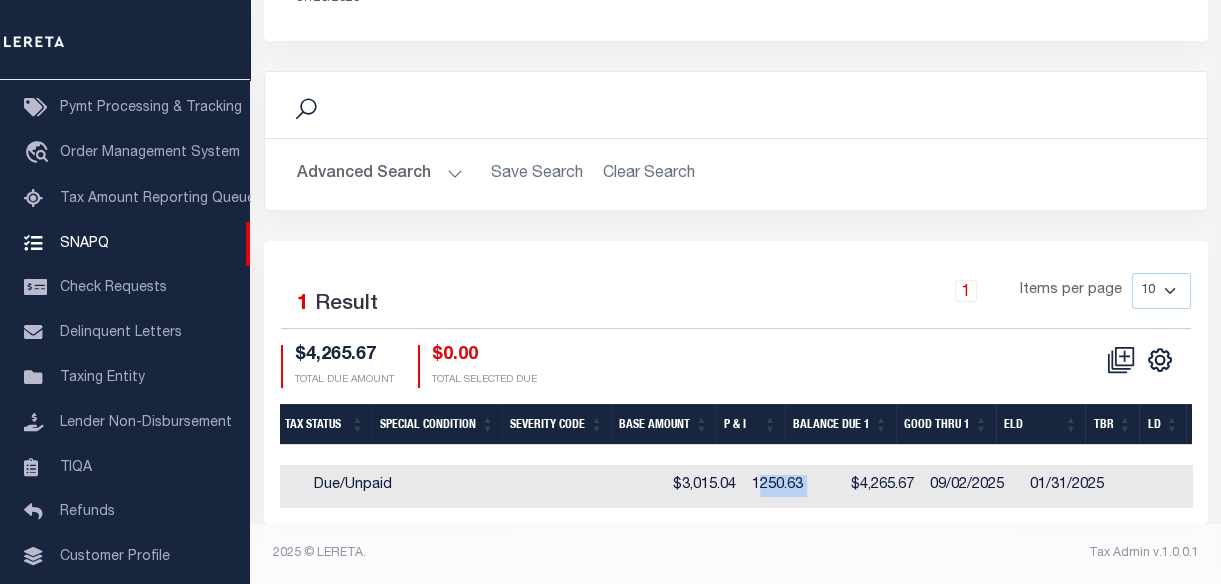 drag, startPoint x: 733, startPoint y: 474, endPoint x: 793, endPoint y: 473, distance: 60.00833 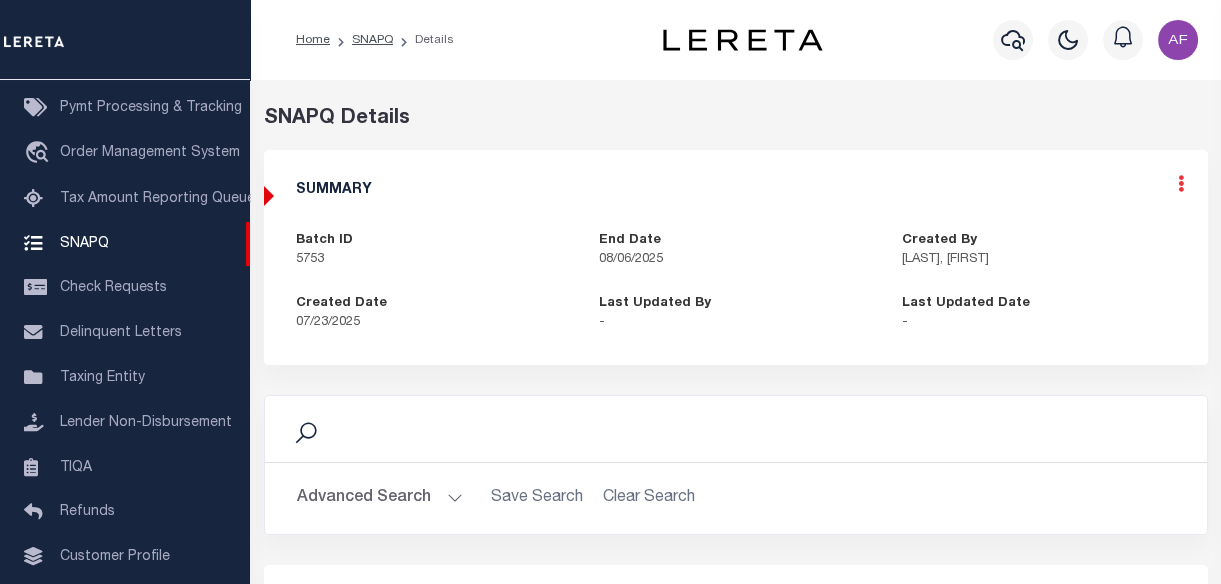 click at bounding box center [1181, 183] 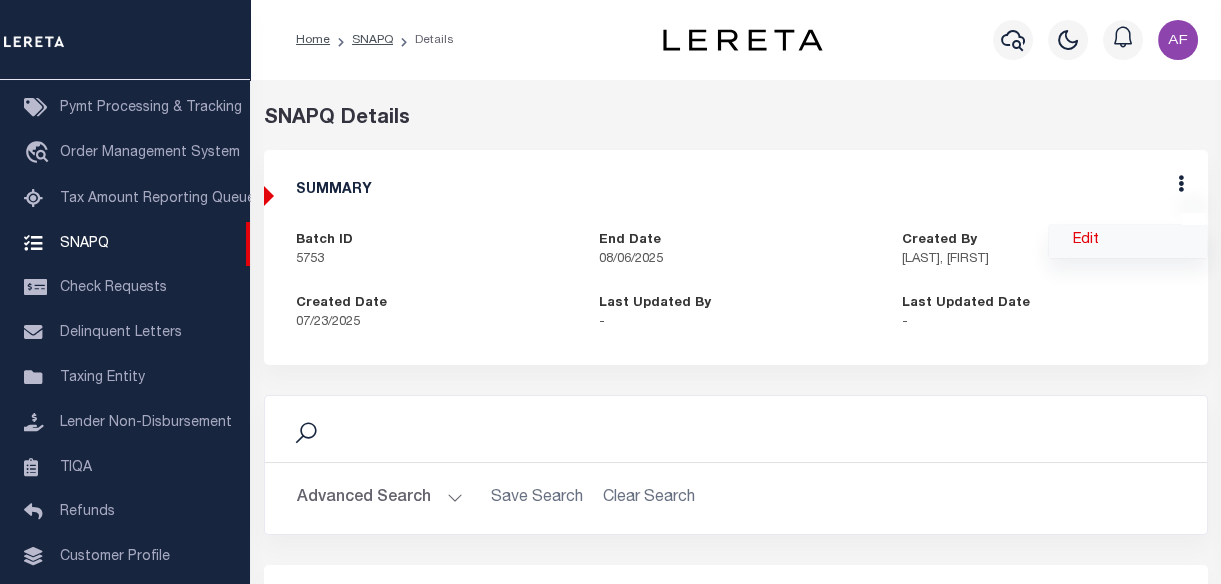 click on "Edit" at bounding box center (1128, 241) 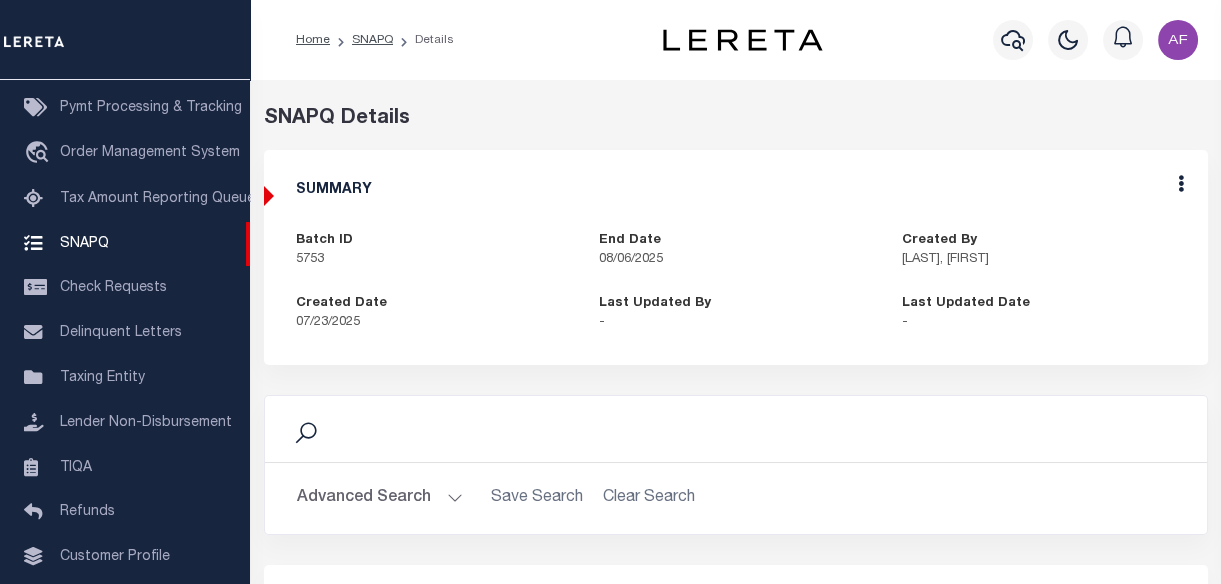 select on "OIP" 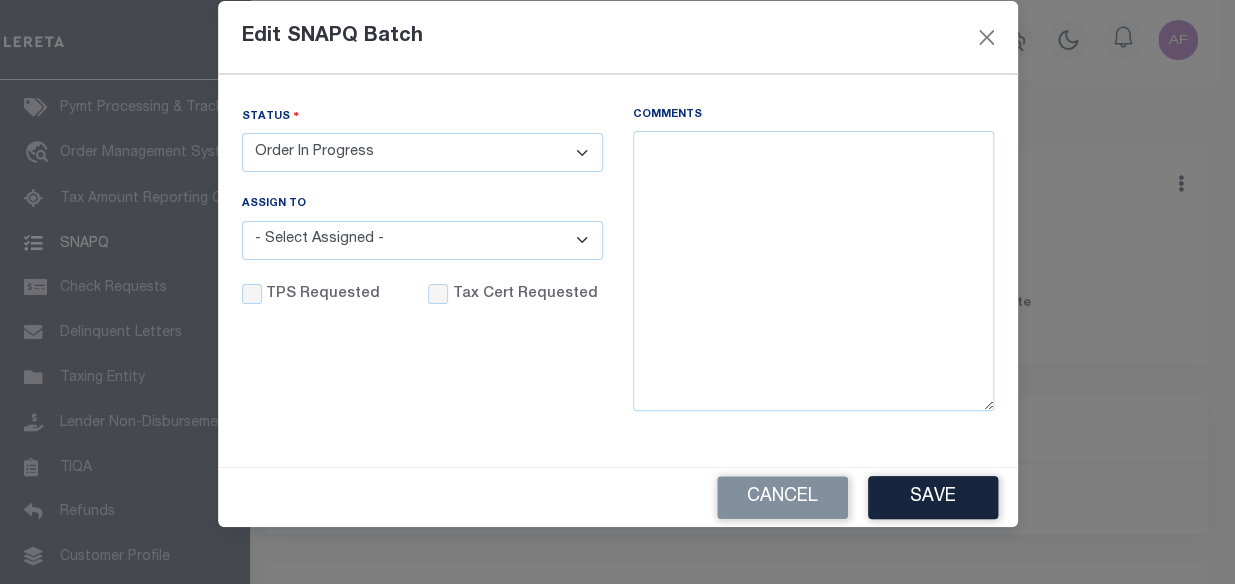 click on "- Select Status -
Order In Progress
Complete" at bounding box center [422, 152] 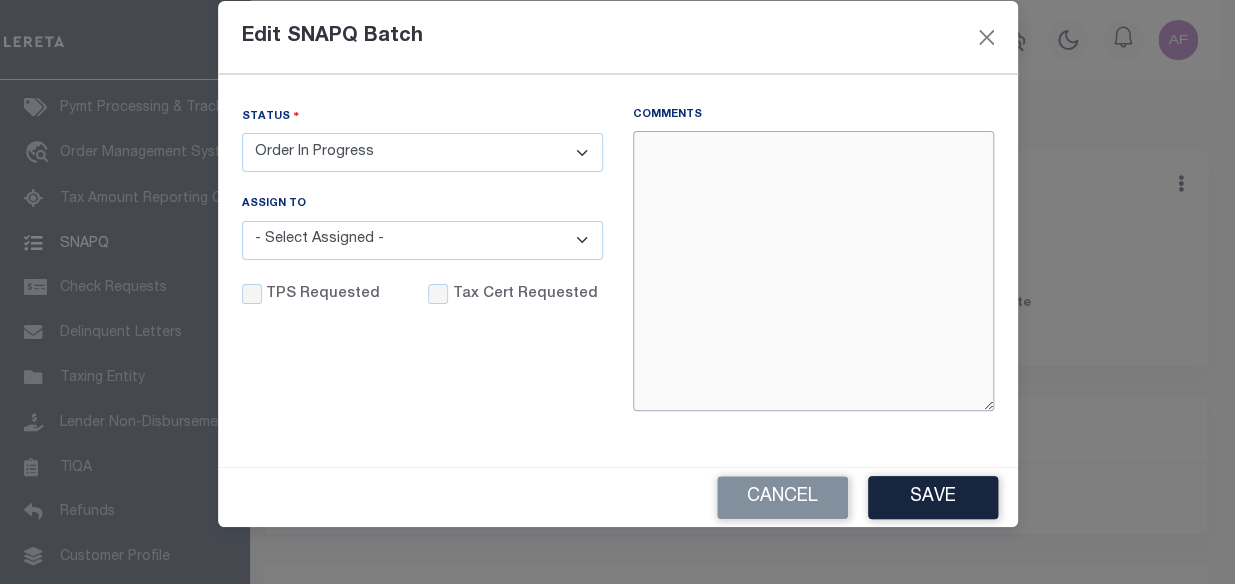 click on "Comments" at bounding box center (813, 271) 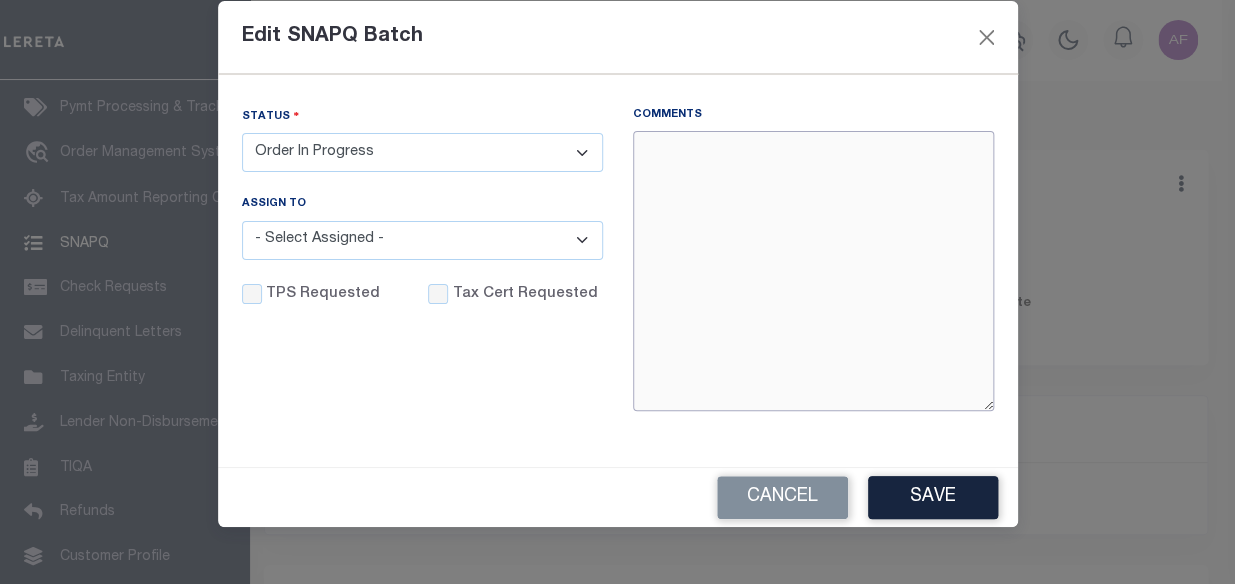 click on "Comments" at bounding box center (813, 271) 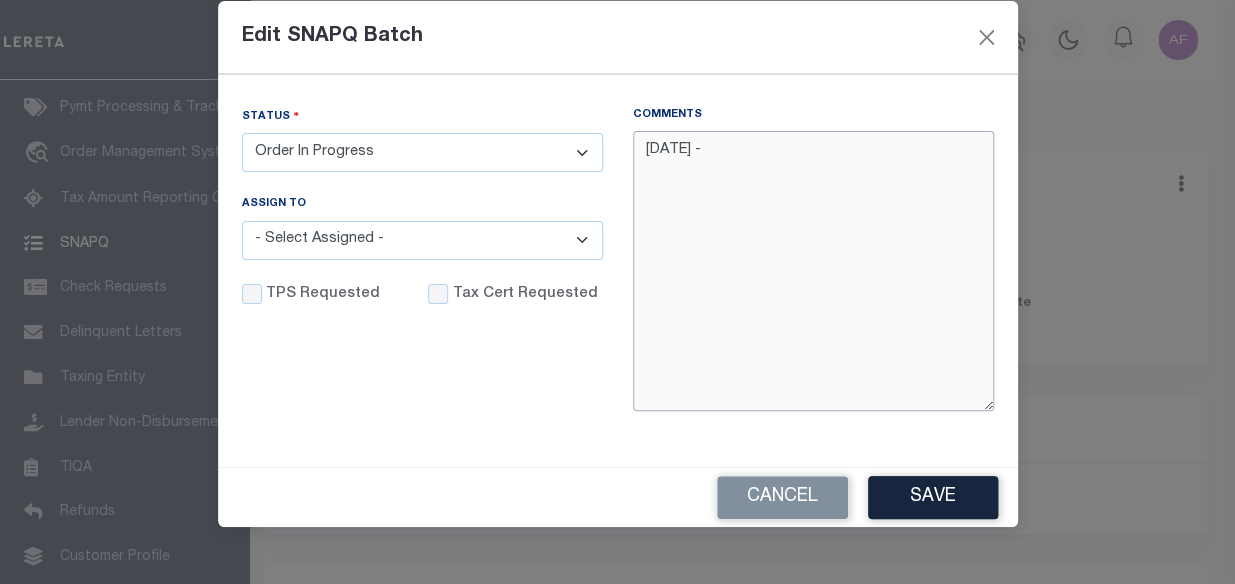 paste on "[NUMBER] Funding date: [DATE]" 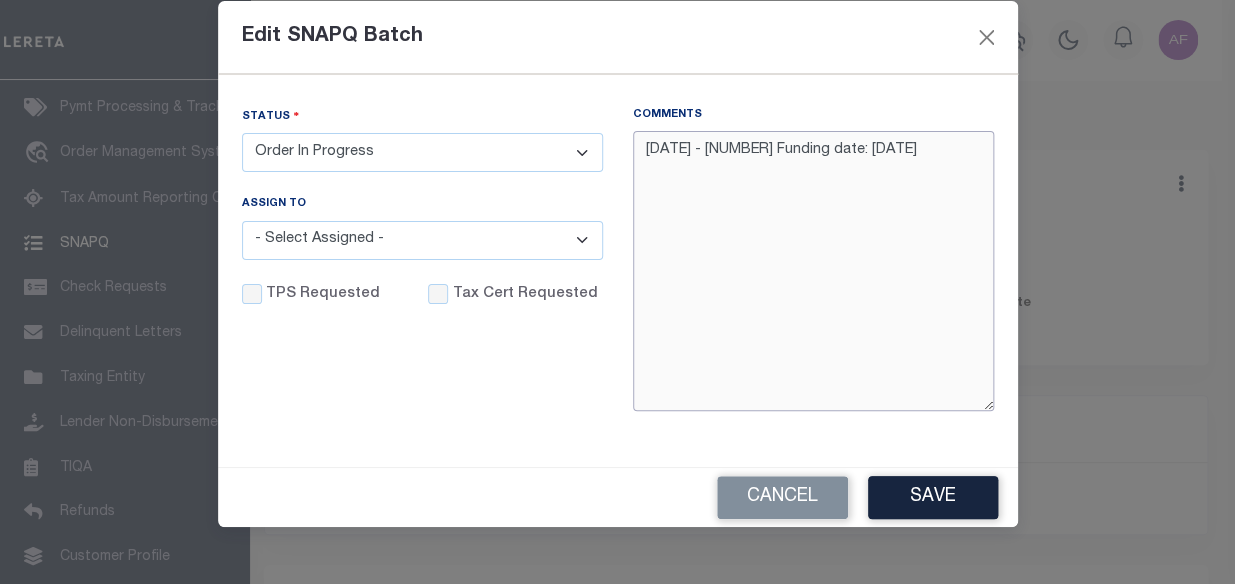 click on "[DATE] - [NUMBER] Funding date: [DATE]" at bounding box center (813, 271) 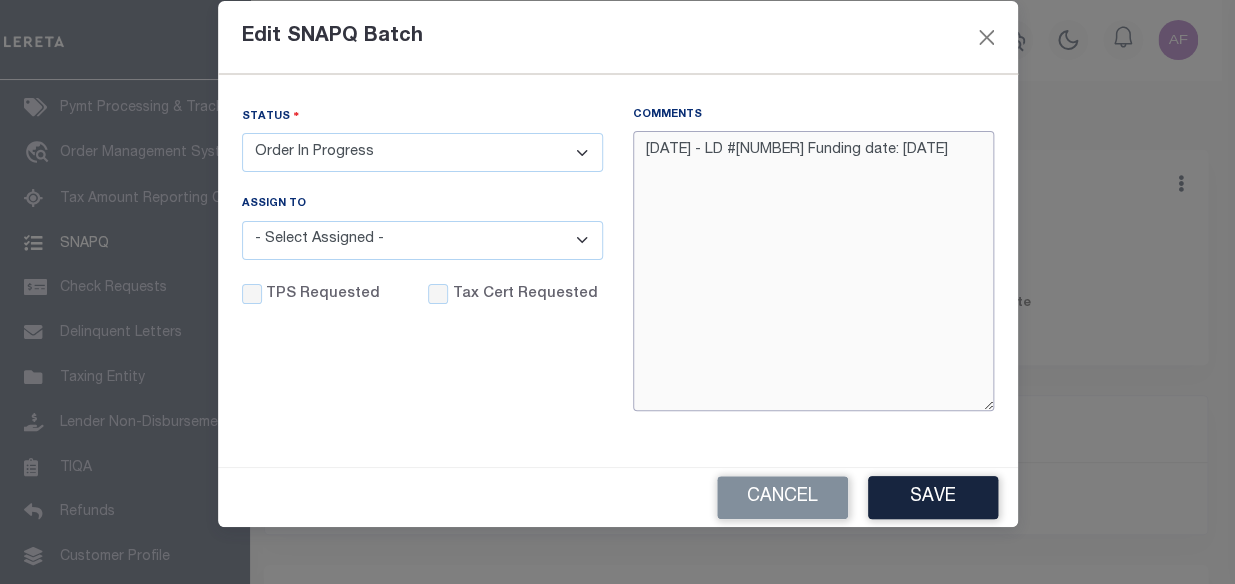 click on "[DATE] - LD #[NUMBER] Funding date: [DATE]" at bounding box center (813, 271) 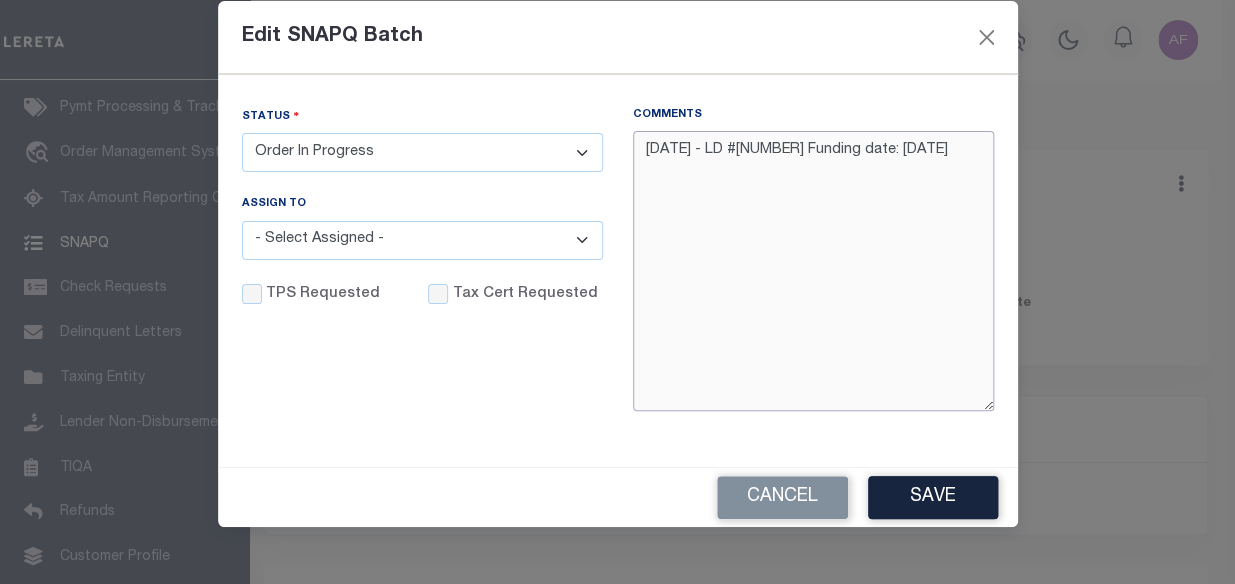drag, startPoint x: 827, startPoint y: 222, endPoint x: 843, endPoint y: 216, distance: 17.088007 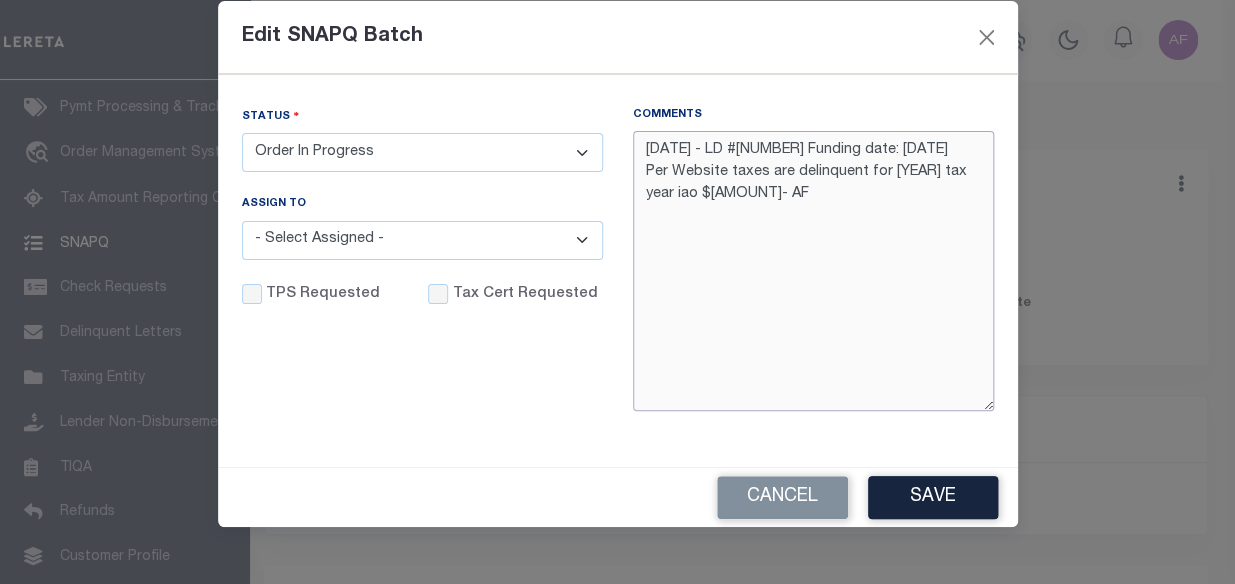 type on "[DATE] - LD #[NUMBER] Funding date: [DATE]
Per Website taxes are delinquent for [YEAR] tax year iao $[AMOUNT]- AF" 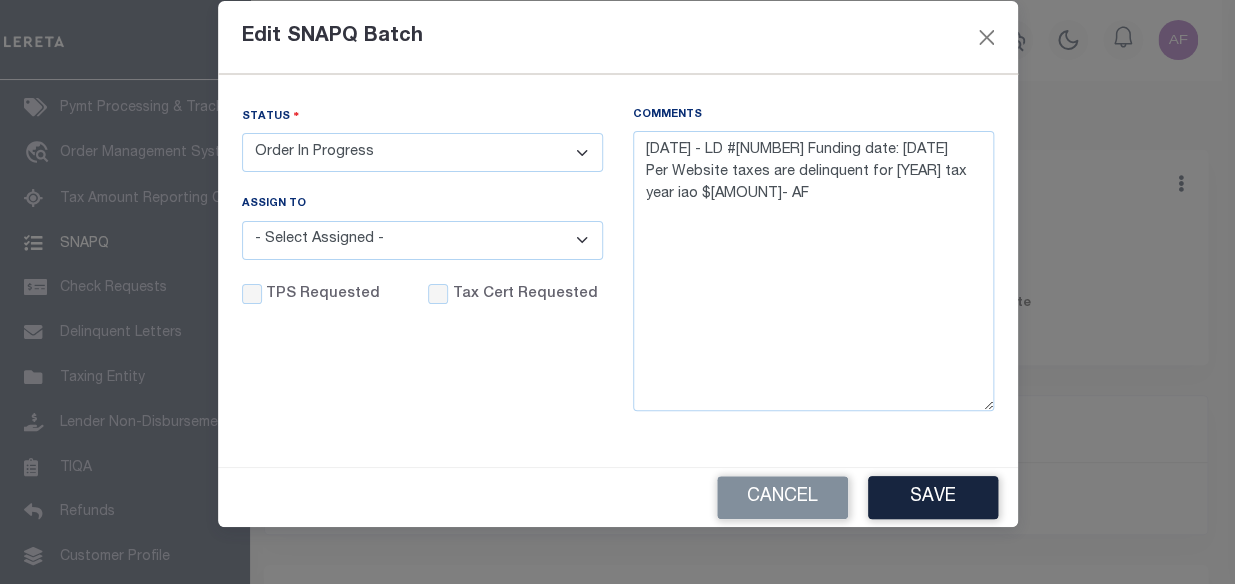click on "- Select Status -
Order In Progress
Complete" at bounding box center (422, 152) 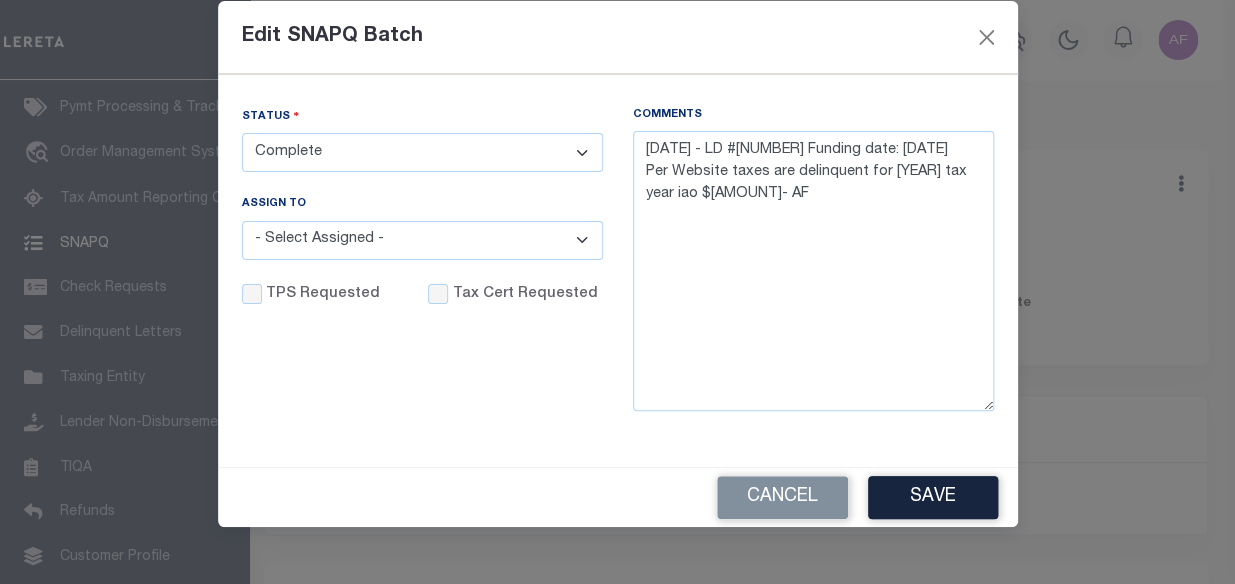 click on "- Select Status -
Order In Progress
Complete" at bounding box center (422, 152) 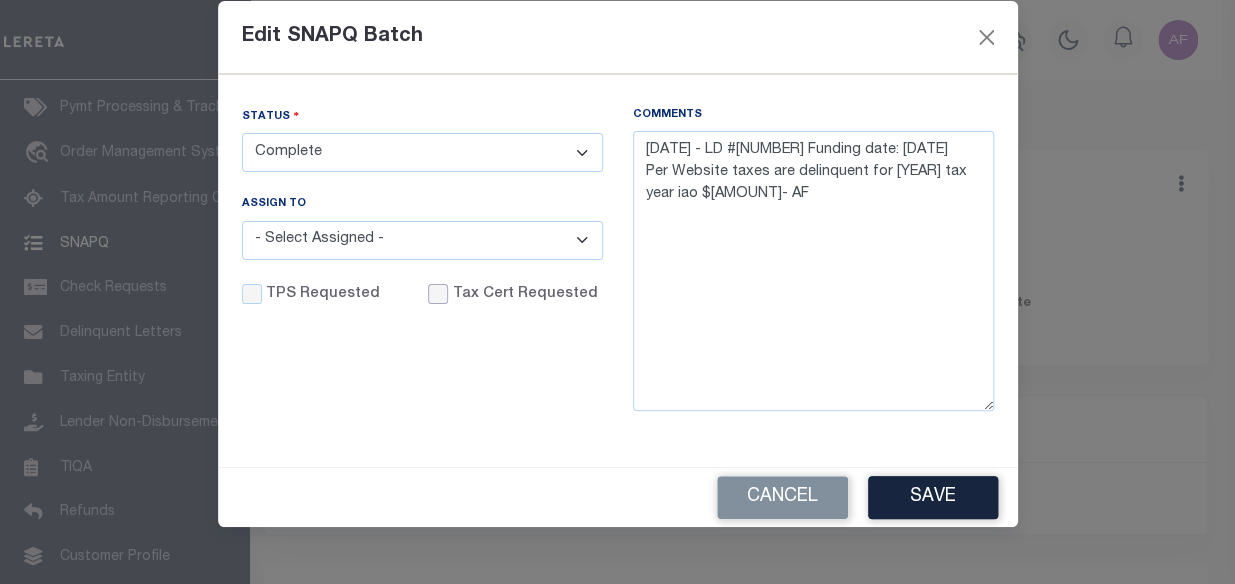 click on "Tax Cert Requested" at bounding box center (438, 294) 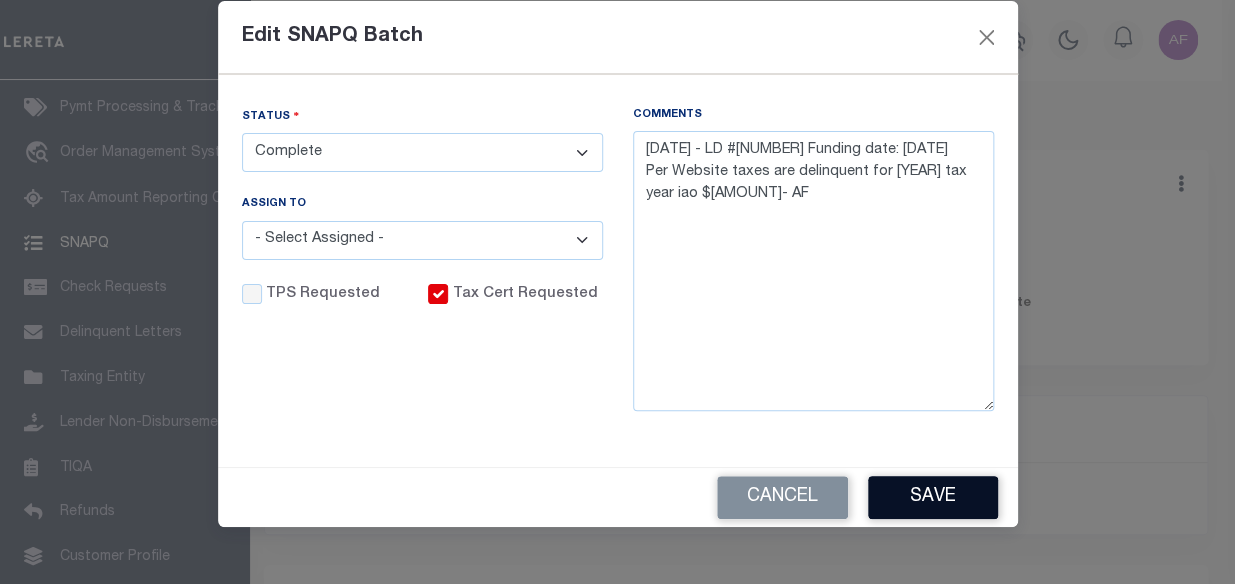 click on "Save" at bounding box center [933, 497] 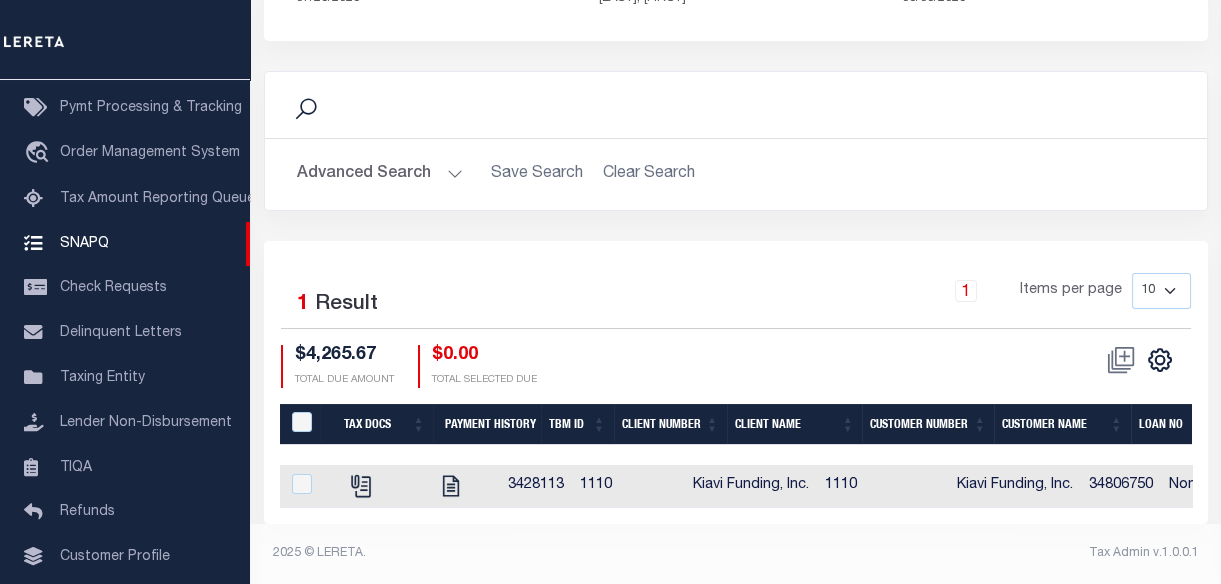 scroll, scrollTop: 339, scrollLeft: 0, axis: vertical 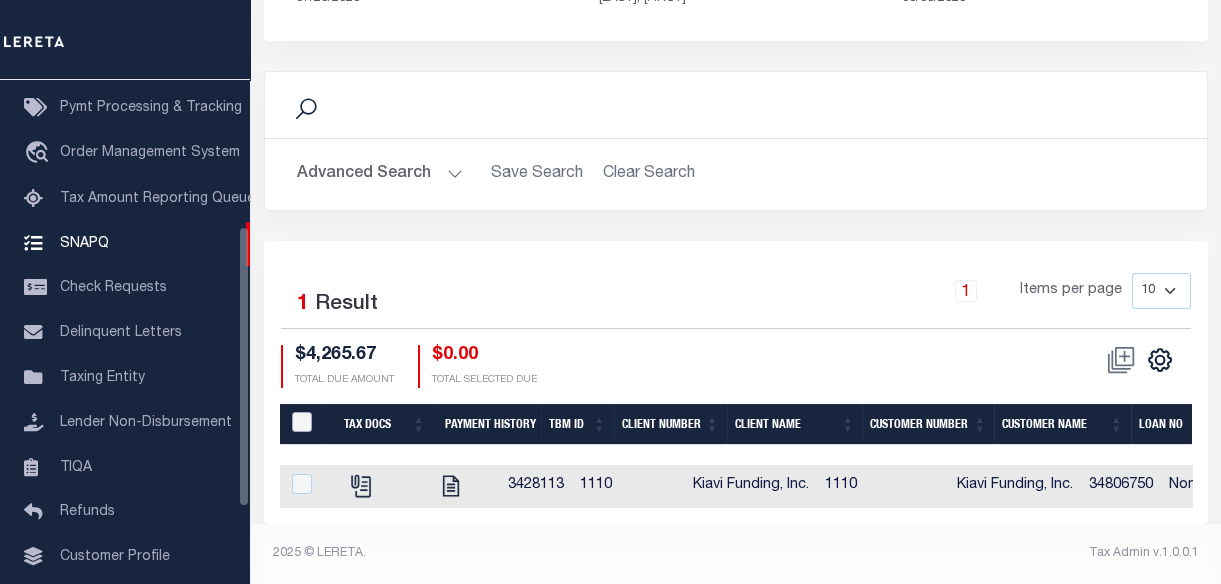 click at bounding box center [302, 422] 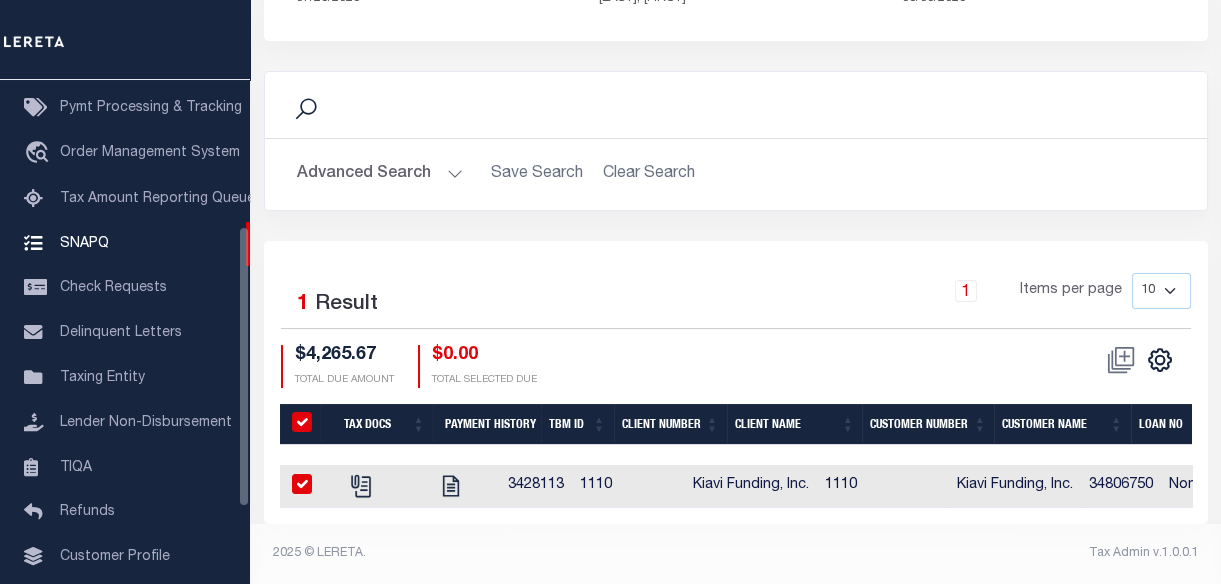 checkbox on "true" 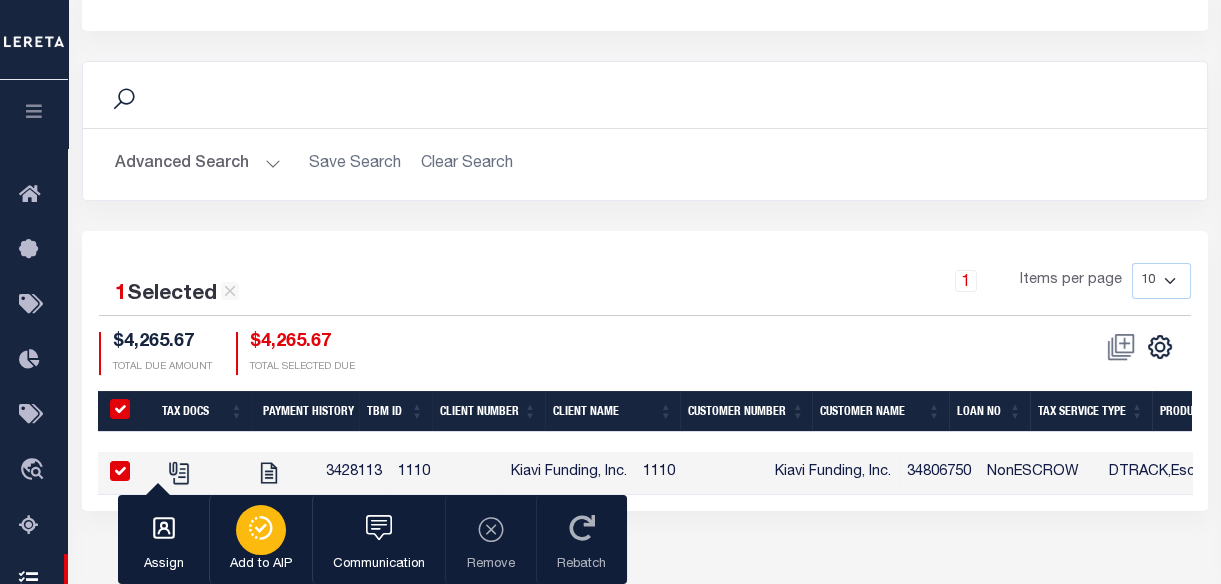 click at bounding box center (261, 530) 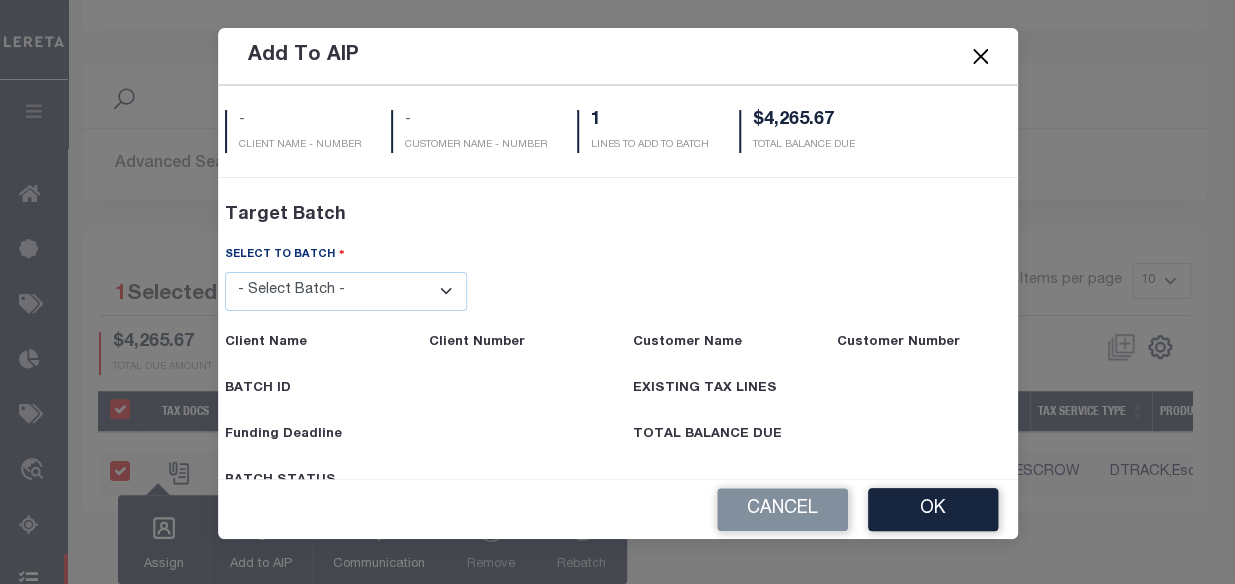 click on "- Select Batch - [NUMBER] [NUMBER] [NUMBER] [NUMBER] [NUMBER] [NUMBER] [NUMBER] [NUMBER] [NUMBER] [NUMBER] [NUMBER] [NUMBER] [NUMBER] [NUMBER] [NUMBER] [NUMBER] [NUMBER] [NUMBER]" at bounding box center [346, 291] 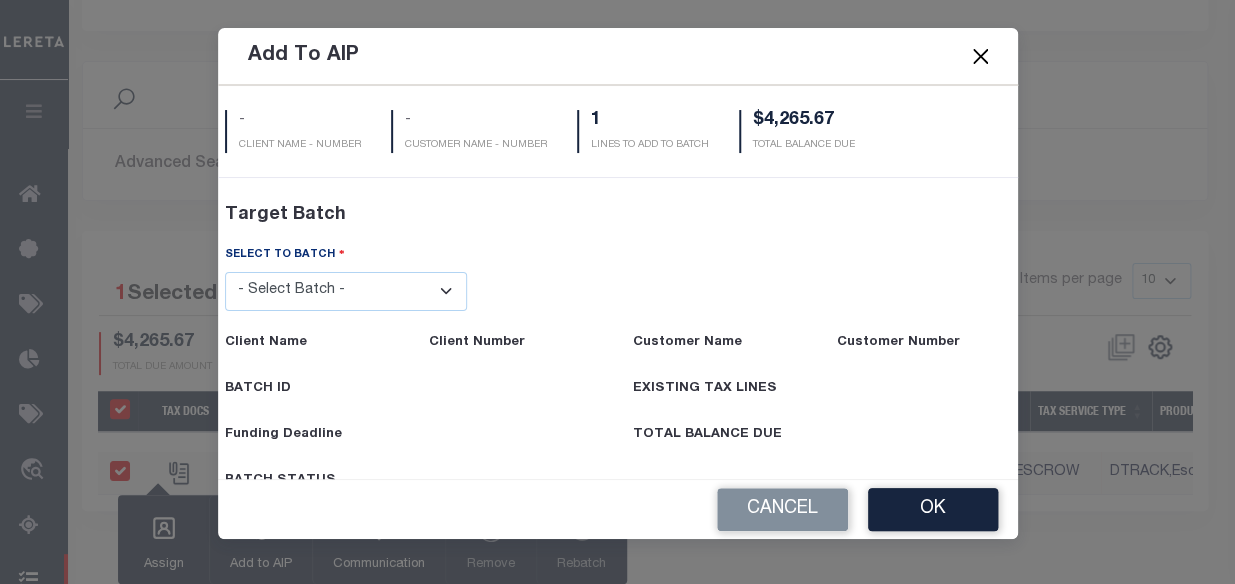 select on "45532" 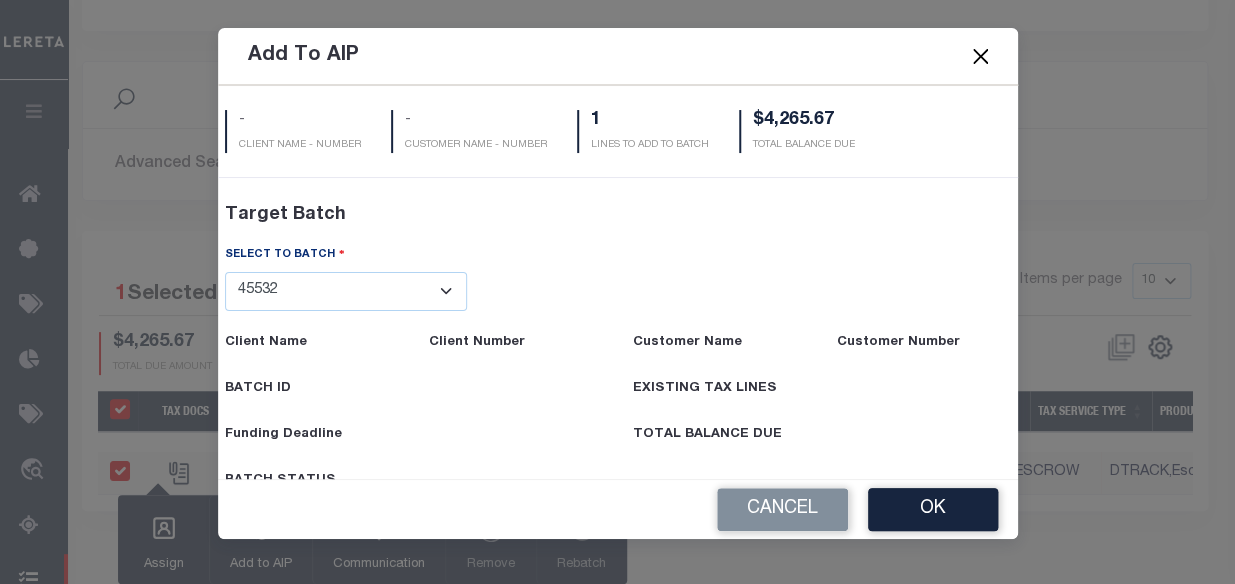 click on "- Select Batch - [NUMBER] [NUMBER] [NUMBER] [NUMBER] [NUMBER] [NUMBER] [NUMBER] [NUMBER] [NUMBER] [NUMBER] [NUMBER] [NUMBER] [NUMBER] [NUMBER] [NUMBER] [NUMBER] [NUMBER] [NUMBER]" at bounding box center (346, 291) 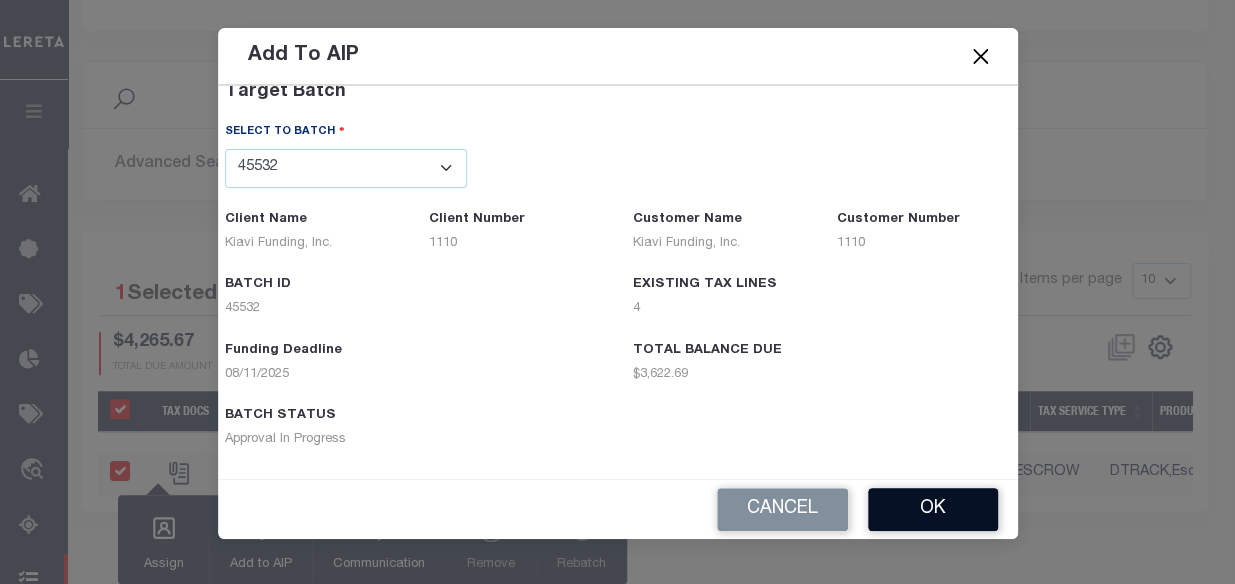 click on "OK" at bounding box center (933, 509) 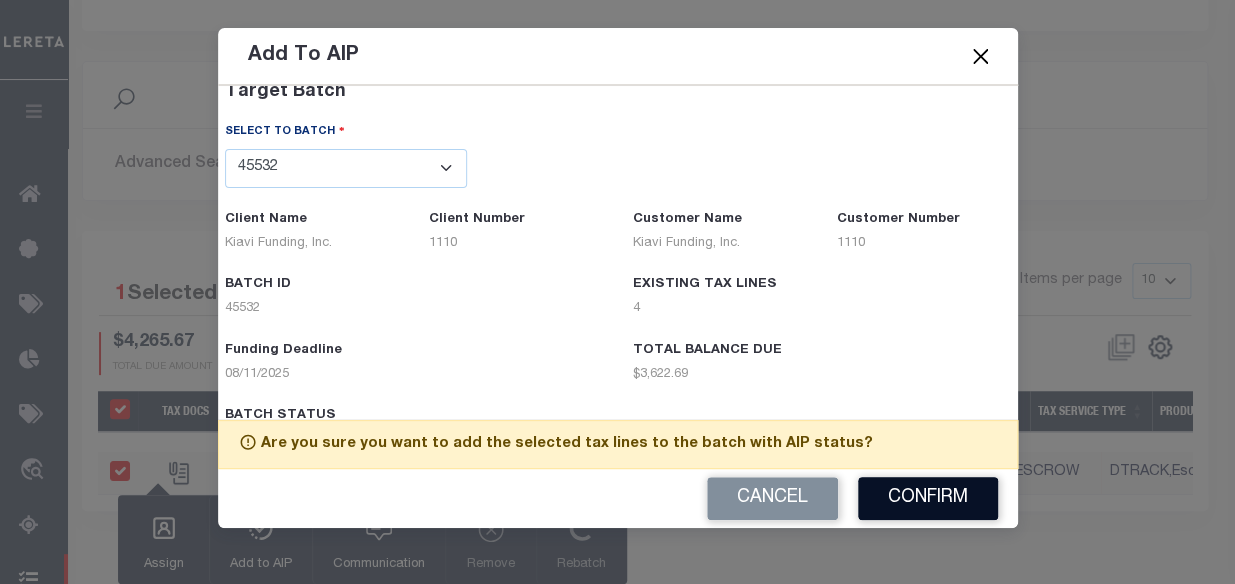 click on "Confirm" at bounding box center [928, 498] 